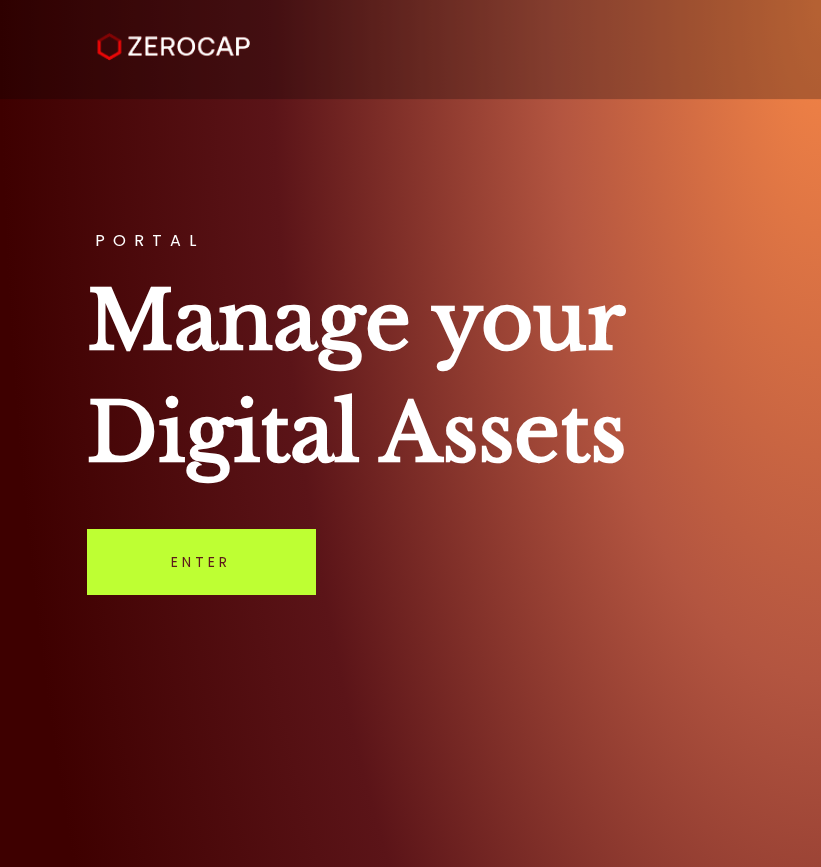 scroll, scrollTop: 0, scrollLeft: 0, axis: both 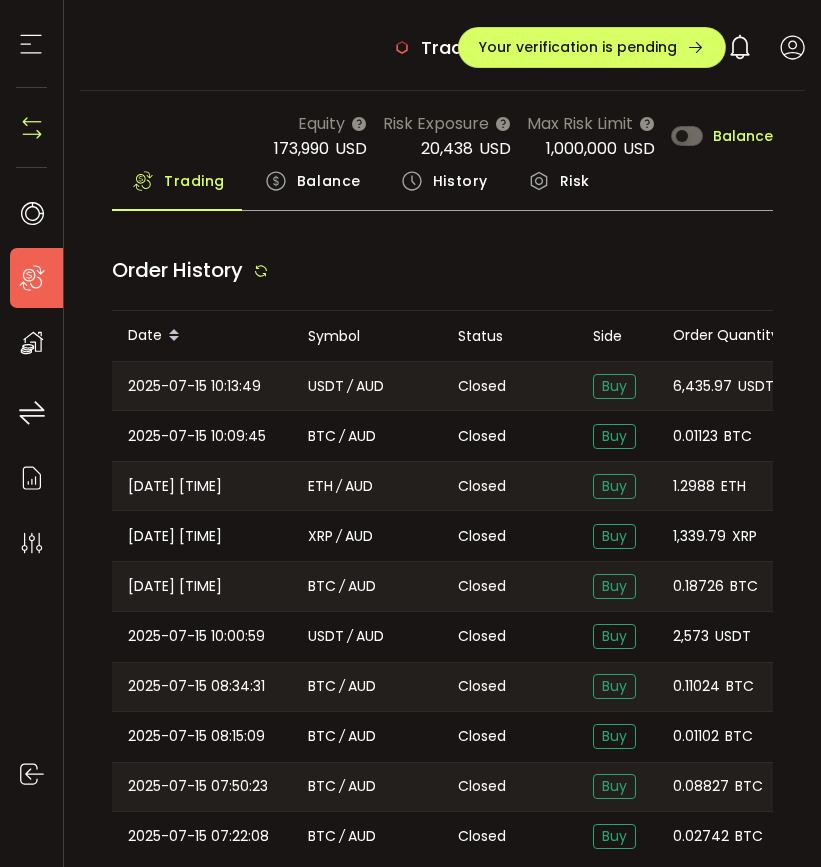type on "***" 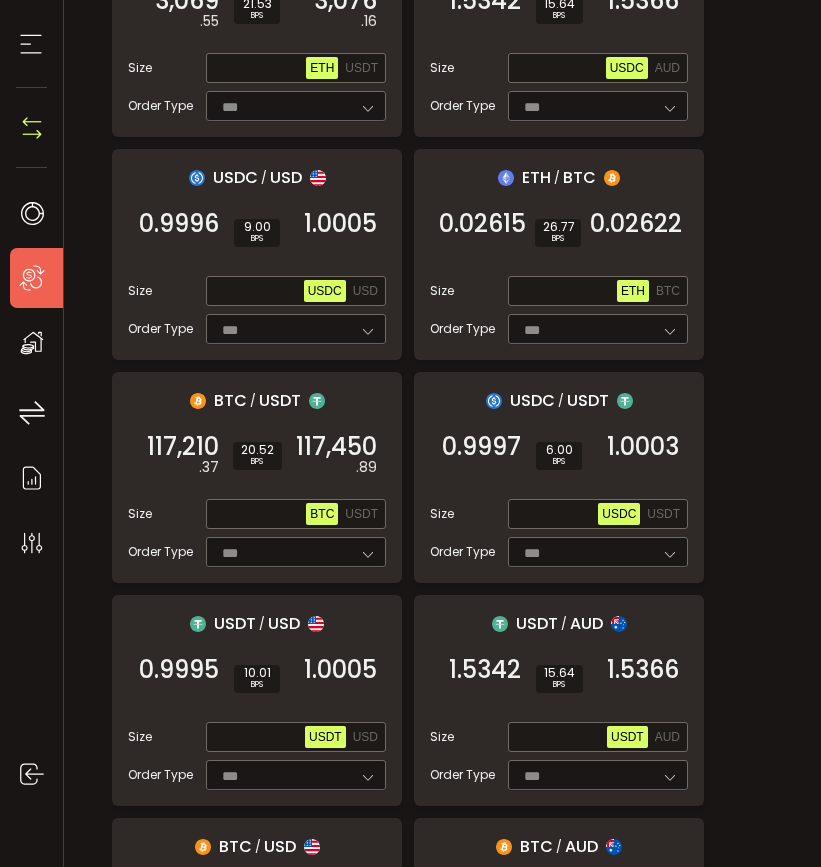 scroll, scrollTop: 619, scrollLeft: 0, axis: vertical 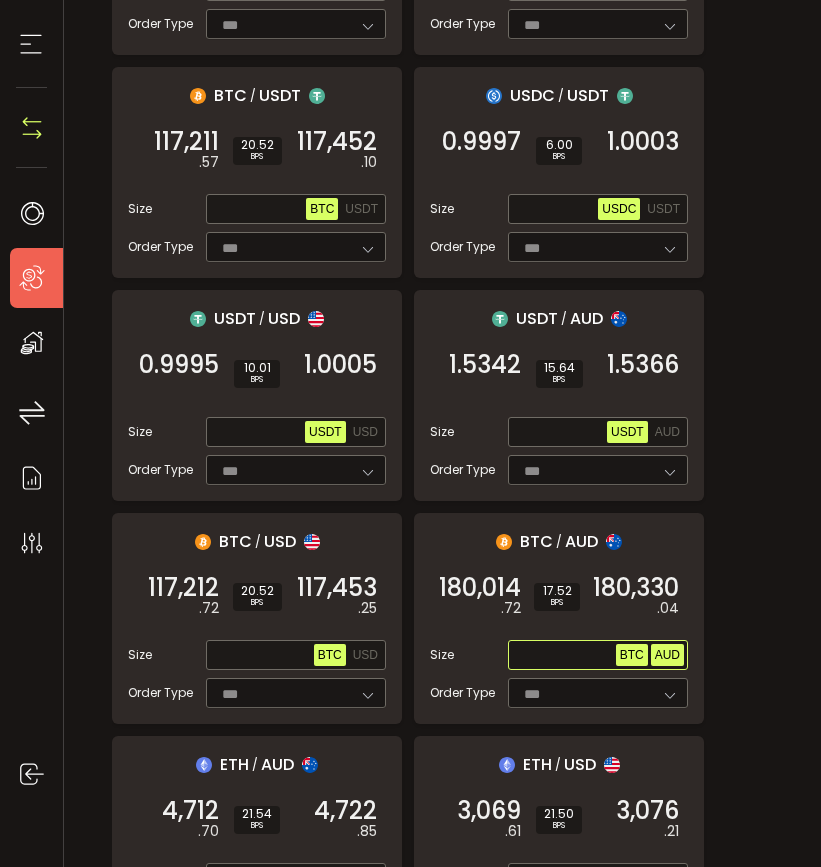 click on "AUD" at bounding box center (667, 655) 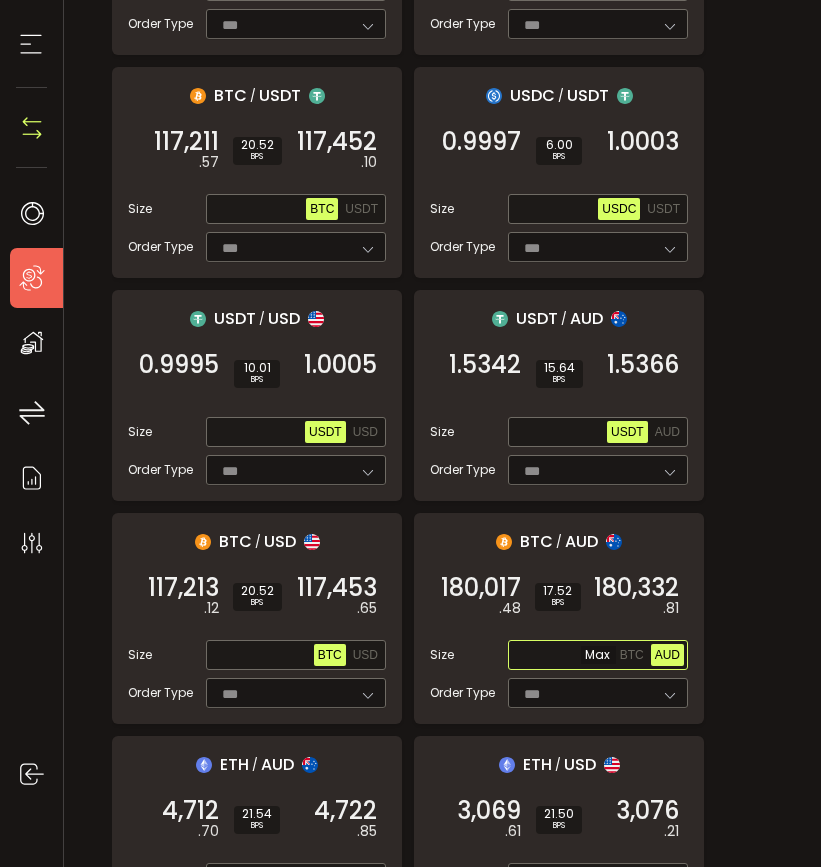 click at bounding box center (564, 656) 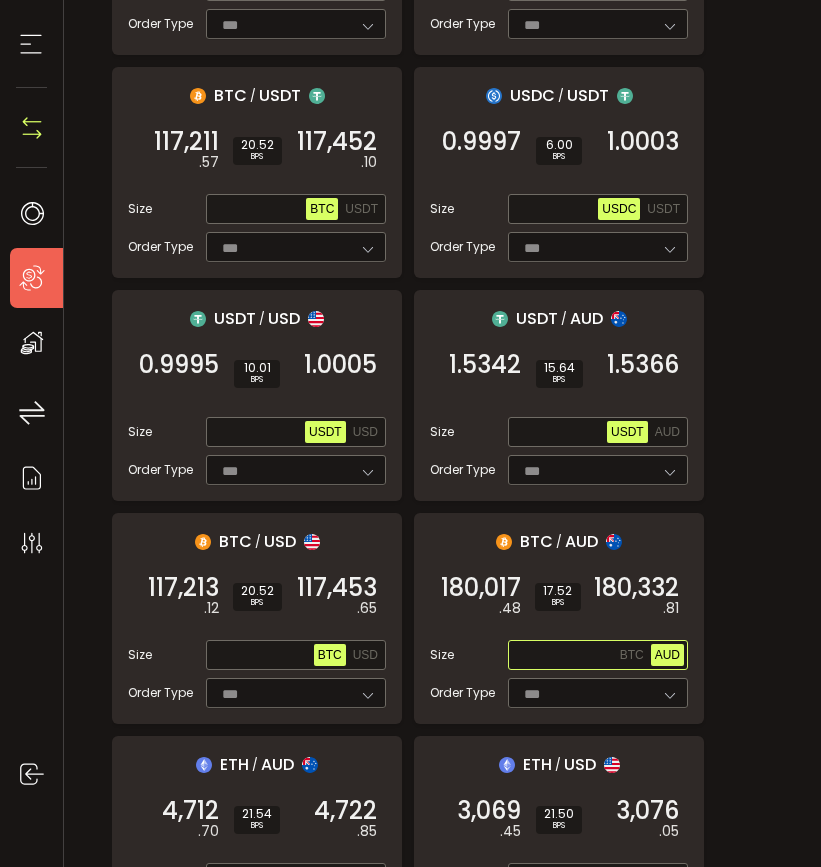 paste on "**********" 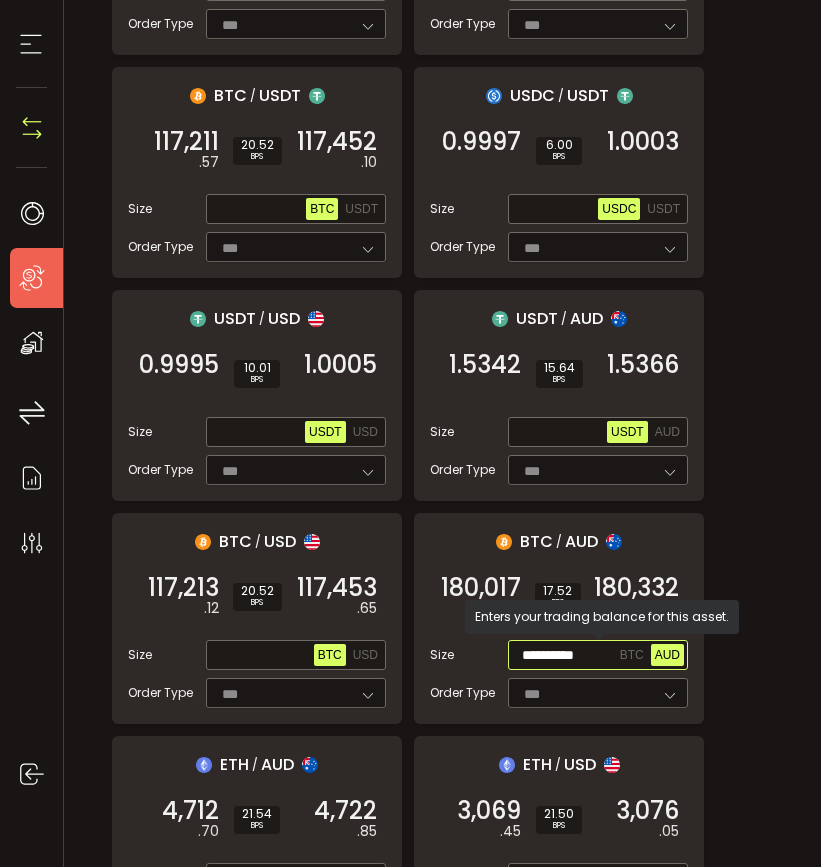 scroll, scrollTop: 0, scrollLeft: 0, axis: both 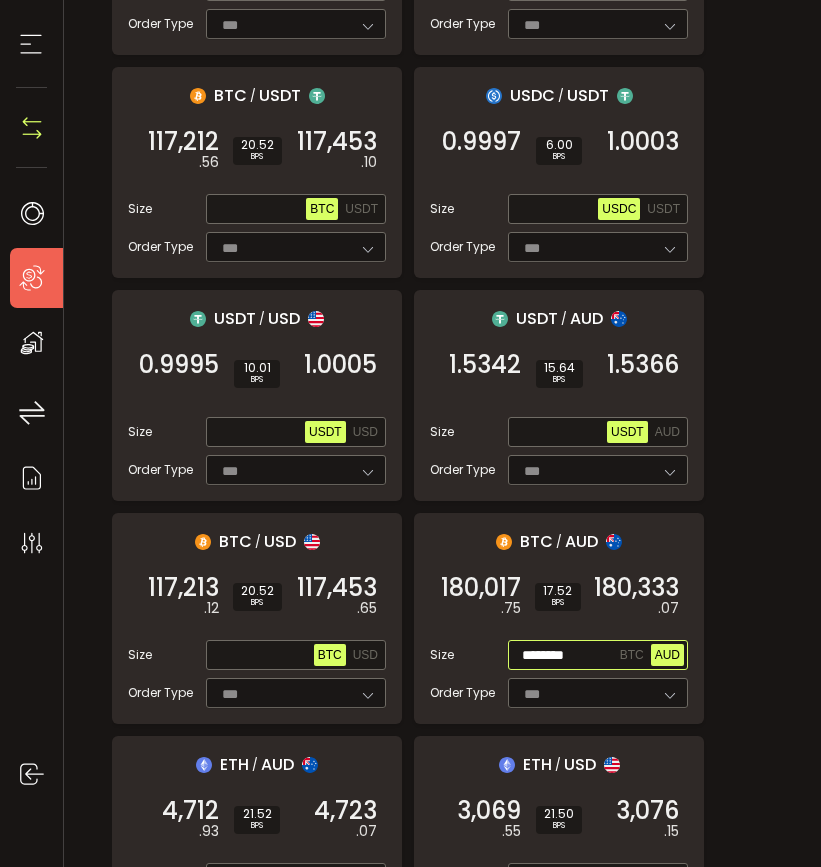 type on "********" 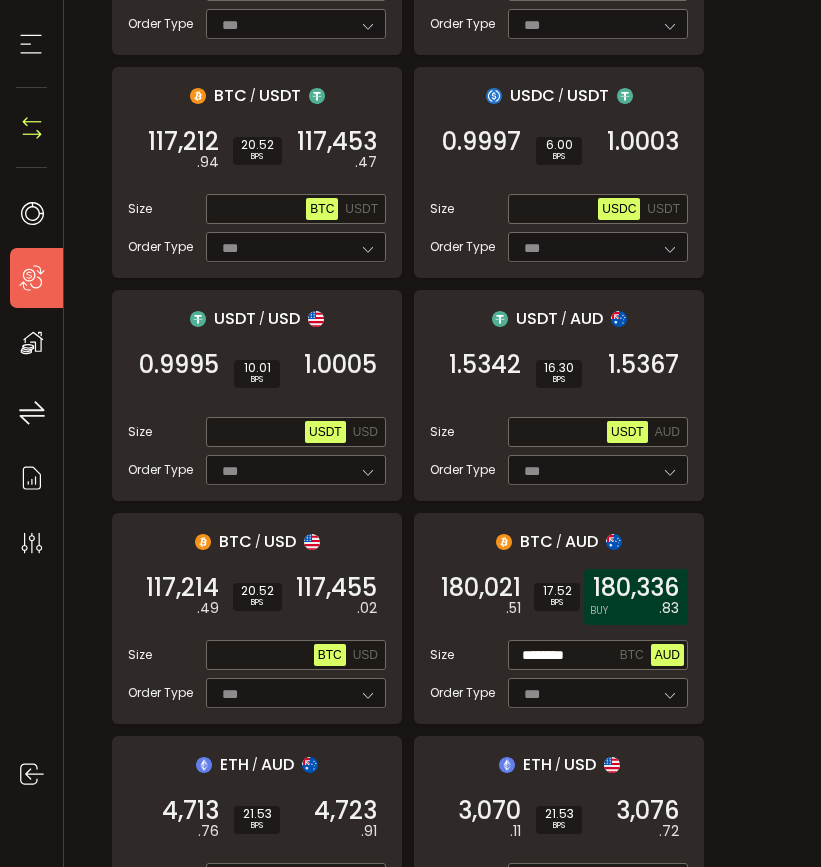 click on "180,336" at bounding box center [636, 588] 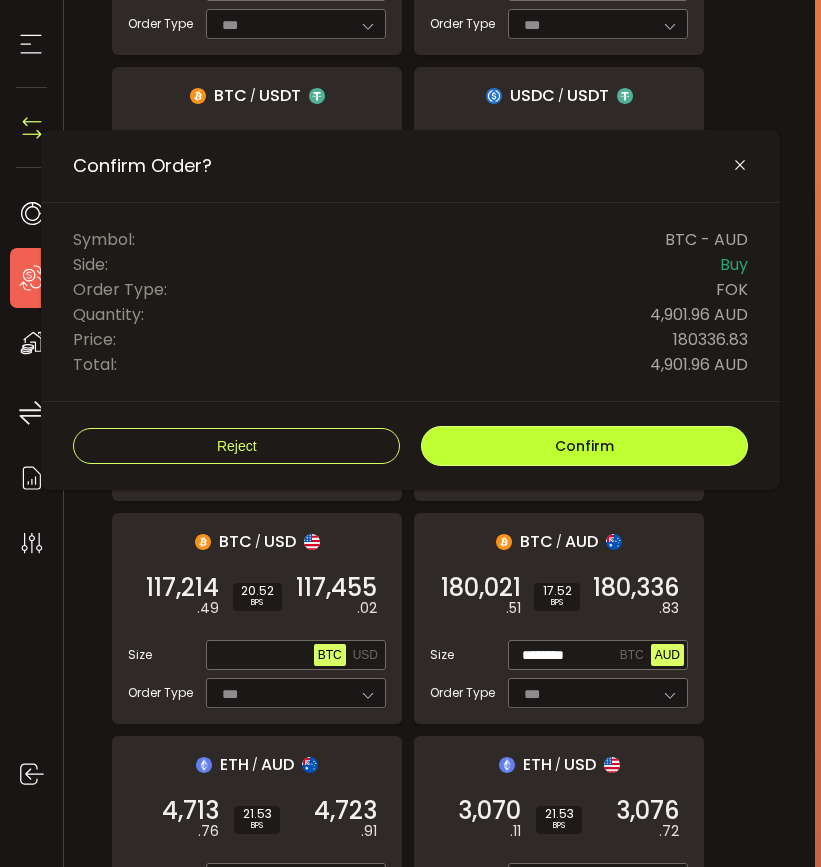 click on "Confirm" at bounding box center [584, 446] 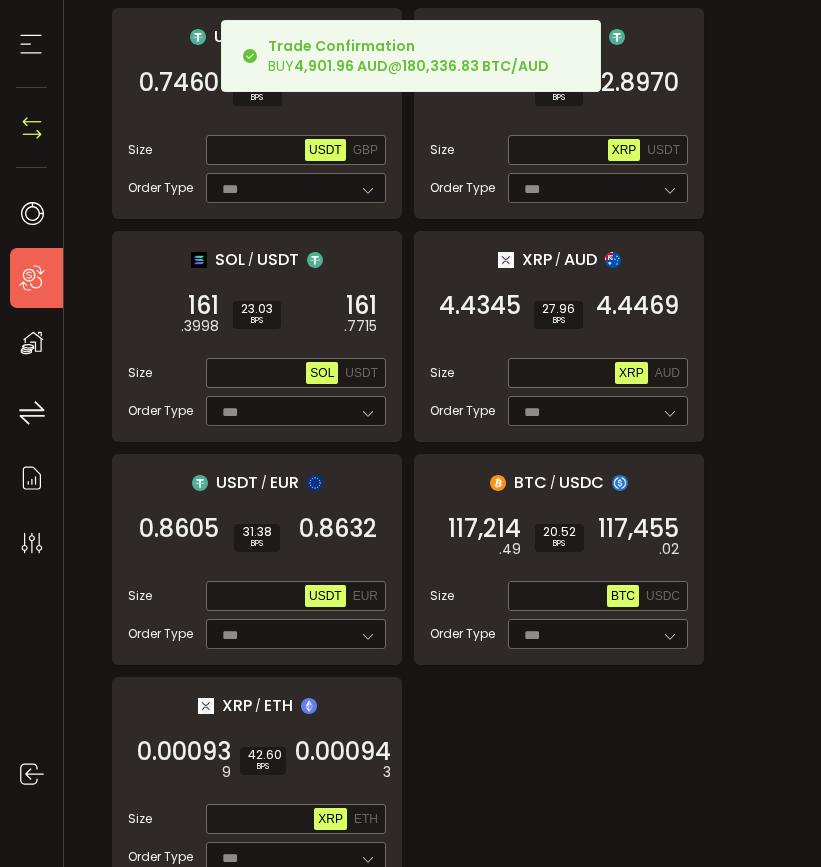 scroll, scrollTop: 2488, scrollLeft: 0, axis: vertical 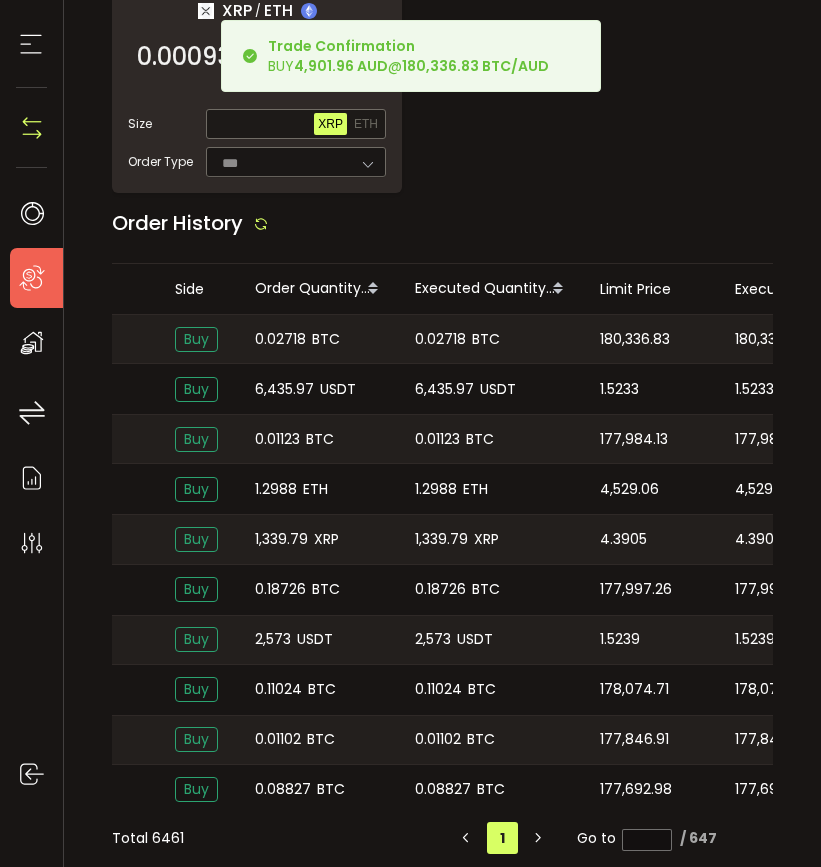 click on "180,336.83" at bounding box center (635, 339) 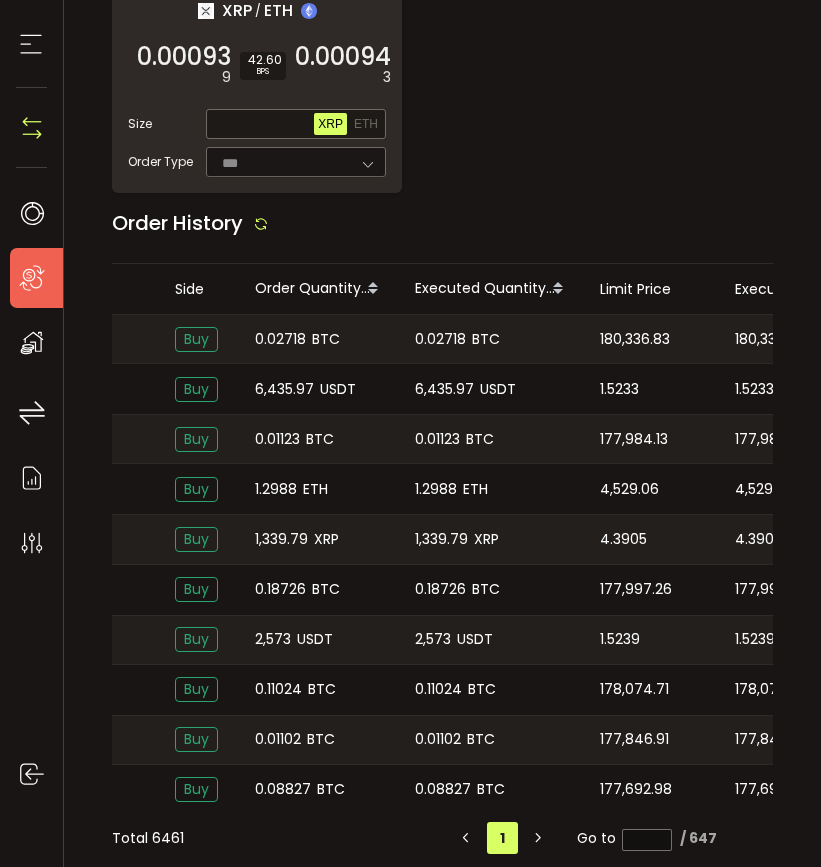 scroll, scrollTop: 0, scrollLeft: 503, axis: horizontal 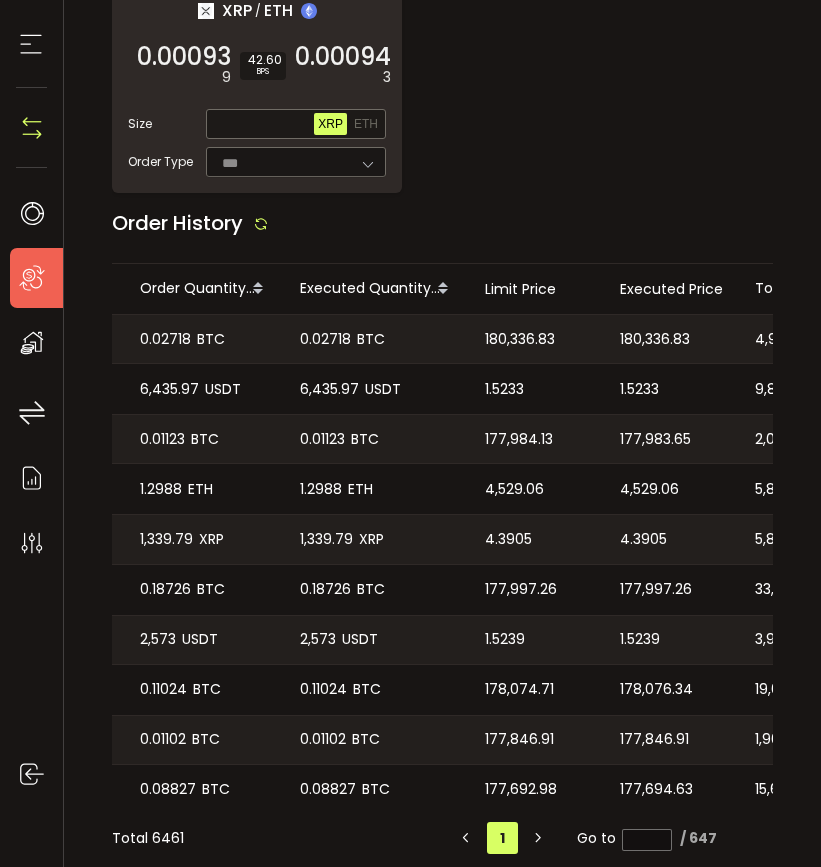 click on "180,336.83" at bounding box center [671, 339] 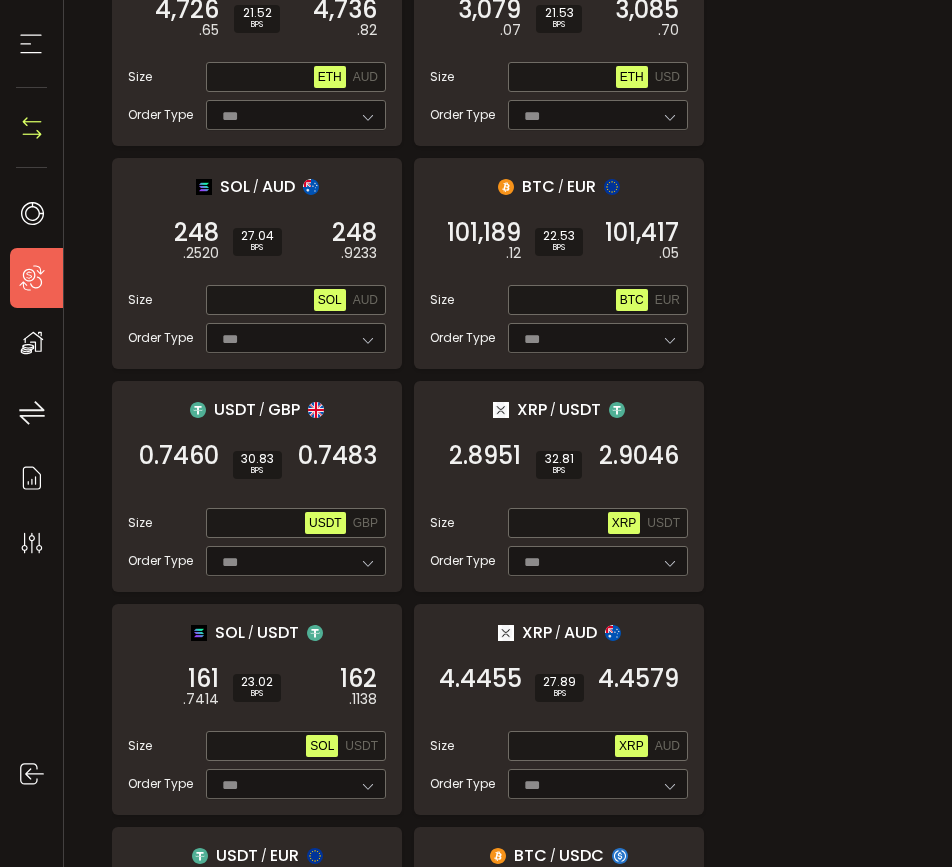 scroll, scrollTop: 863, scrollLeft: 0, axis: vertical 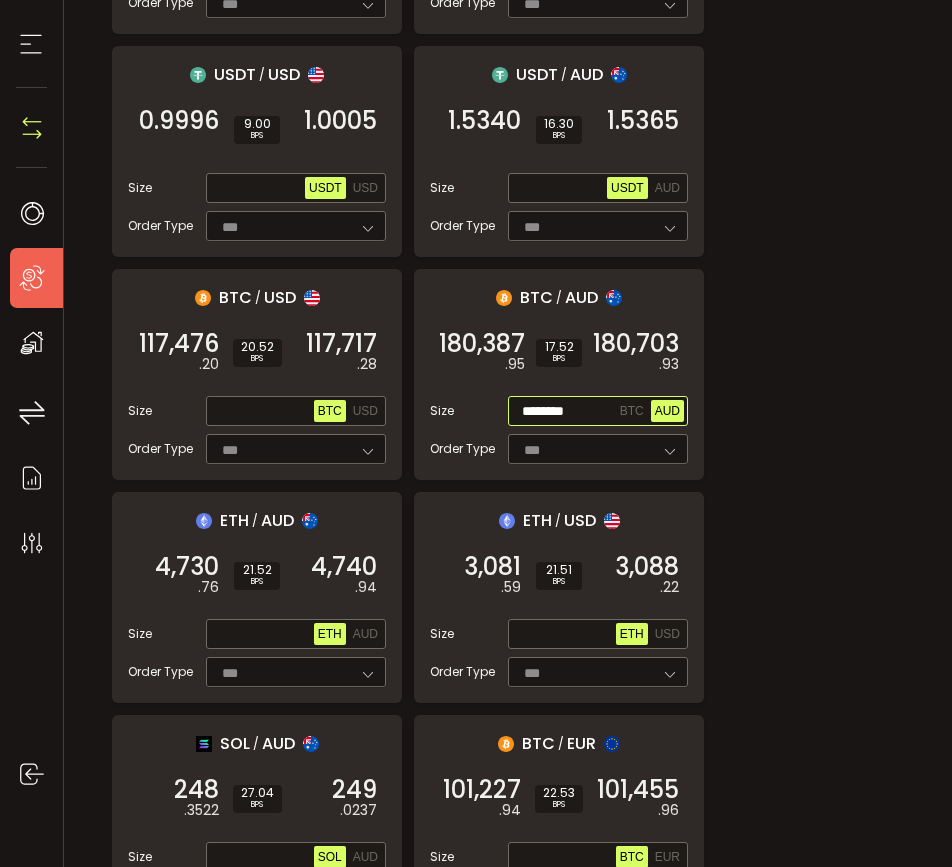 click on "AUD" at bounding box center (667, 411) 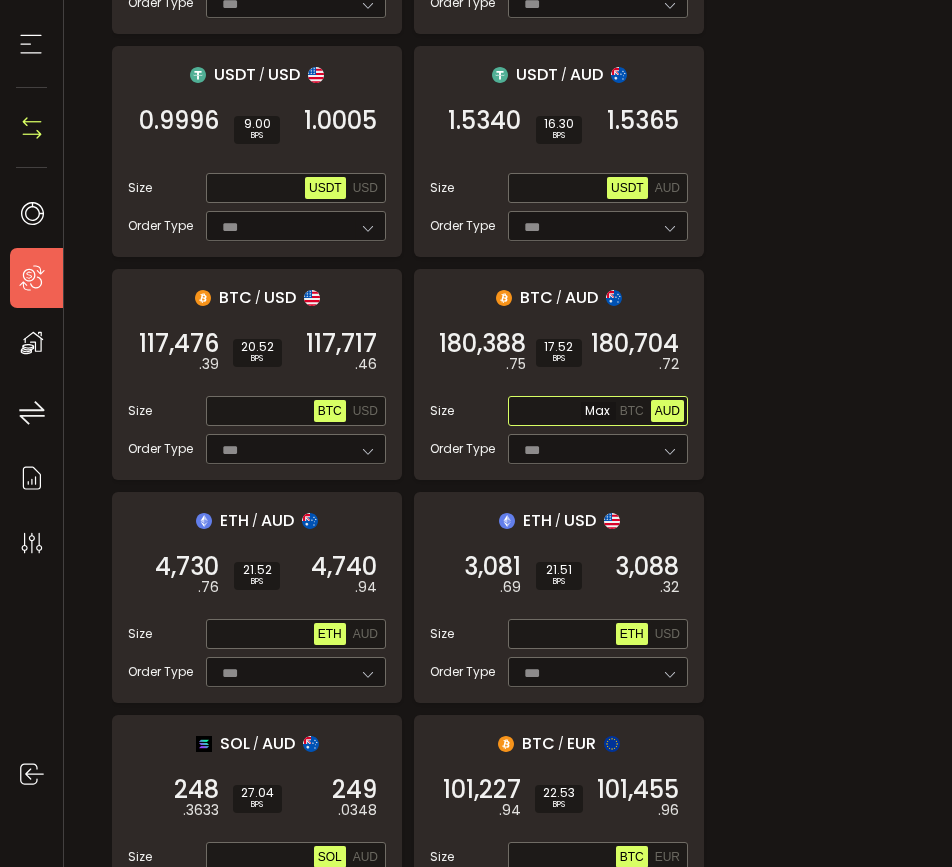 click at bounding box center (564, 412) 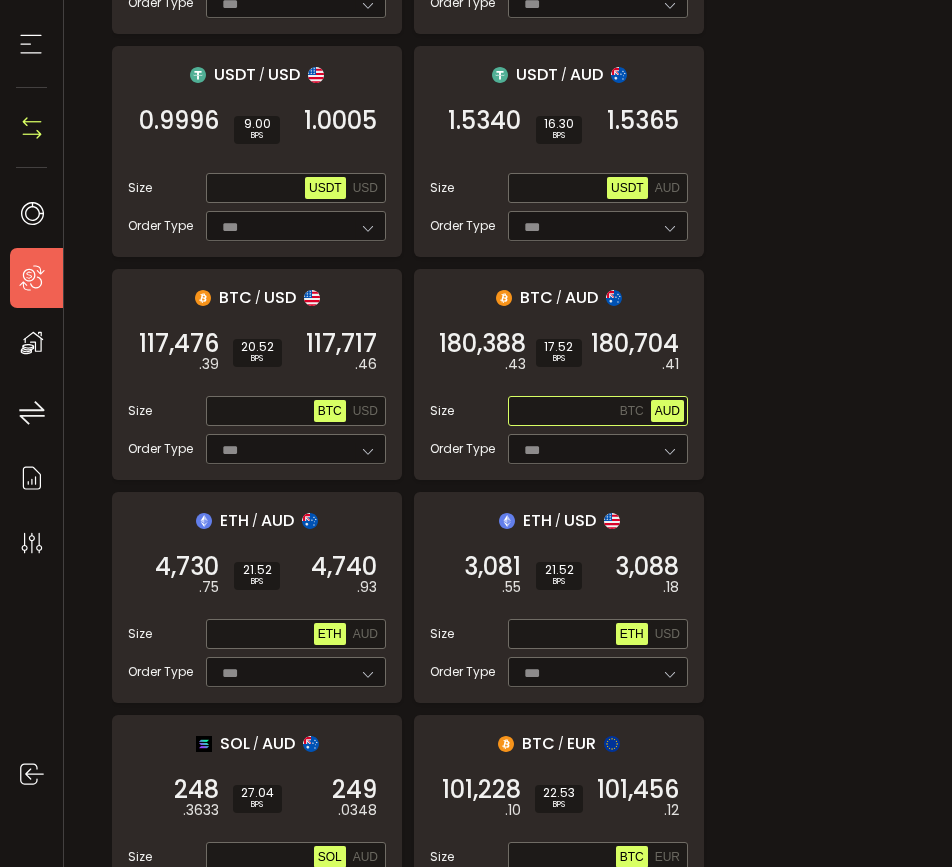 paste on "**********" 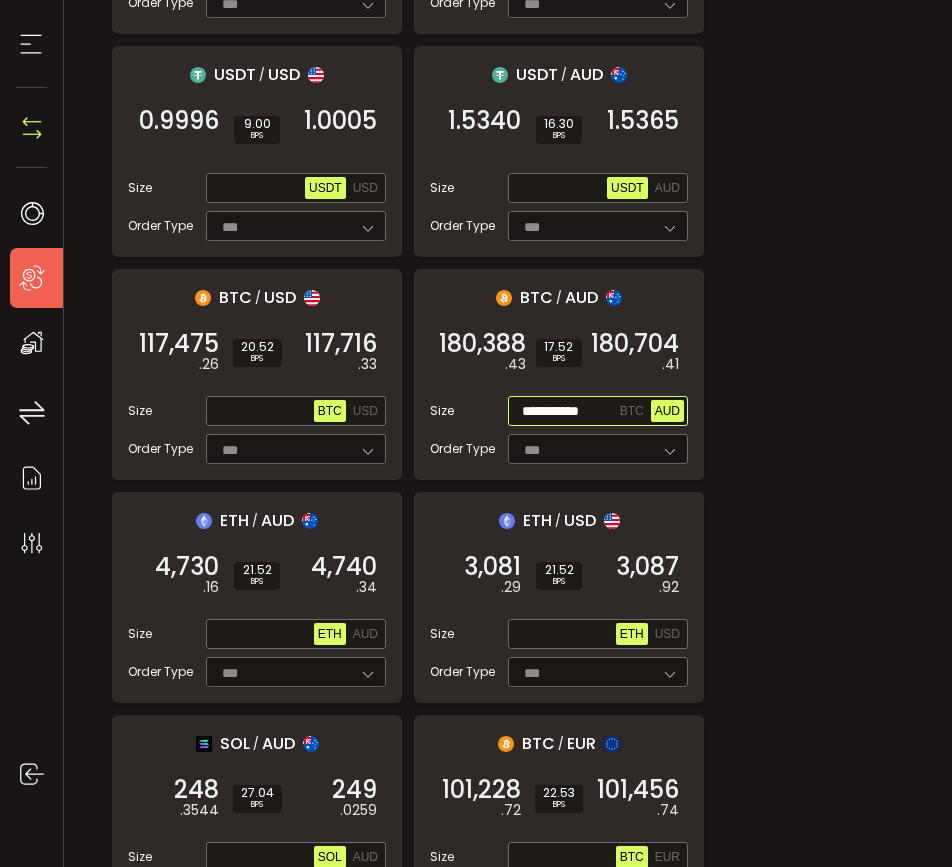 scroll, scrollTop: 0, scrollLeft: 0, axis: both 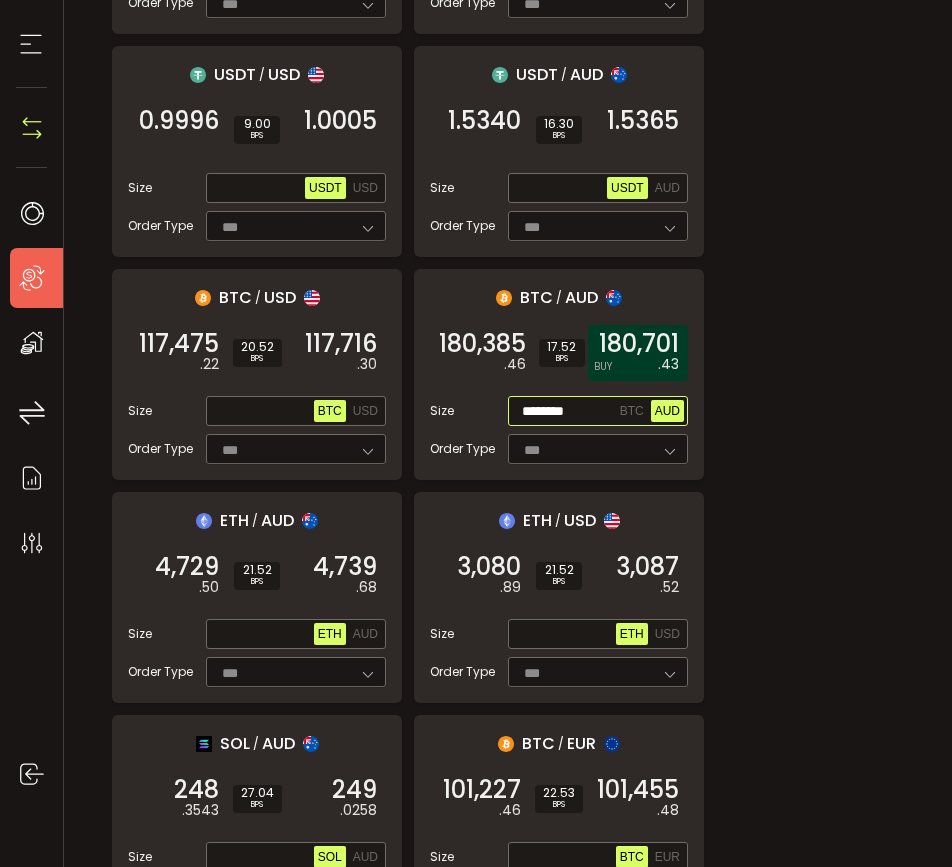 type on "********" 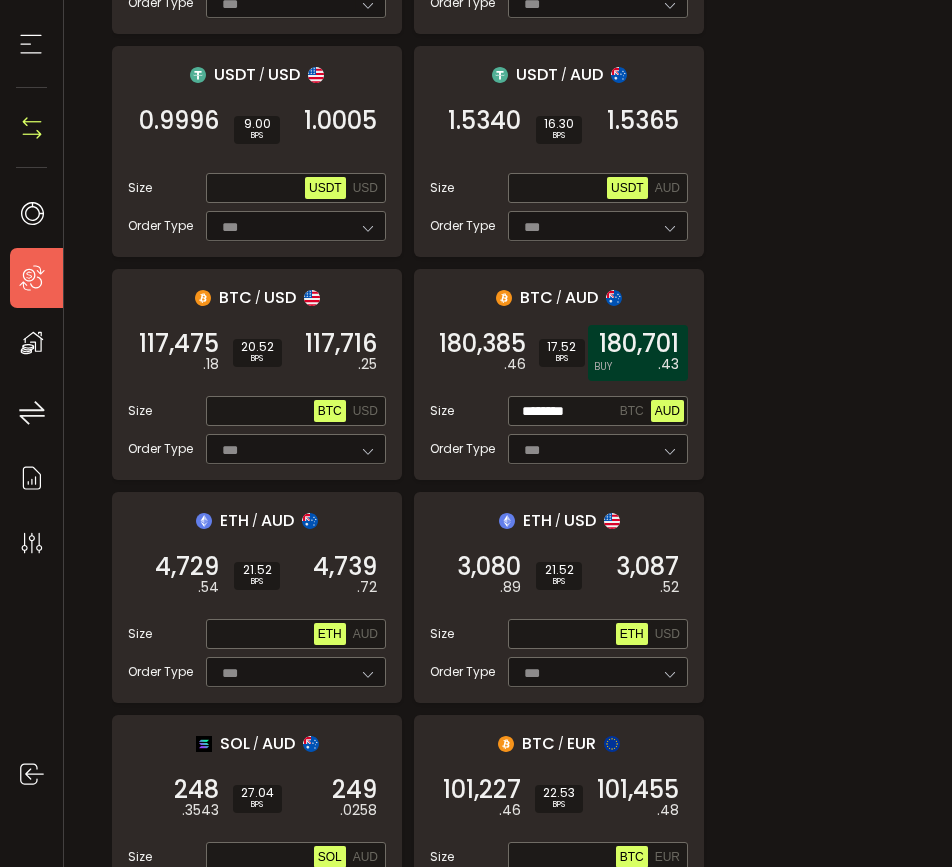 click on "180,701" at bounding box center (639, 344) 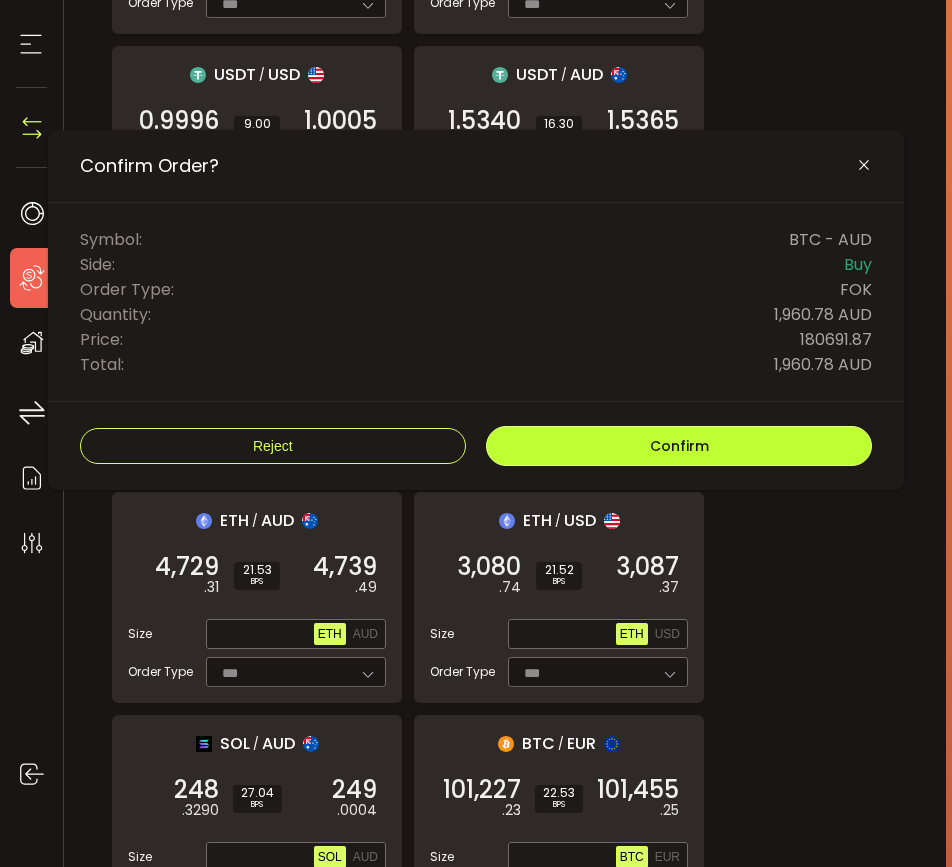 click on "Confirm" at bounding box center [679, 446] 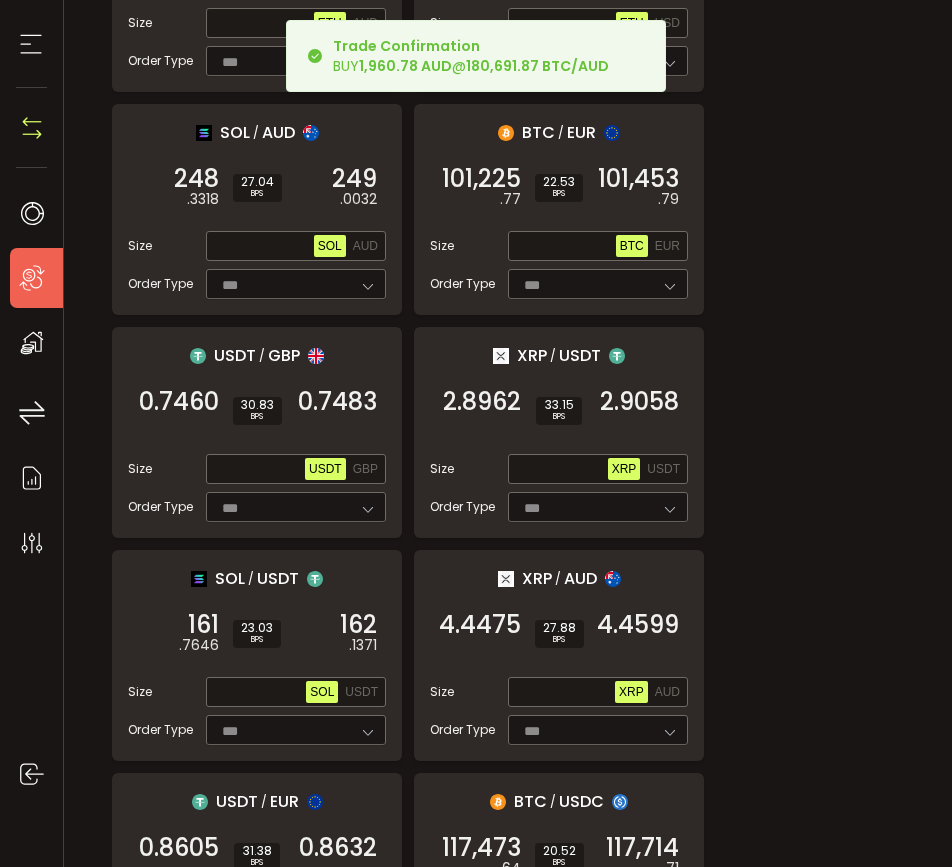 scroll, scrollTop: 2082, scrollLeft: 0, axis: vertical 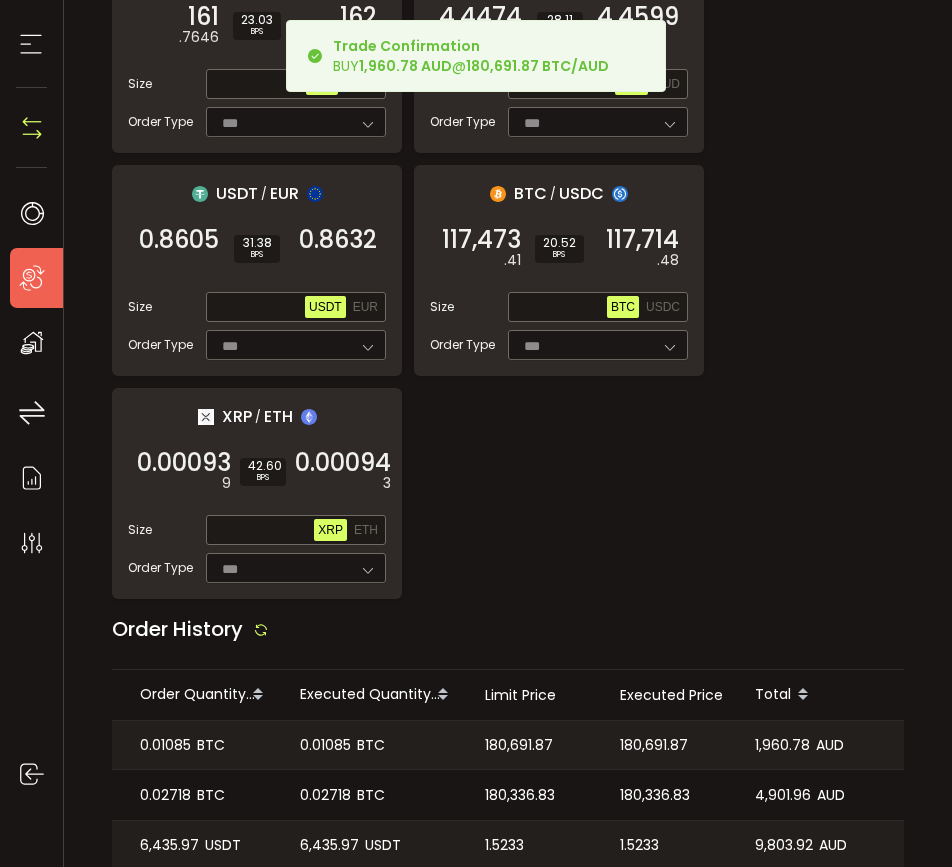 click on "180,691.87" at bounding box center [654, 745] 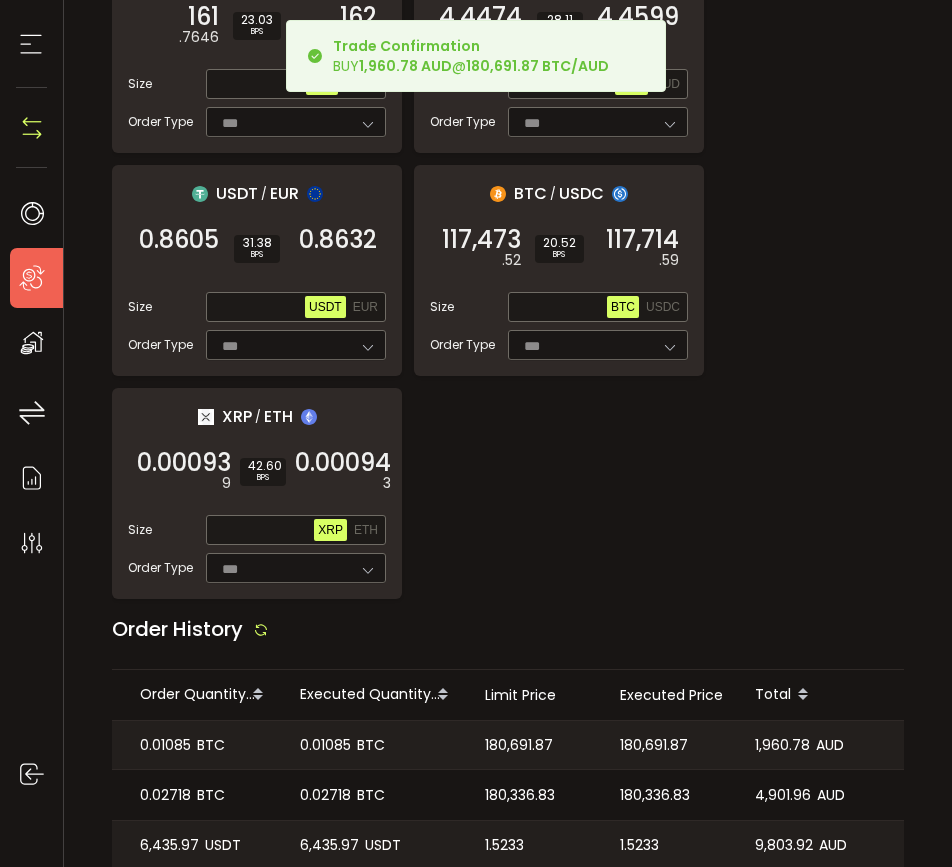 click on "180,691.87" at bounding box center [654, 745] 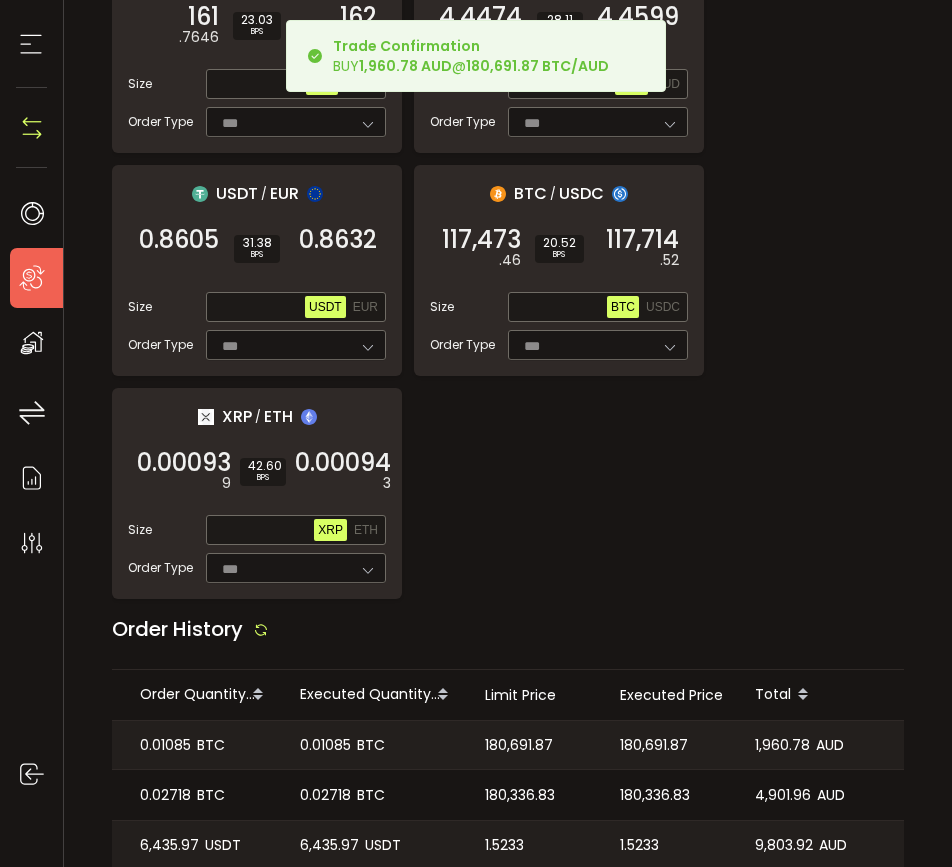 copy on "180,691.87" 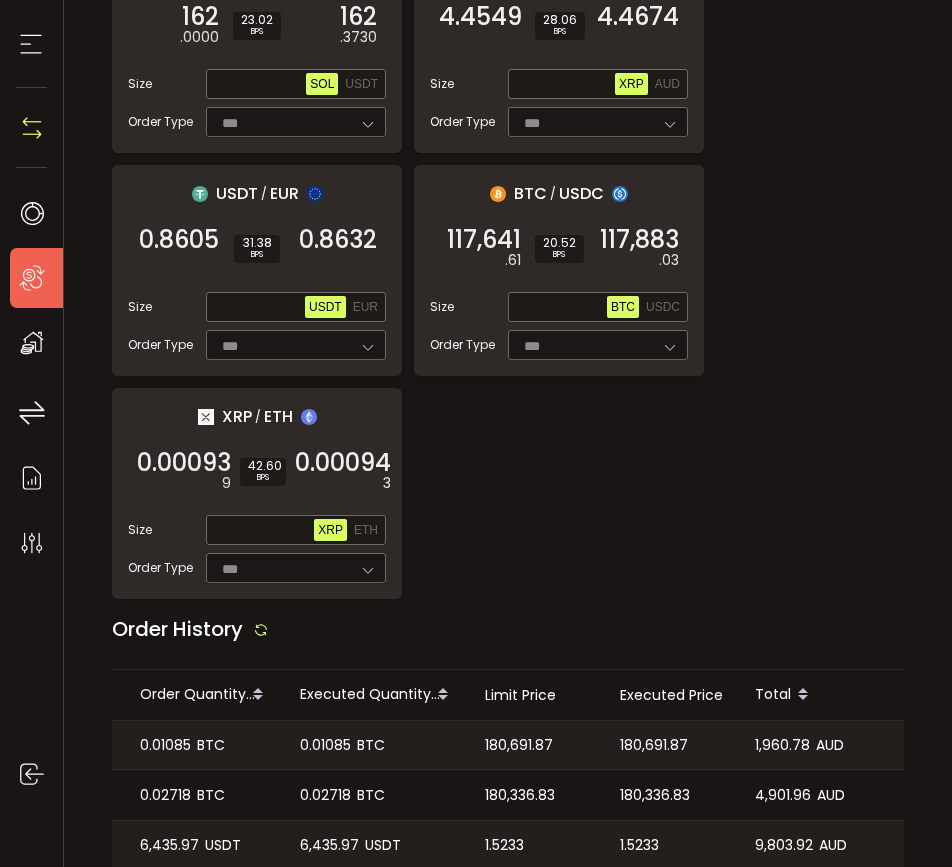 click on "ETH / USDT 3,084   .87 SELL 21.52 BPS 3,091  .51 BUY Size Max ETH USDT Order Type *** FOK USDC / AUD 1.5339    SELL 16.30 BPS 1.5364   BUY Size Max USDC AUD Order Type *** FOK USDC / USD 0.9996    SELL 9.00 BPS 1.0005   BUY Size Max USDC USD Order Type *** FOK ETH / BTC 0.02619    SELL 26.73 BPS 0.02626   BUY Size Max ETH BTC Order Type *** FOK BTC / USDT 117,637   .56 SELL 20.52 BPS 117,878  .97 BUY Size Max BTC USDT Order Type *** FOK USDC / USDT 0.9997    SELL 6.00 BPS 1.0003   BUY Size Max USDC USDT Order Type *** FOK SOL / AUDD -    SELL BPS -   BUY Size Max SOL AUDD Order Type *** FOK USDT / AUDD -    SELL BPS -   BUY Size Max USDT AUDD Order Type *** FOK USDC / AUDD -    SELL BPS -   BUY Size Max USDC AUDD Order Type *** FOK ETH / AUDD -    SELL BPS -   BUY Size Max ETH AUDD Order Type *** FOK BTC / AUDD -    SELL BPS -   BUY Size Max BTC AUDD Order Type *** FOK USDT / USD 0.9995    SELL 10.01 BPS 1.0005   BUY Size Max USDT USD Order Type *** FOK USDT / AUD 1.5340    SELL 15.65" at bounding box center [508, -622] 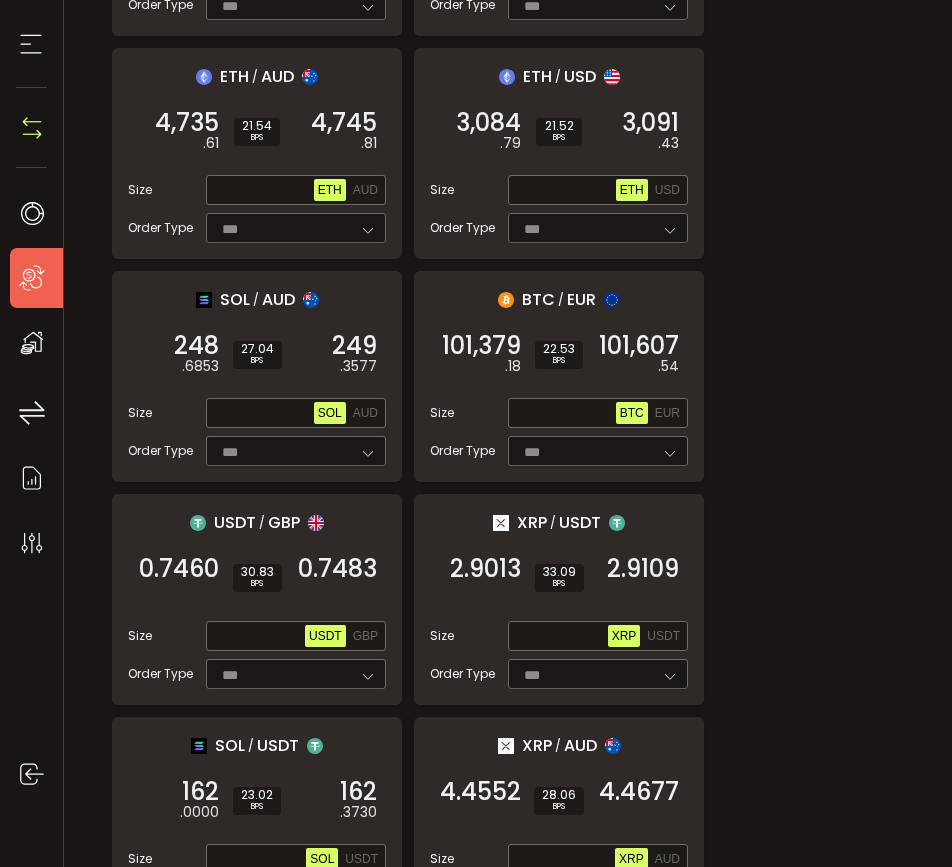 scroll, scrollTop: 1134, scrollLeft: 0, axis: vertical 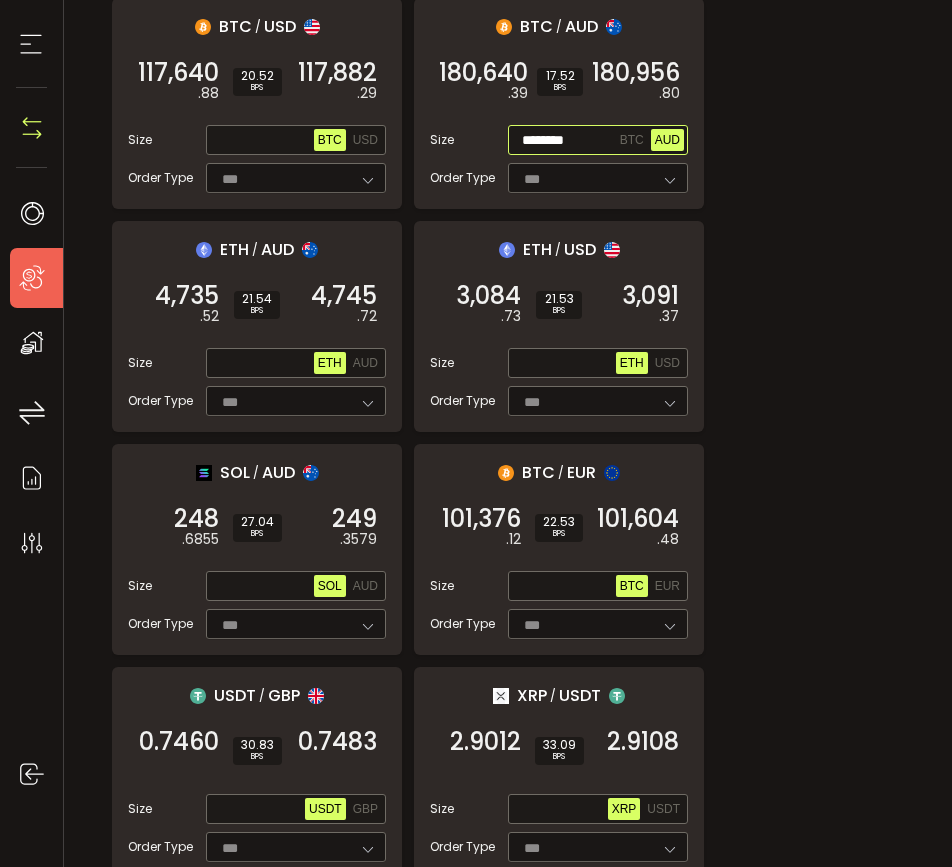 click on "AUD" at bounding box center [667, 140] 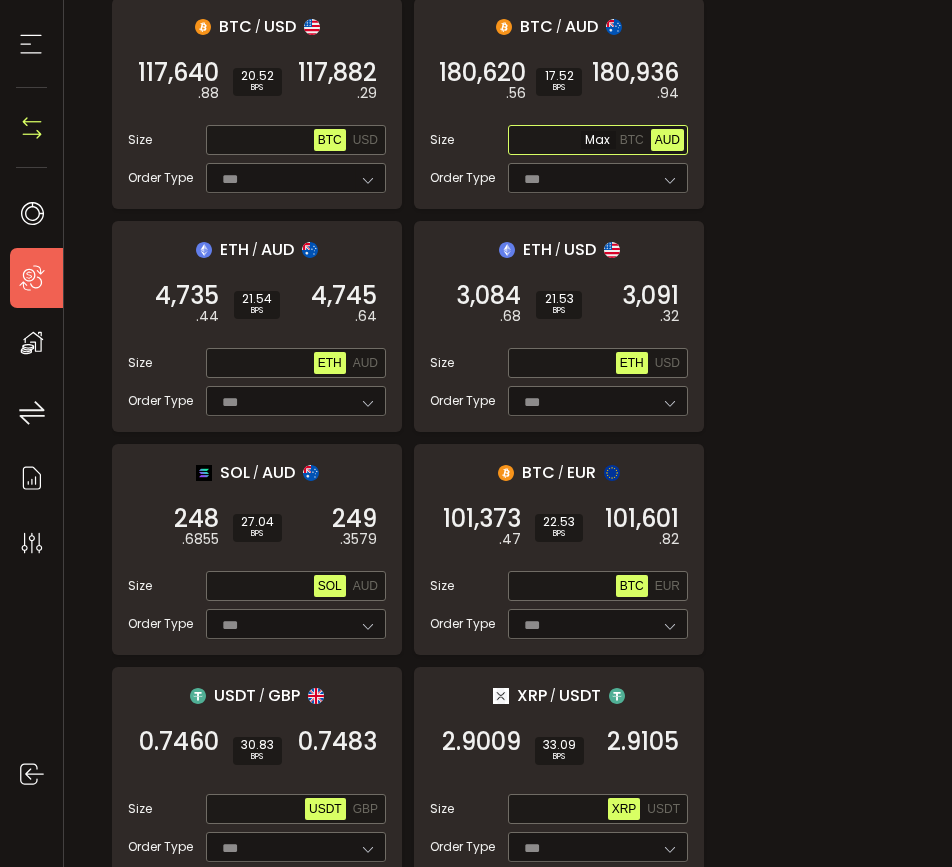 click at bounding box center (564, 141) 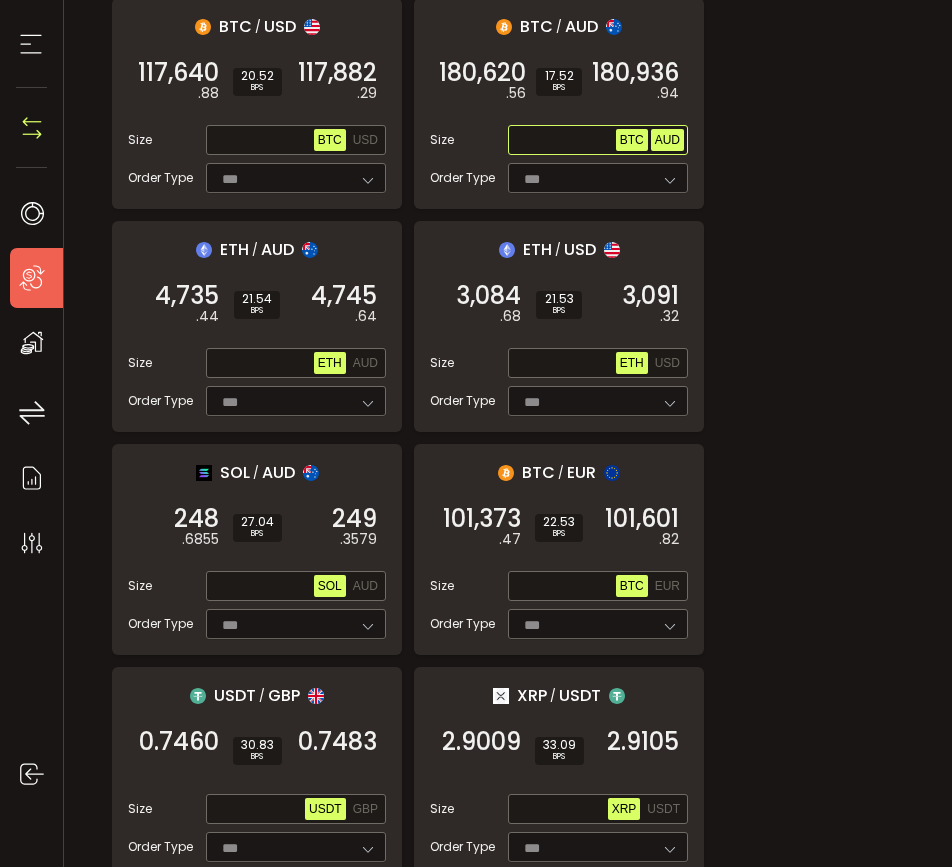 paste on "**********" 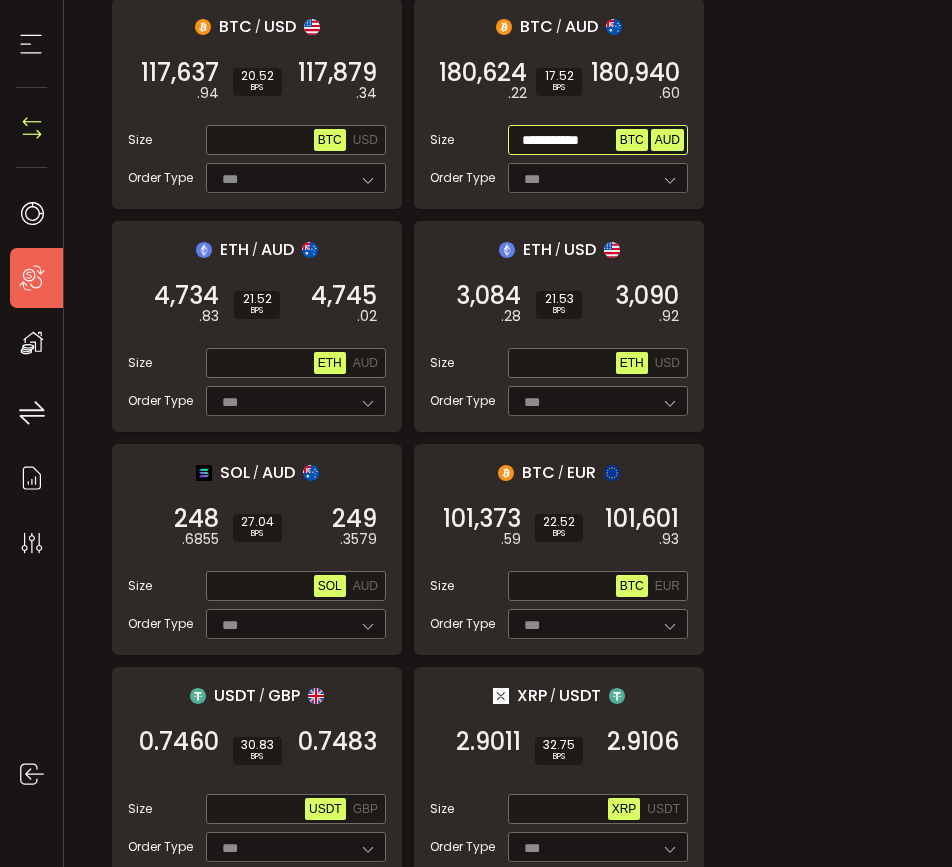 scroll, scrollTop: 0, scrollLeft: 0, axis: both 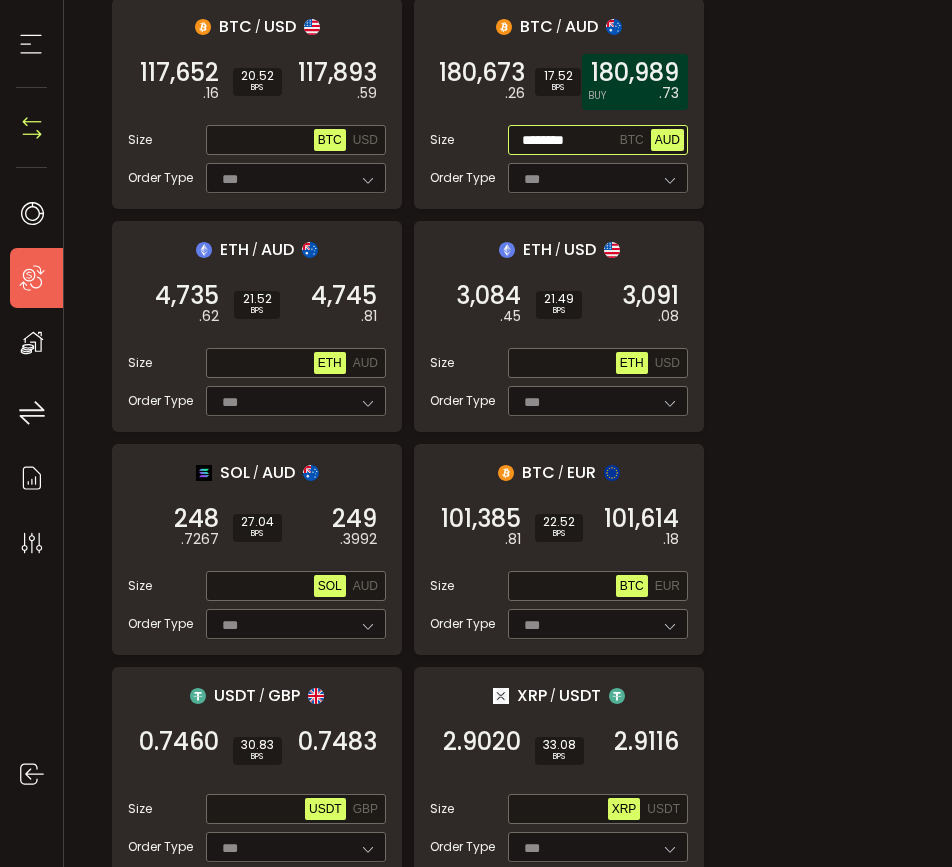 type on "********" 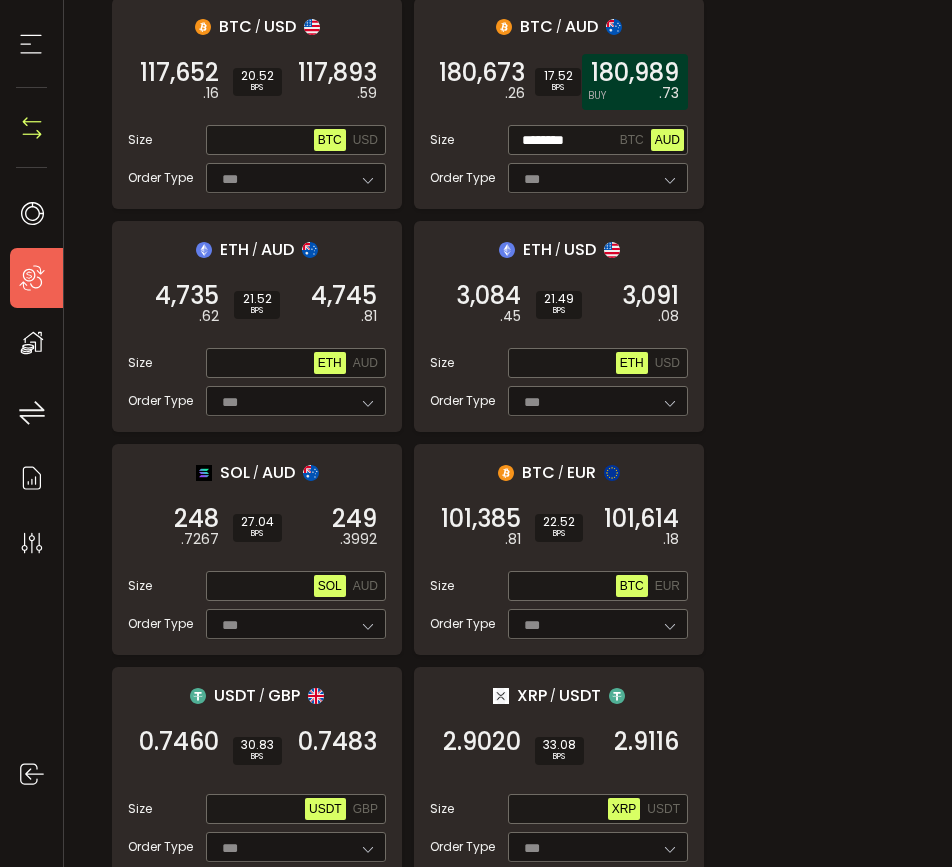 click on "180,989" at bounding box center [635, 73] 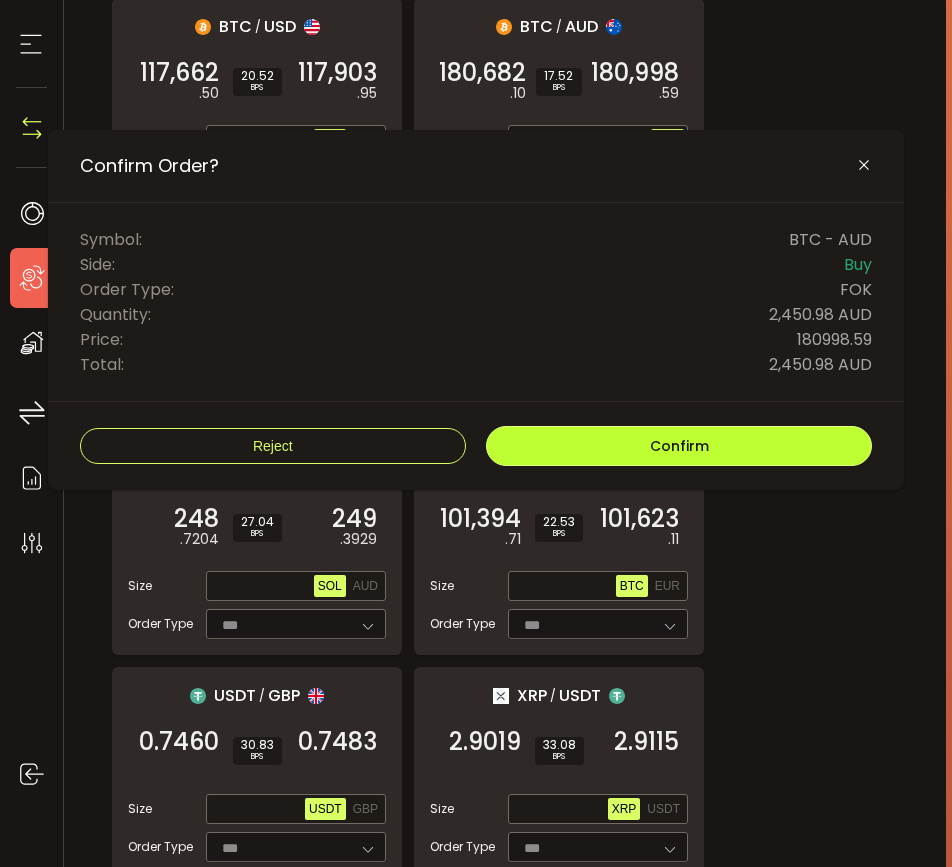 click on "Confirm" at bounding box center [679, 446] 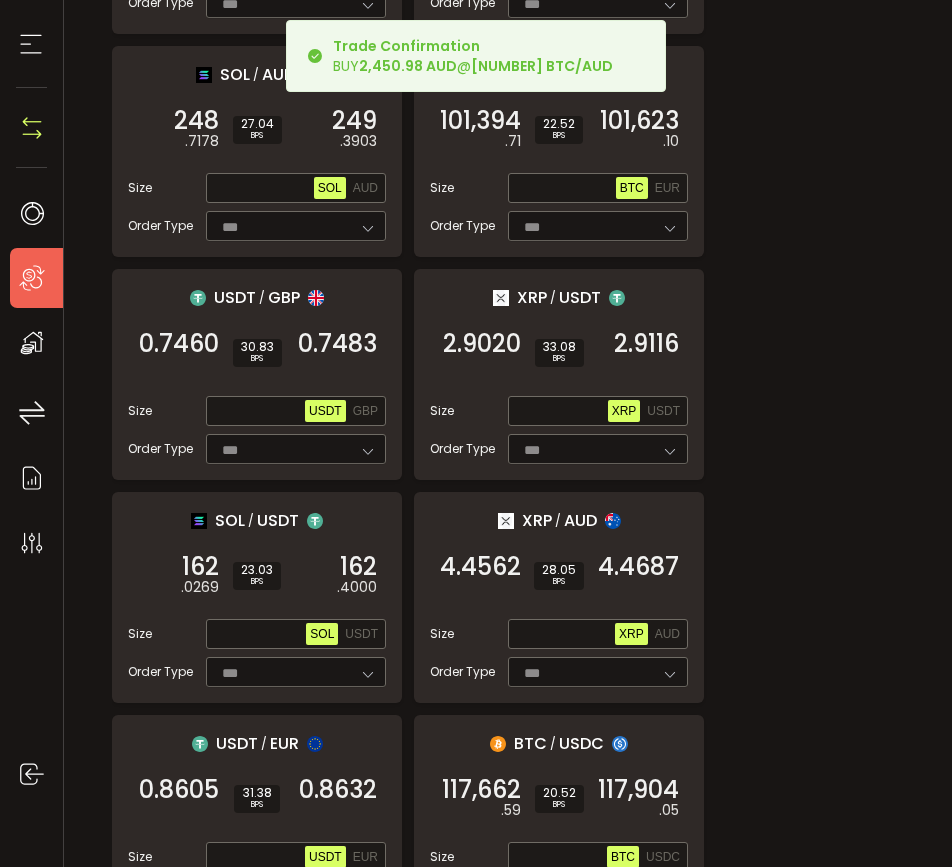 scroll, scrollTop: 2271, scrollLeft: 0, axis: vertical 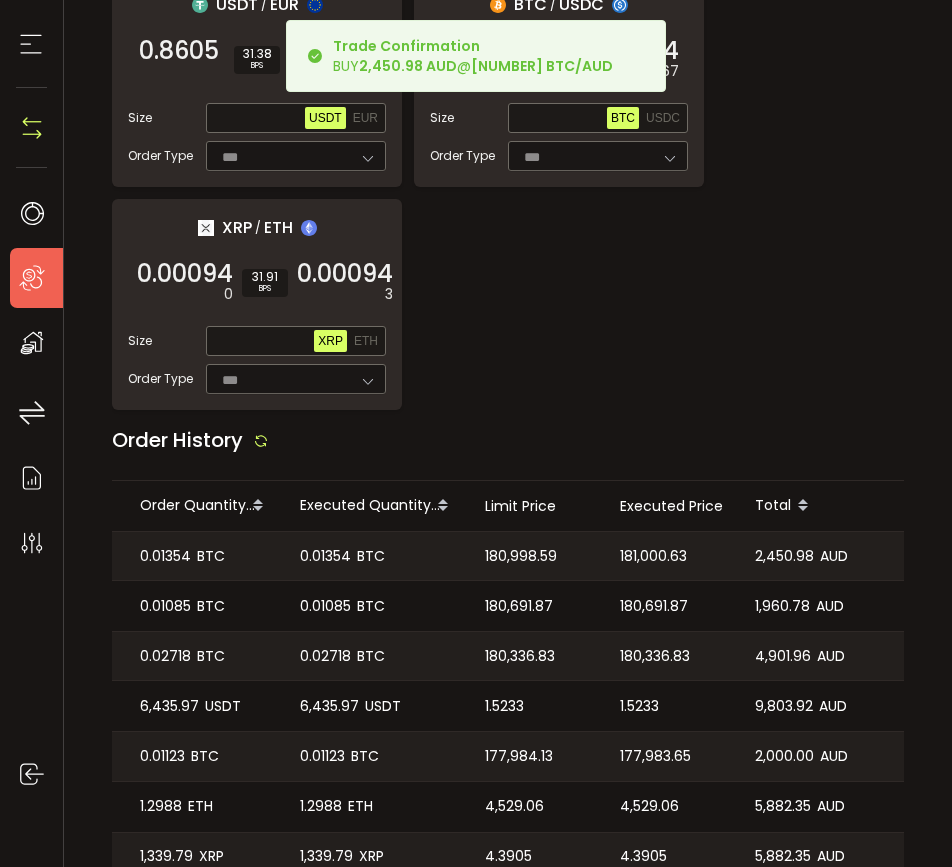 click on "181,000.63" at bounding box center (653, 556) 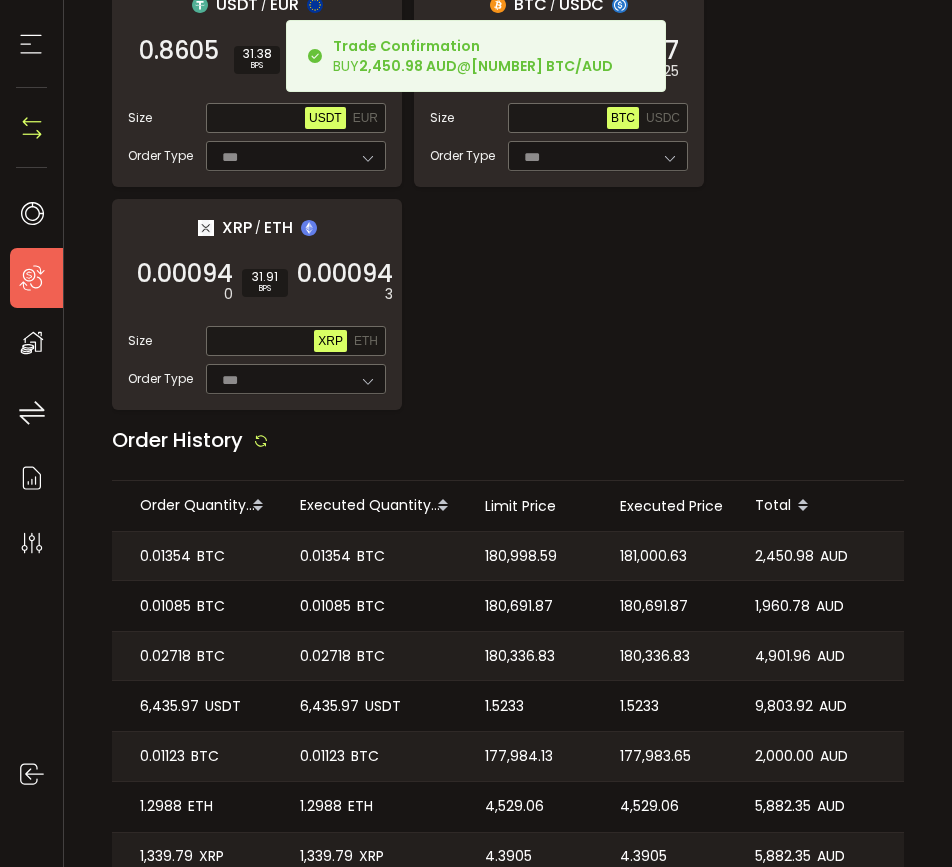 copy on "181,000.63" 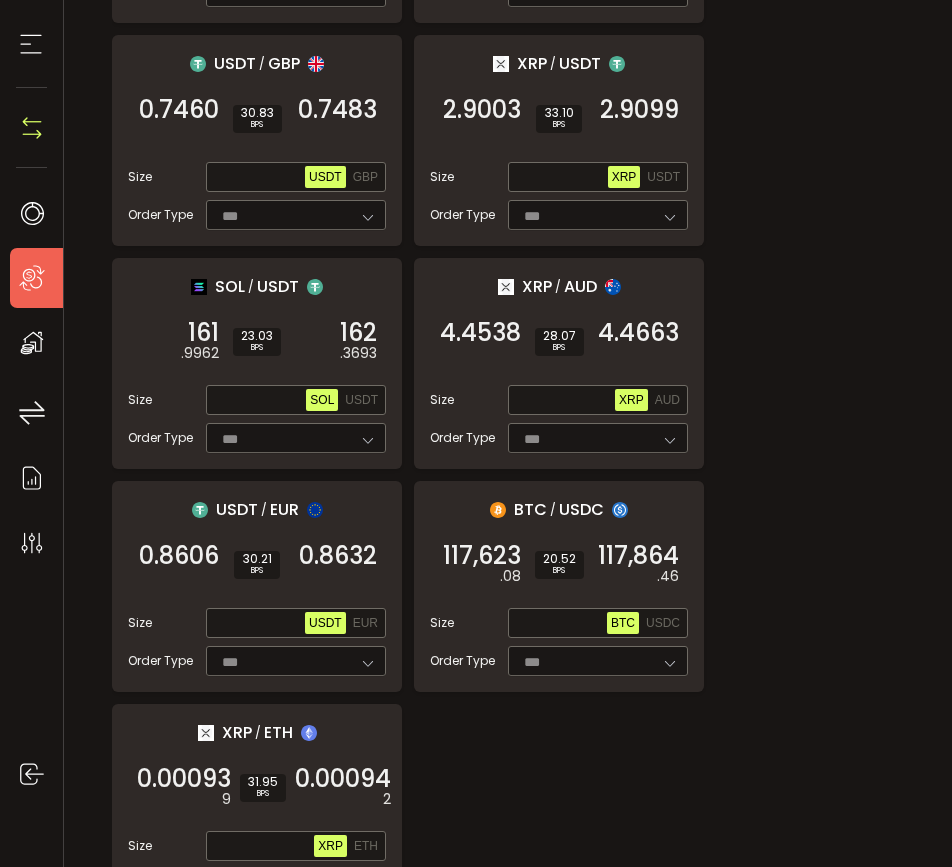 scroll, scrollTop: 1335, scrollLeft: 0, axis: vertical 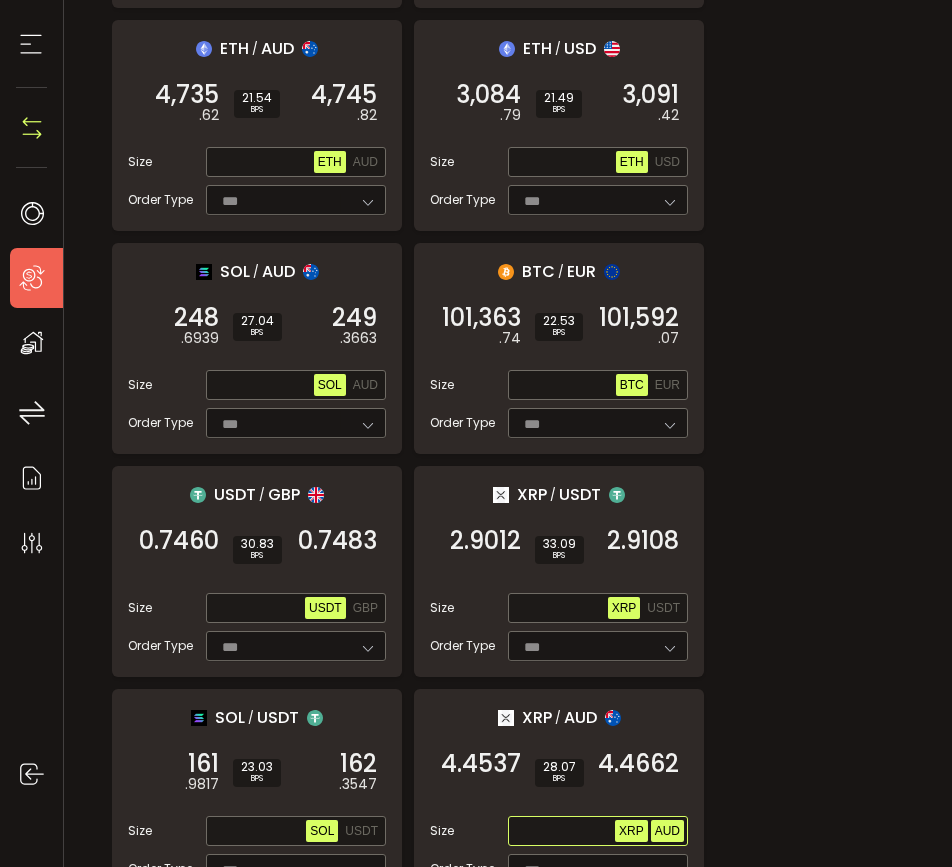 click on "AUD" at bounding box center (667, 831) 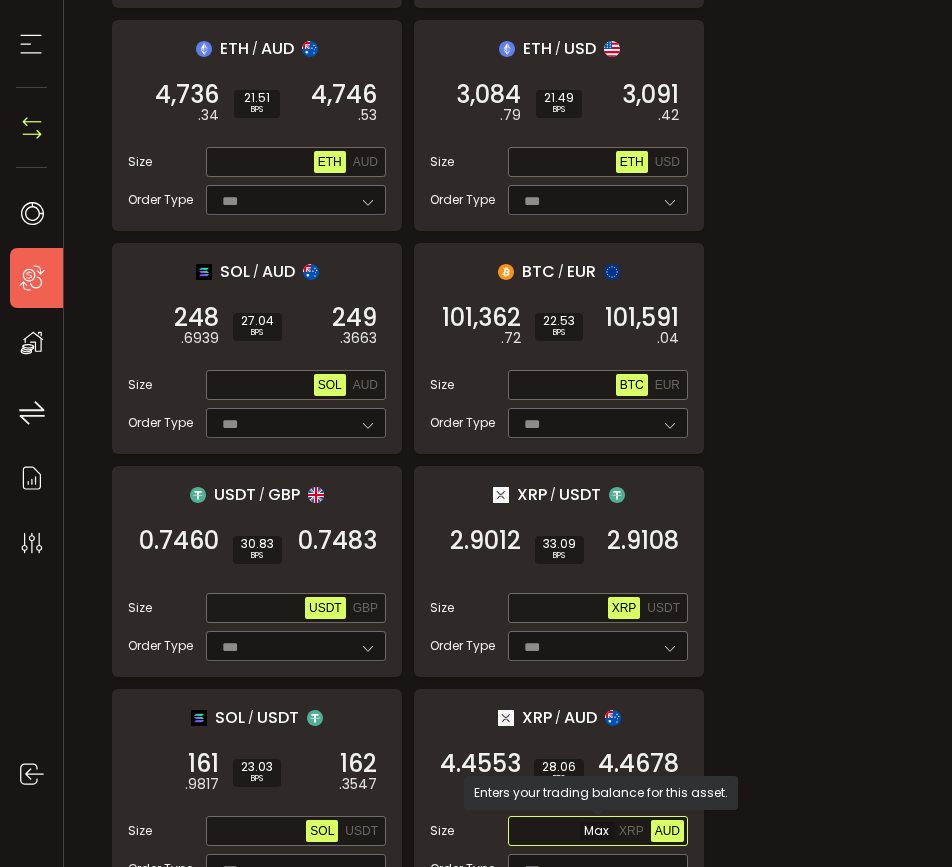 click at bounding box center (563, 832) 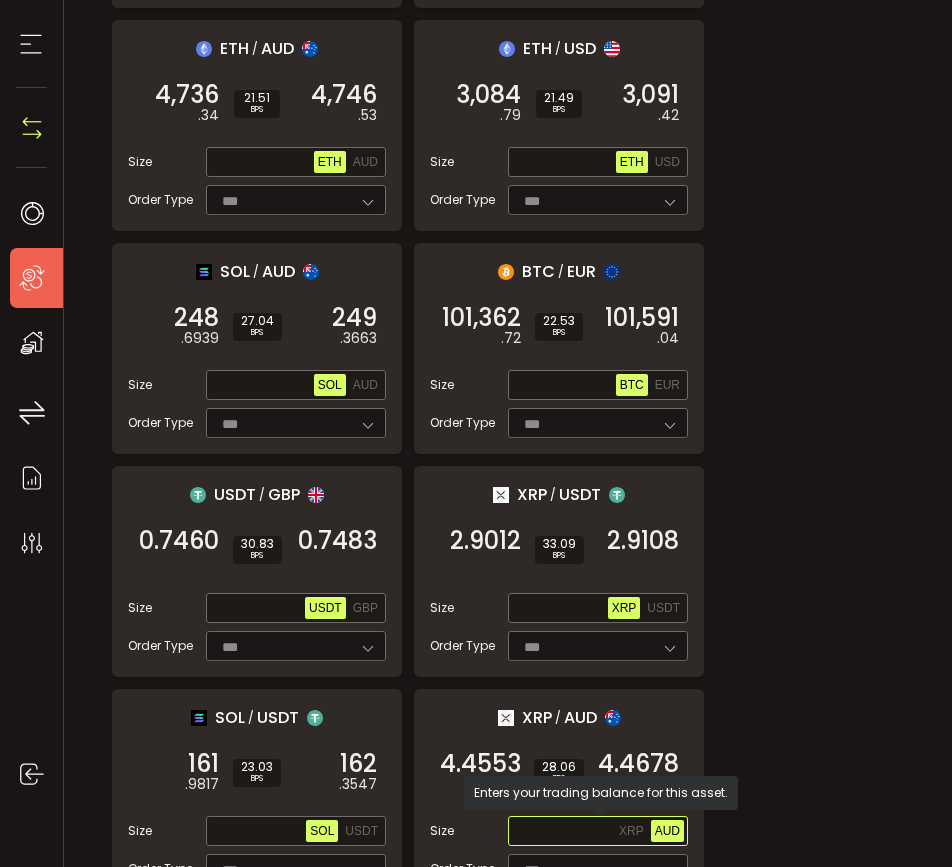 paste on "********" 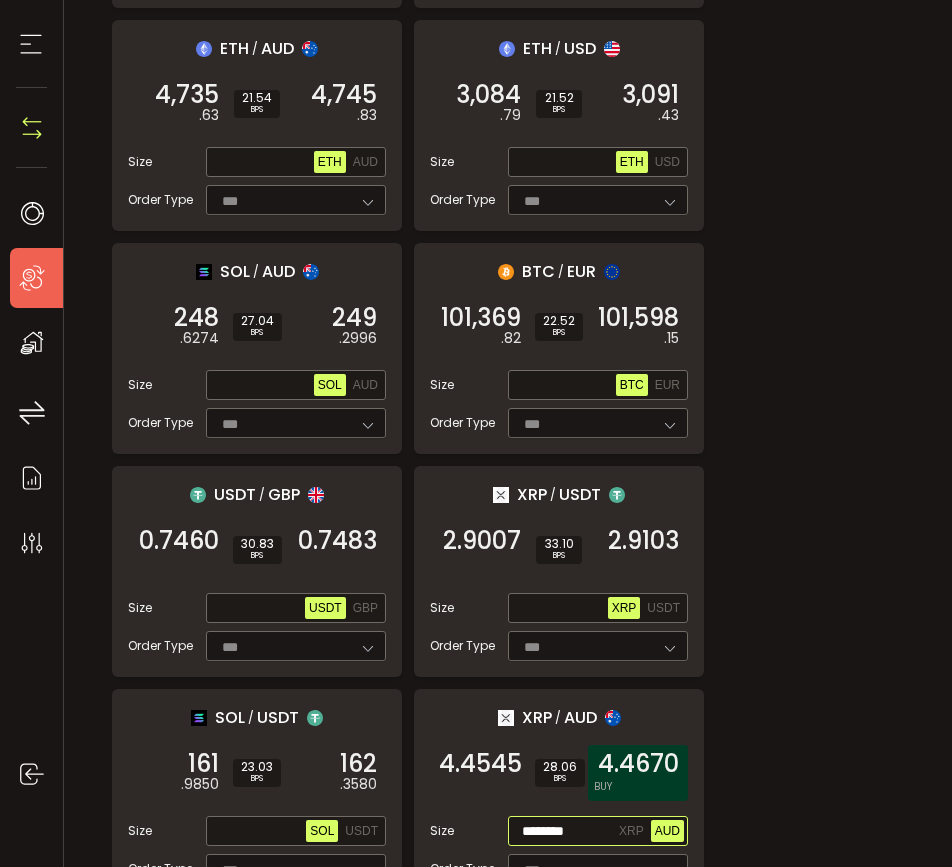 type on "********" 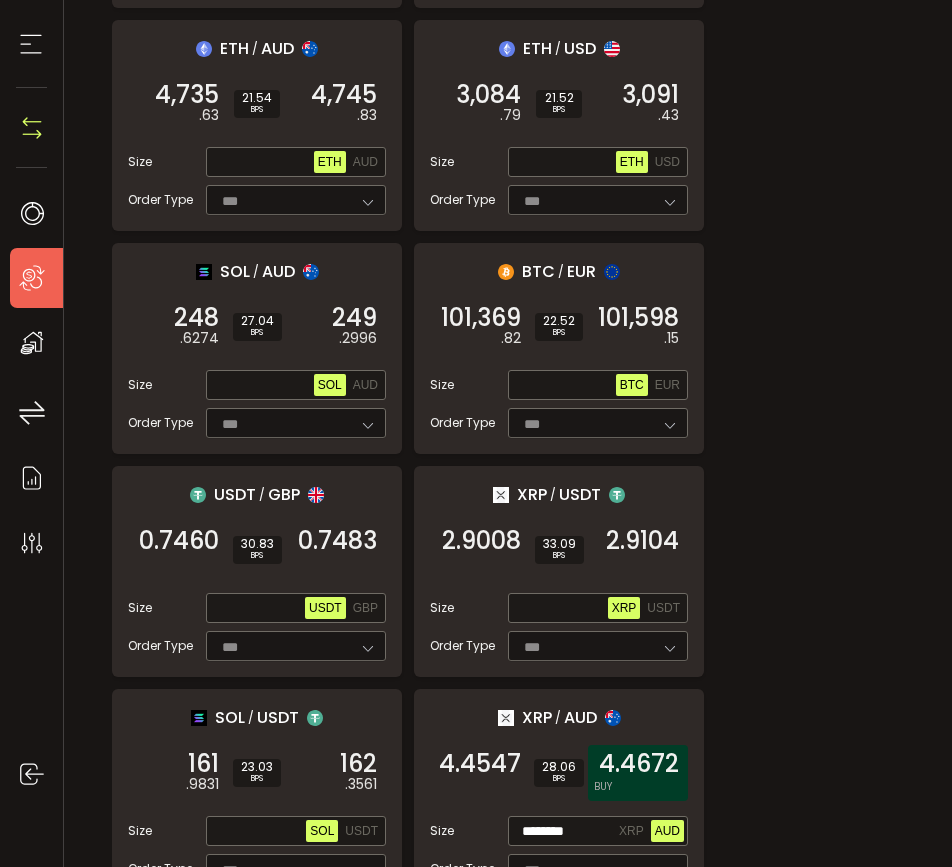 click on "4.4672" at bounding box center (639, 764) 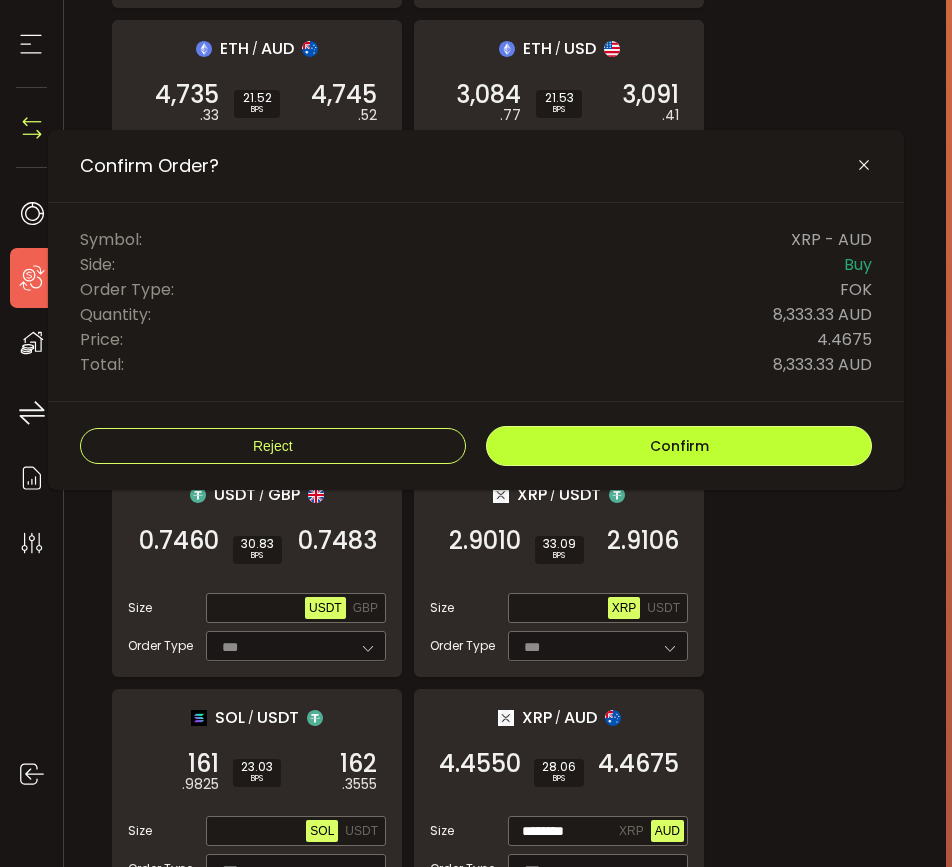 click on "Confirm" at bounding box center [679, 446] 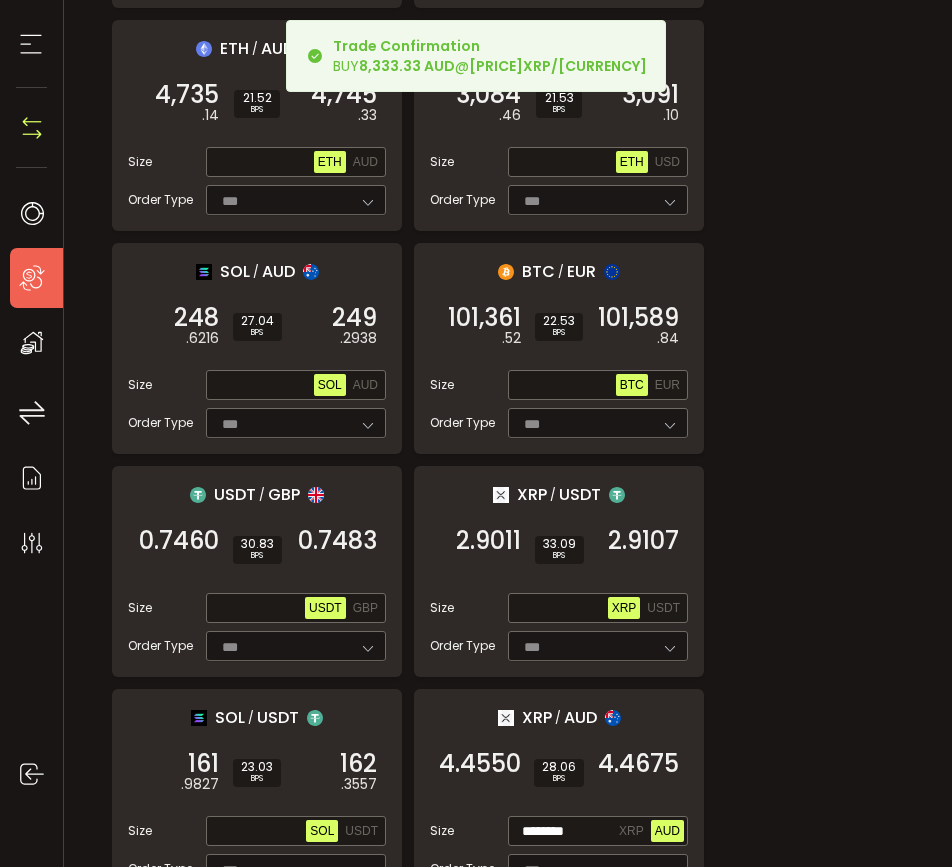 scroll, scrollTop: 1985, scrollLeft: 0, axis: vertical 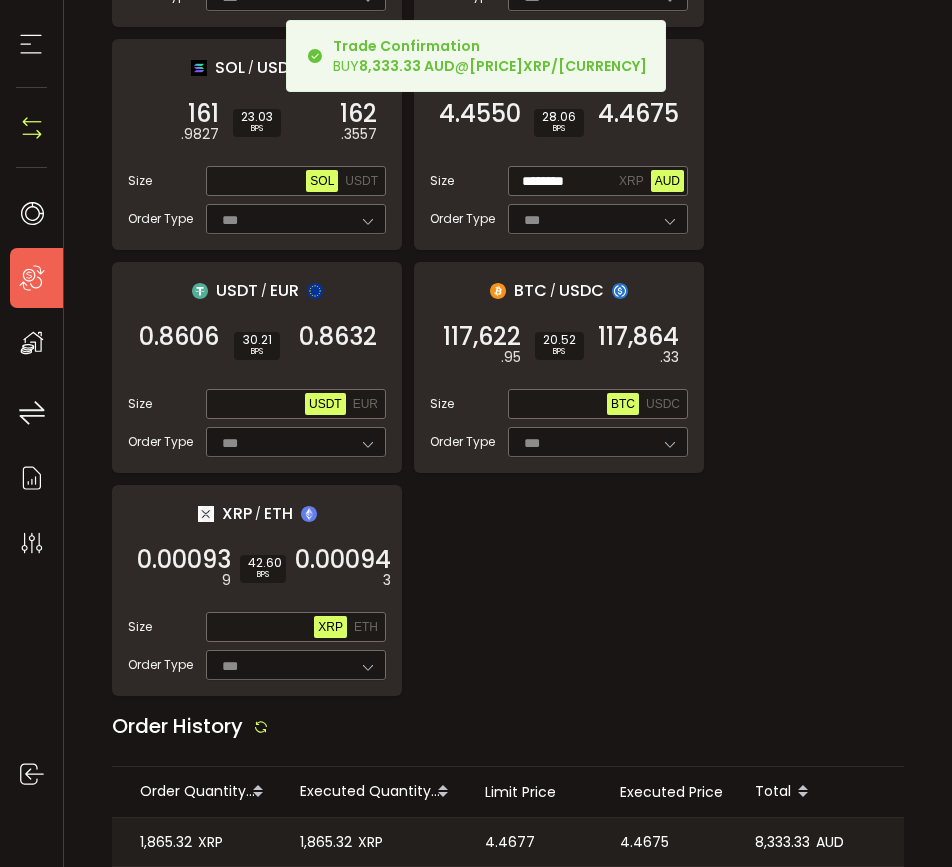 click on "4.4675" at bounding box center (644, 842) 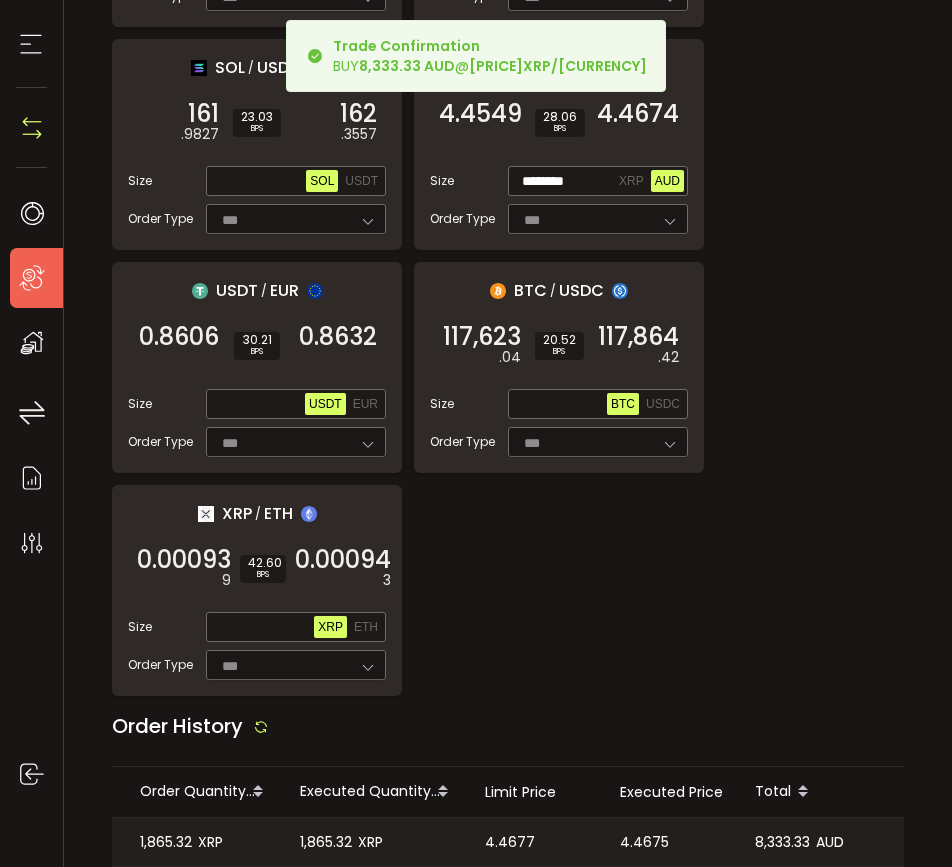 copy on "4.4675" 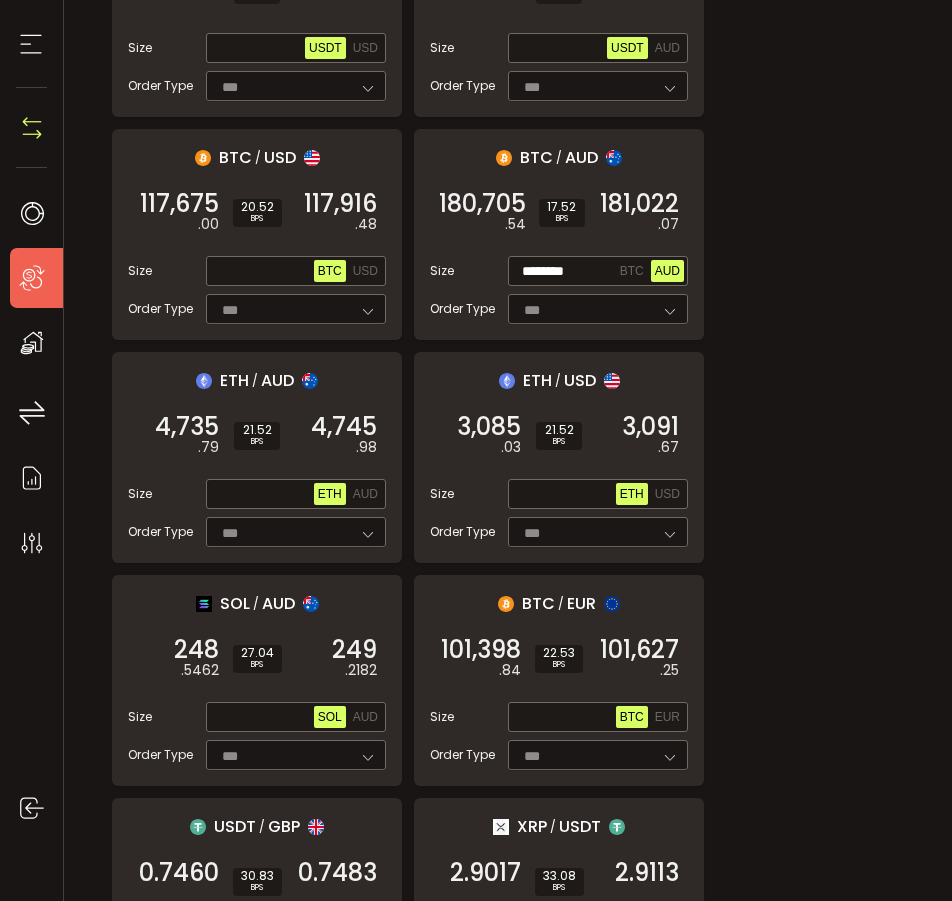 scroll, scrollTop: 1001, scrollLeft: 0, axis: vertical 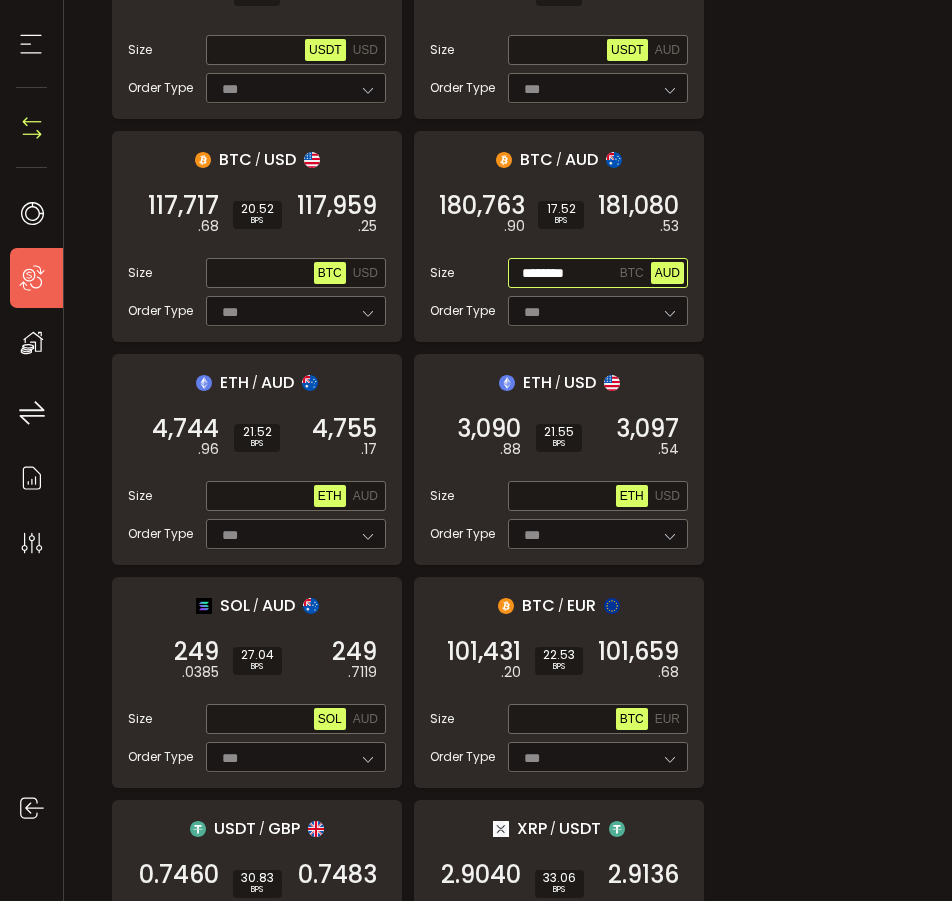 click on "AUD" at bounding box center [667, 273] 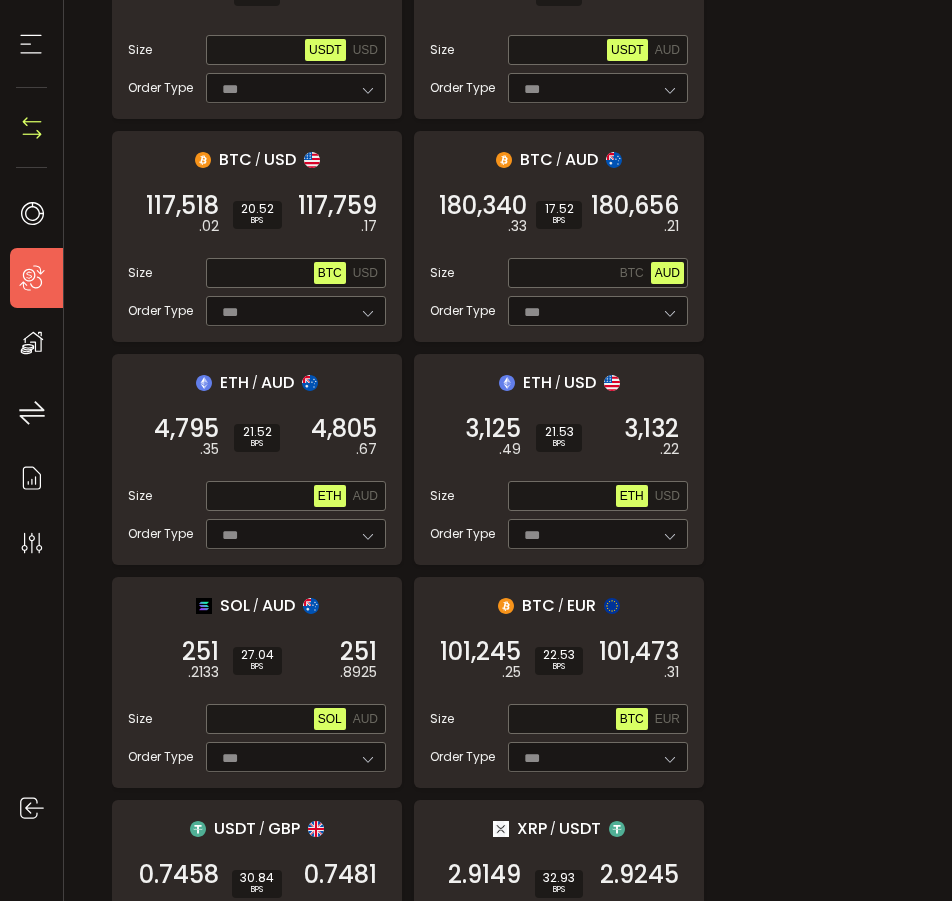 click on "ETH / USDT 3,125   .52 SELL 21.53 BPS 3,132  .25 BUY Size Max ETH USDT Order Type *** FOK USDC / AUD 1.5330    SELL 16.31 BPS 1.5355   BUY Size Max USDC AUD Order Type *** FOK USDC / USD 0.9996    SELL 9.00 BPS 1.0005   BUY Size Max USDC USD Order Type *** FOK ETH / BTC 0.02656    SELL 26.36 BPS 0.02663   BUY Size Max ETH BTC Order Type *** FOK BTC / USDT 117,519   .05 SELL 20.52 BPS 117,760  .21 BUY Size Max BTC USDT Order Type *** FOK USDC / USDT 0.9997    SELL 6.00 BPS 1.0003   BUY Size Max USDC USDT Order Type *** FOK SOL / AUDD -    SELL BPS -   BUY Size Max SOL AUDD Order Type *** FOK USDT / AUDD -    SELL BPS -   BUY Size Max USDT AUDD Order Type *** FOK USDC / AUDD -    SELL BPS -   BUY Size Max USDC AUDD Order Type *** FOK ETH / AUDD -    SELL BPS -   BUY Size Max ETH AUDD Order Type *** FOK BTC / AUDD -    SELL BPS -   BUY Size Max BTC AUDD Order Type *** FOK USDT / USD 0.9995    SELL 9.00 BPS 1.0004   BUY Size Max USDT USD Order Type *** FOK USDT / AUD 1.5330    SELL 16.31" at bounding box center (508, 459) 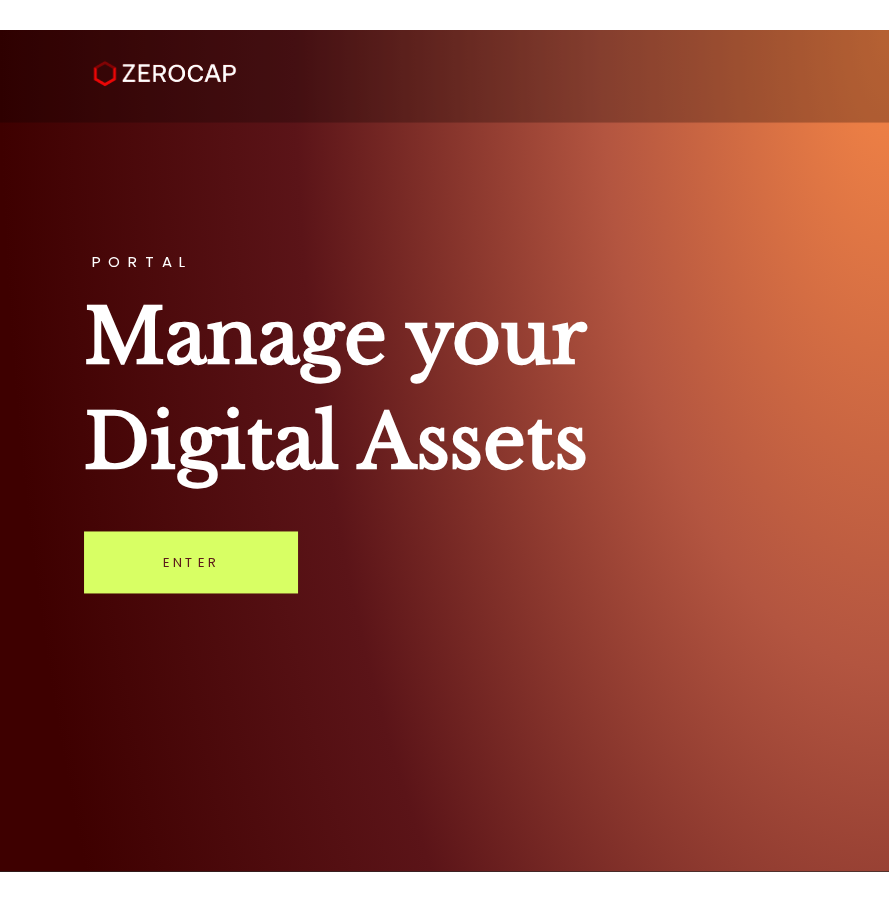 scroll, scrollTop: 0, scrollLeft: 0, axis: both 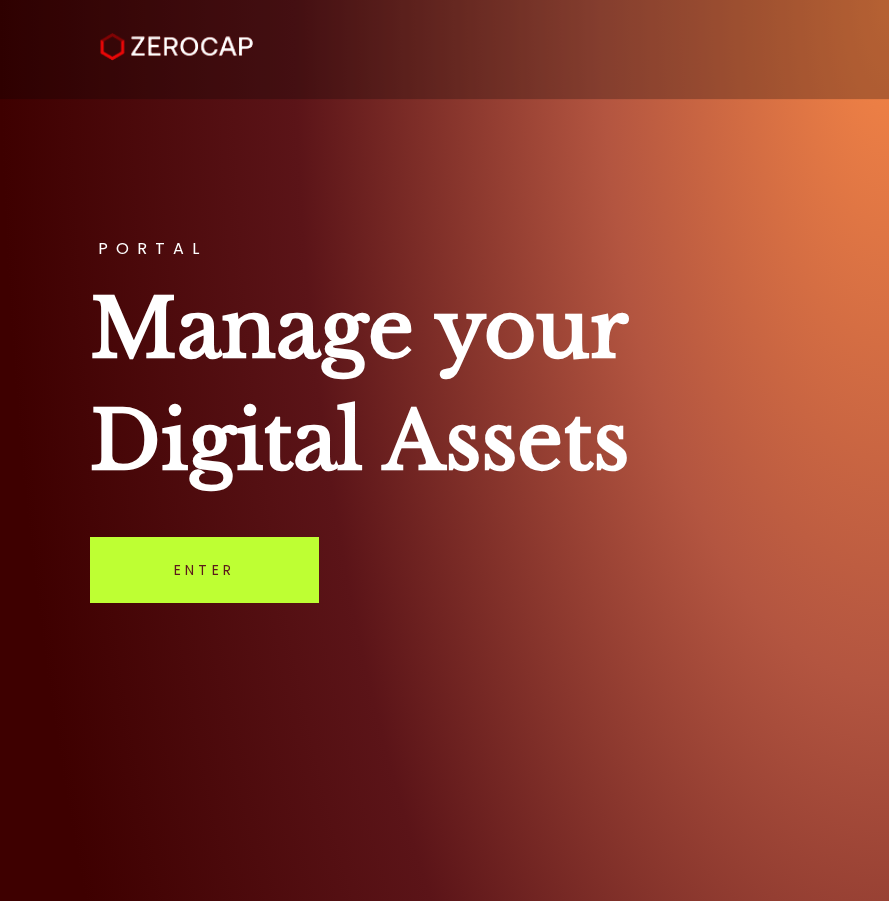 click on "Enter" at bounding box center (204, 570) 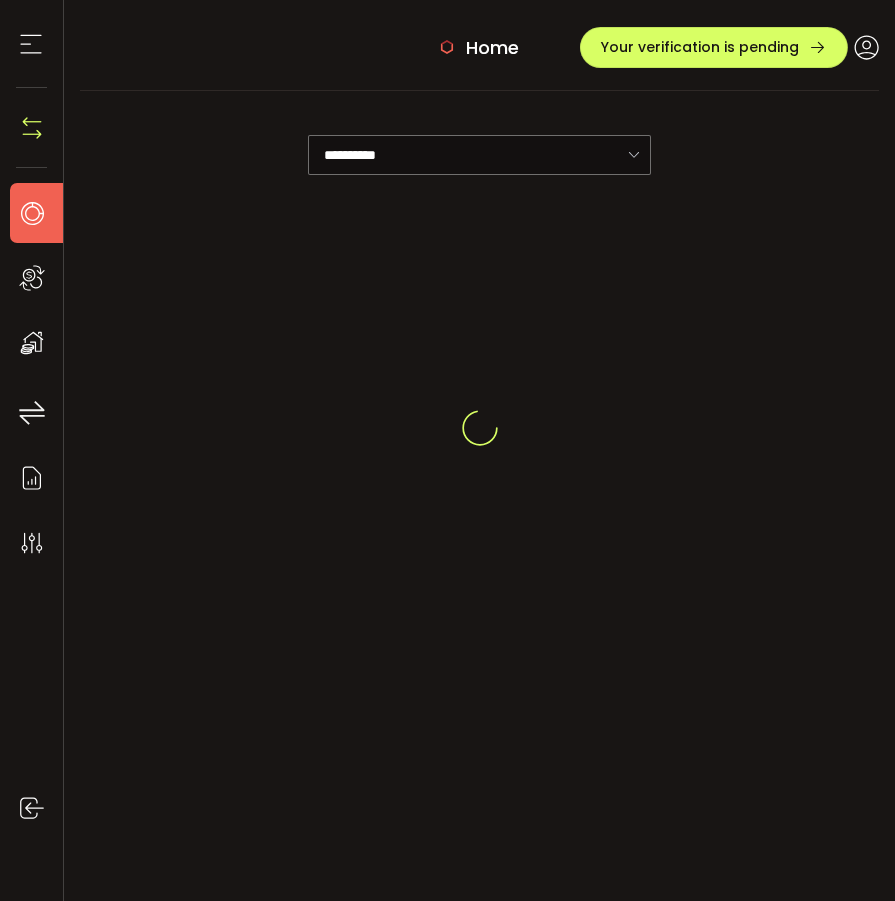 scroll, scrollTop: 0, scrollLeft: 0, axis: both 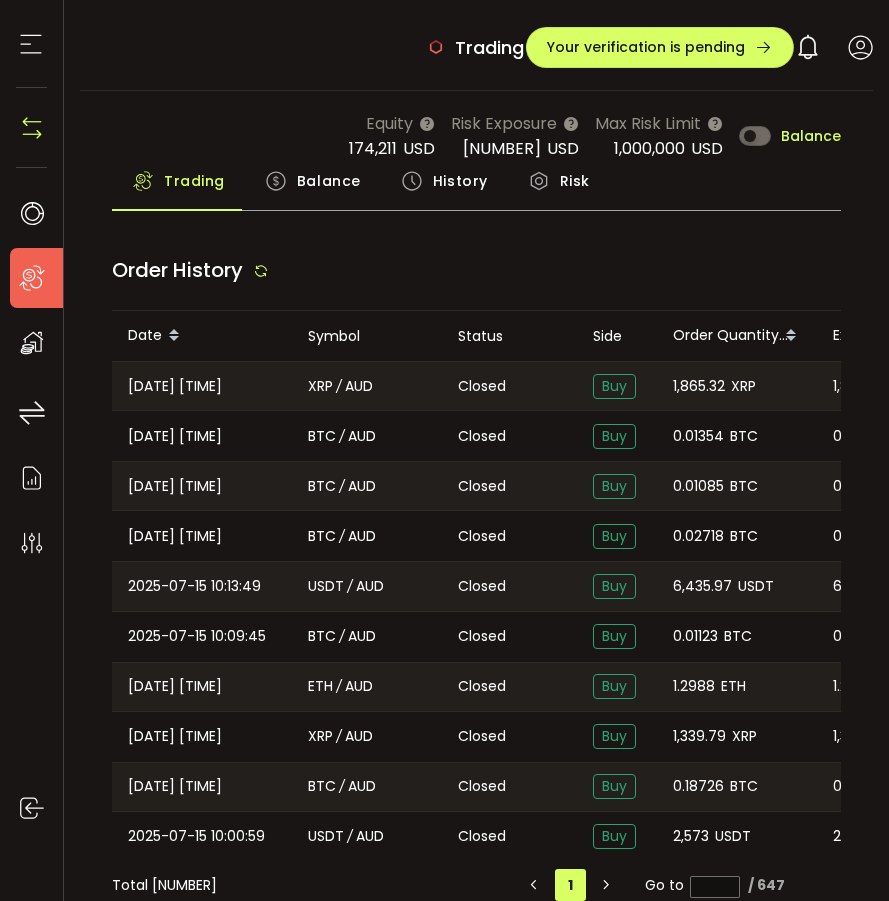 type on "***" 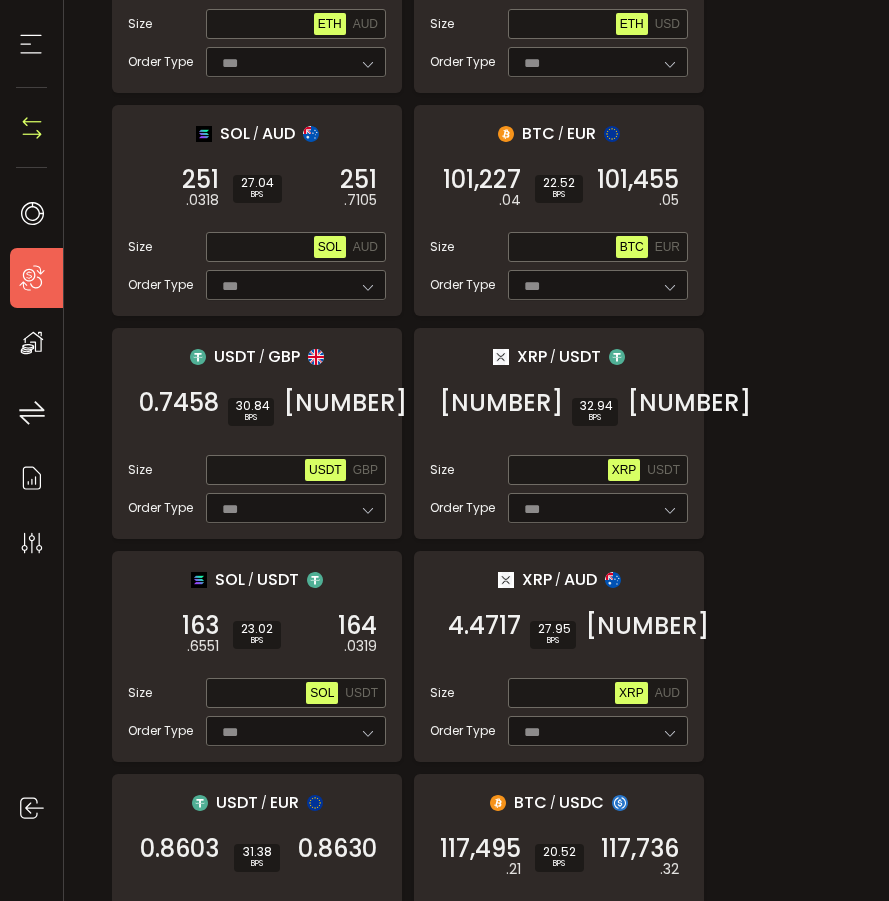 scroll, scrollTop: 1479, scrollLeft: 0, axis: vertical 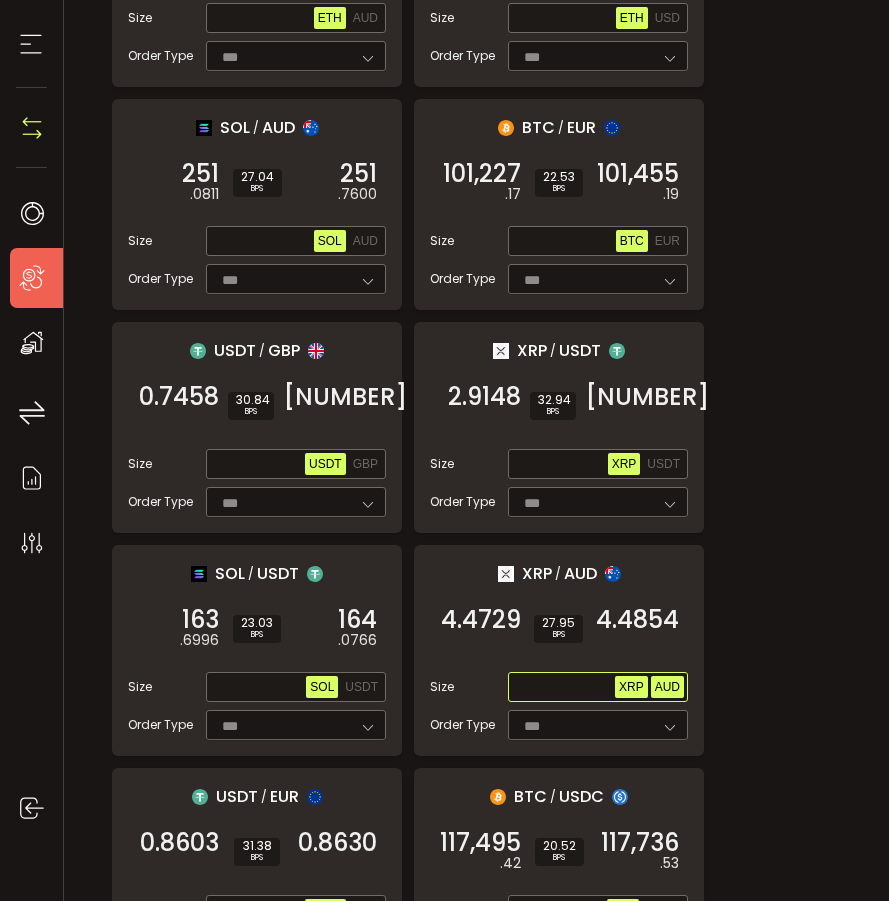 click on "AUD" at bounding box center (667, 687) 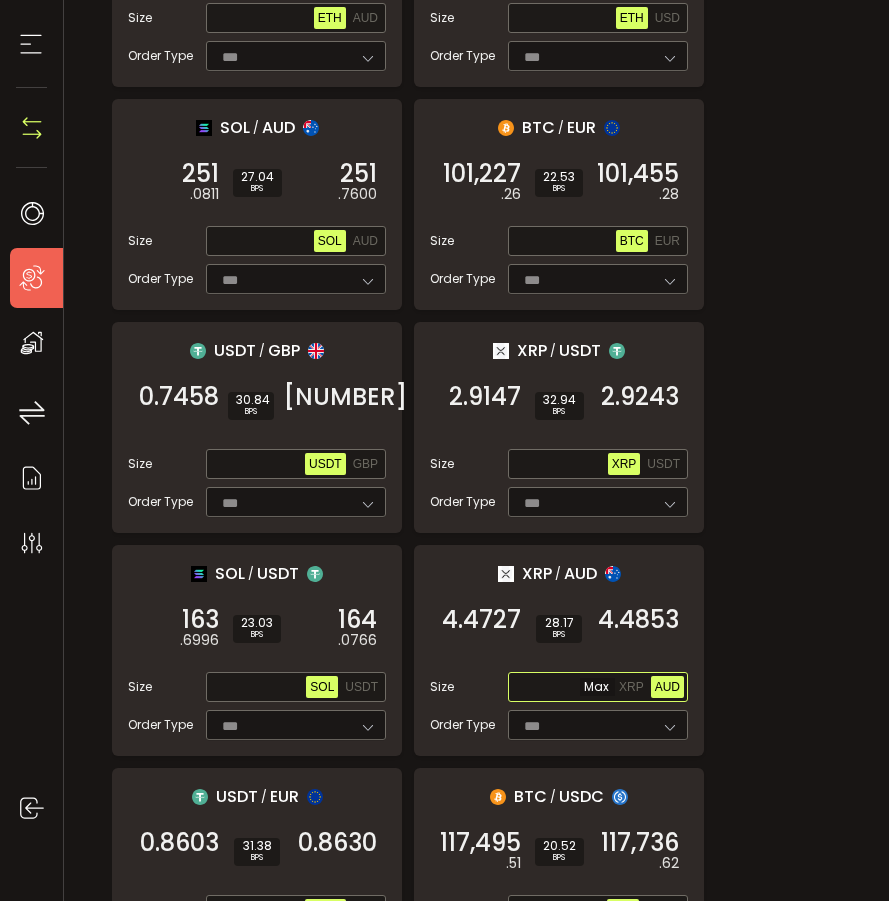 click at bounding box center [563, 688] 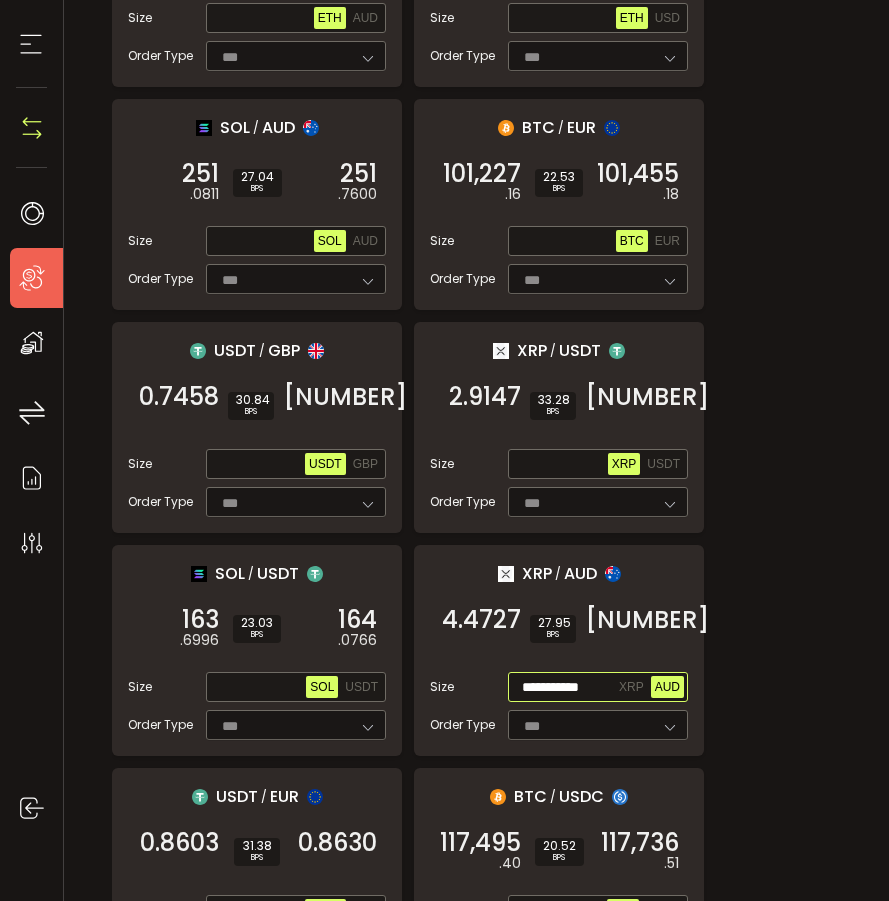 scroll, scrollTop: 0, scrollLeft: 0, axis: both 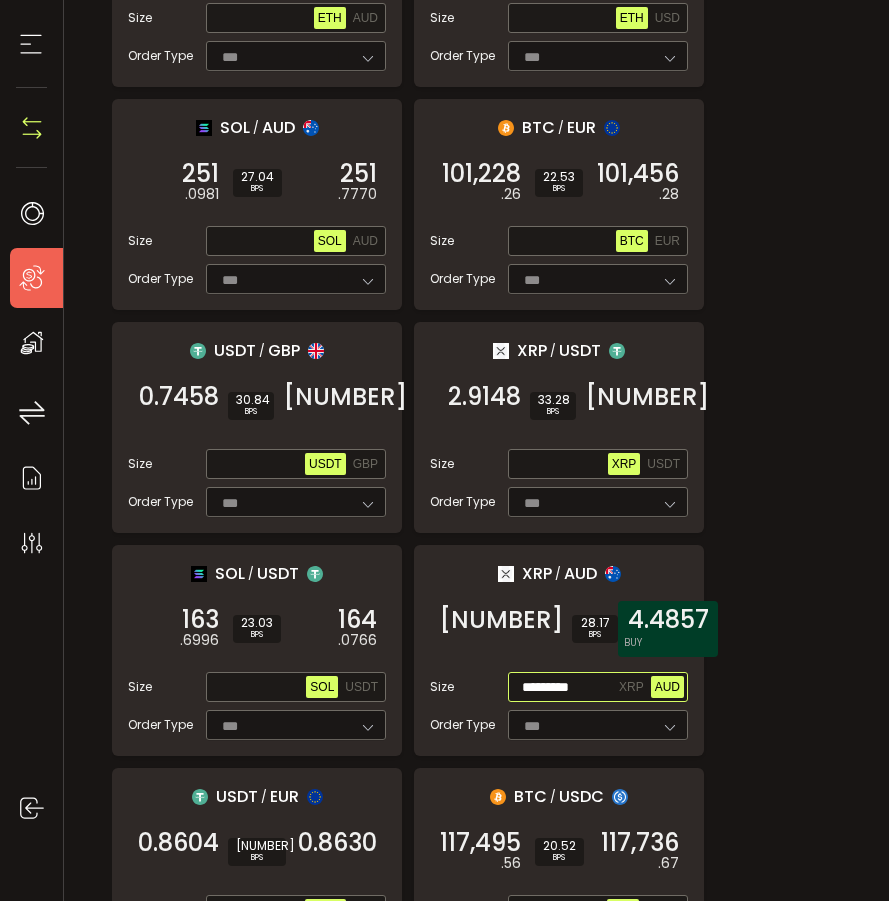 type on "*********" 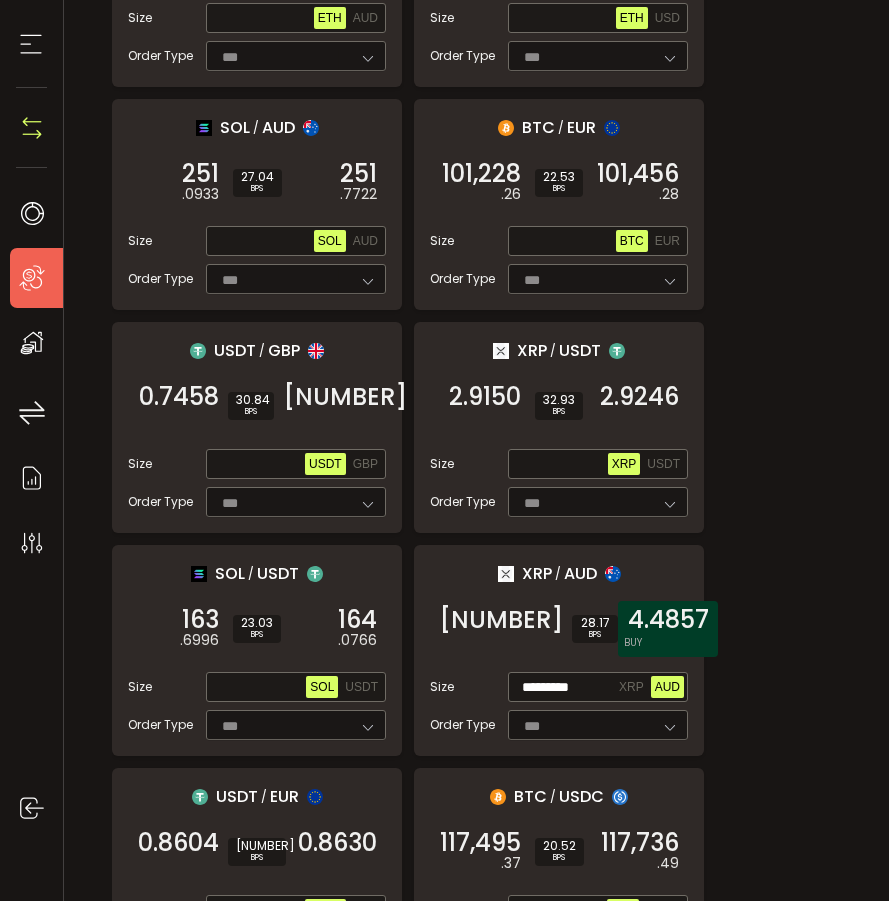 click on "4.4857   BUY" at bounding box center (668, 629) 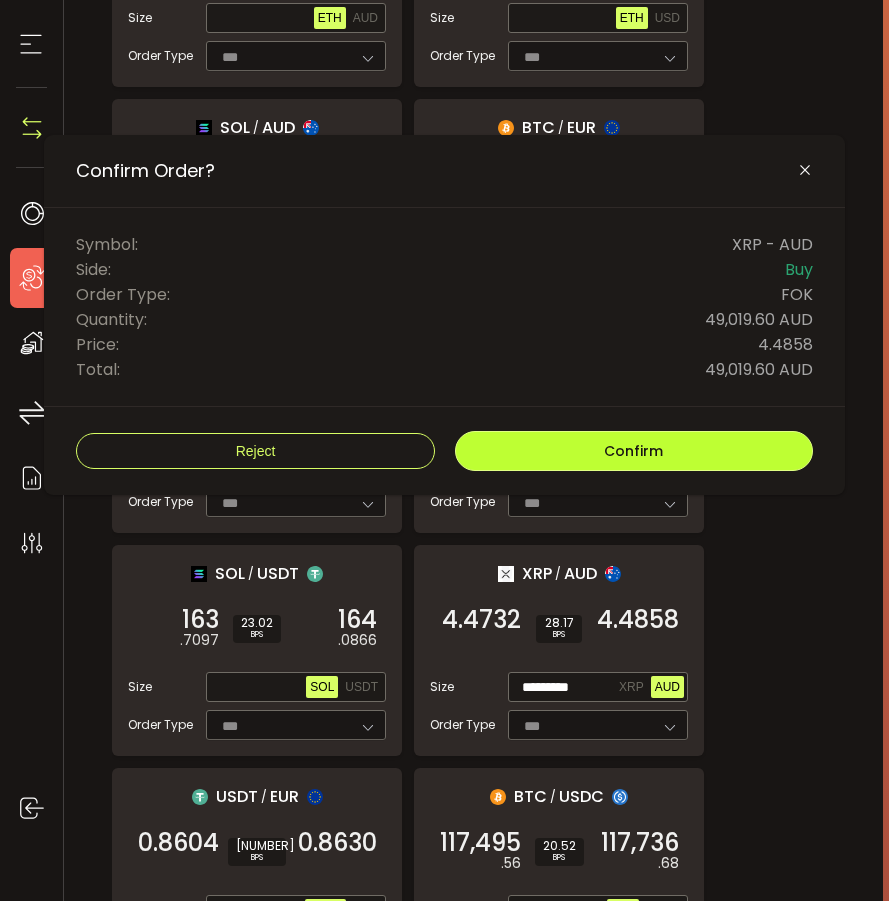 click on "Confirm" at bounding box center (634, 451) 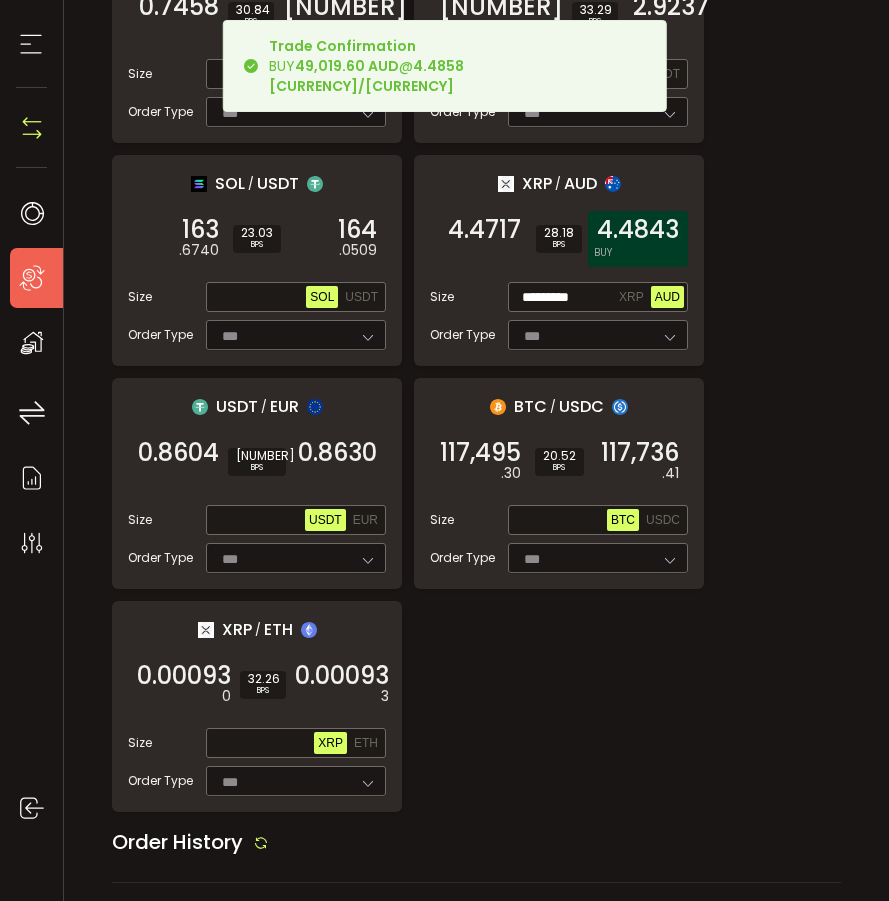 scroll, scrollTop: 2269, scrollLeft: 0, axis: vertical 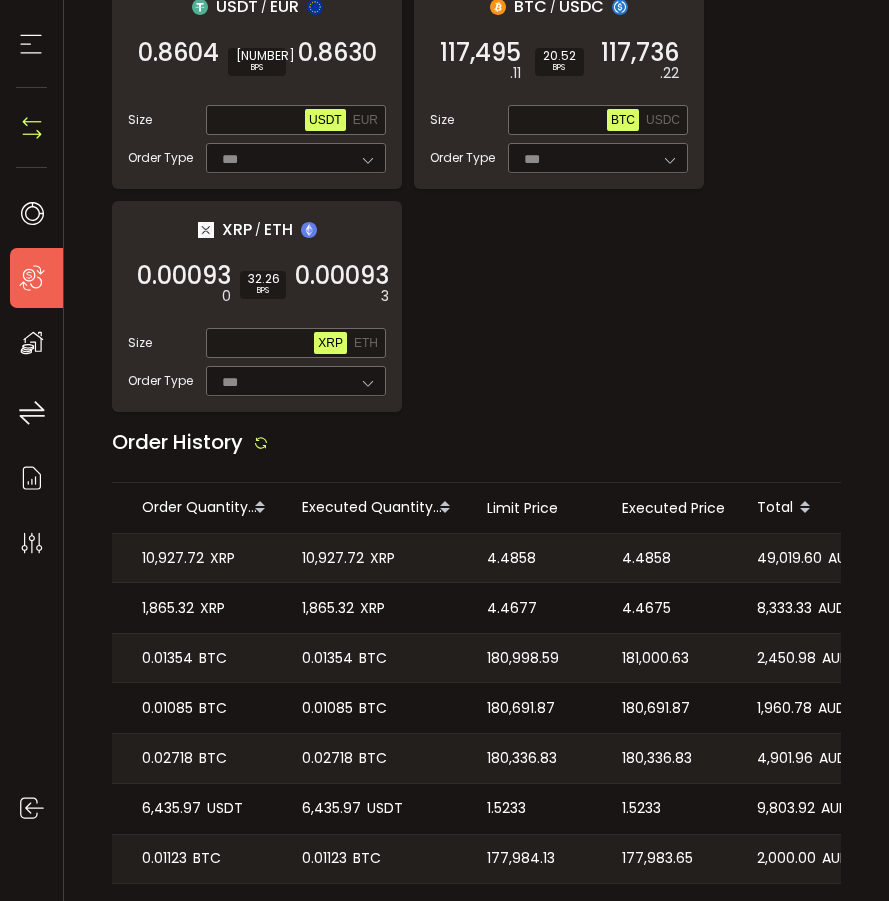 click on "4.4858" at bounding box center (646, 558) 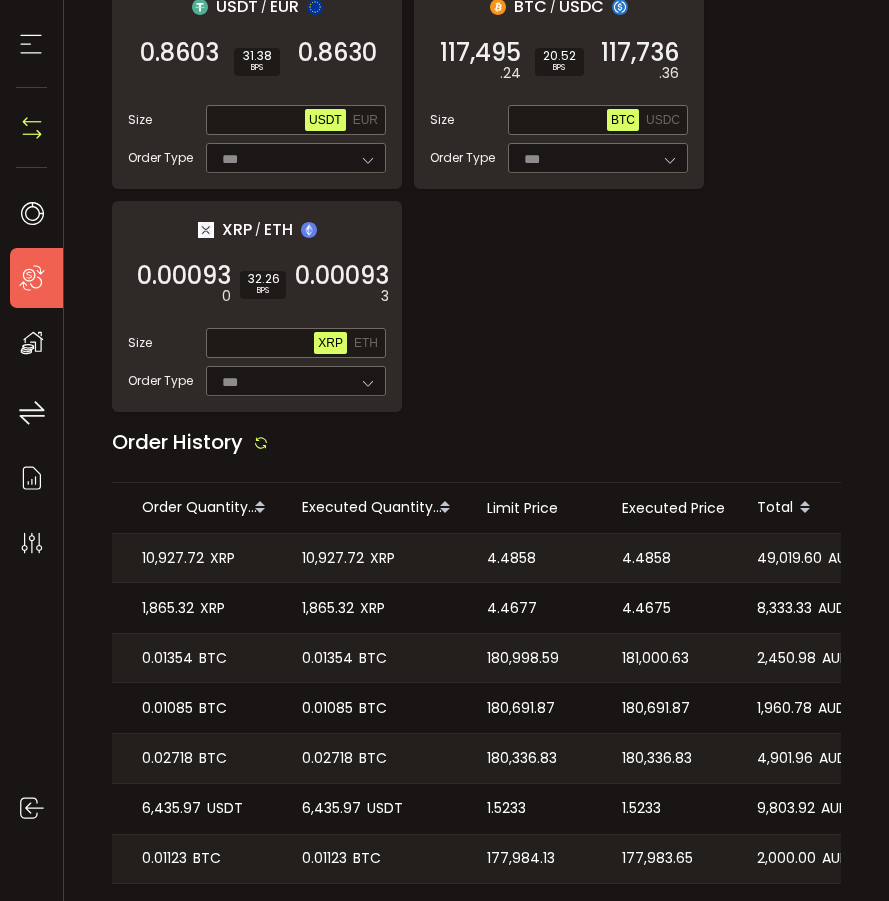 copy on "4.4858" 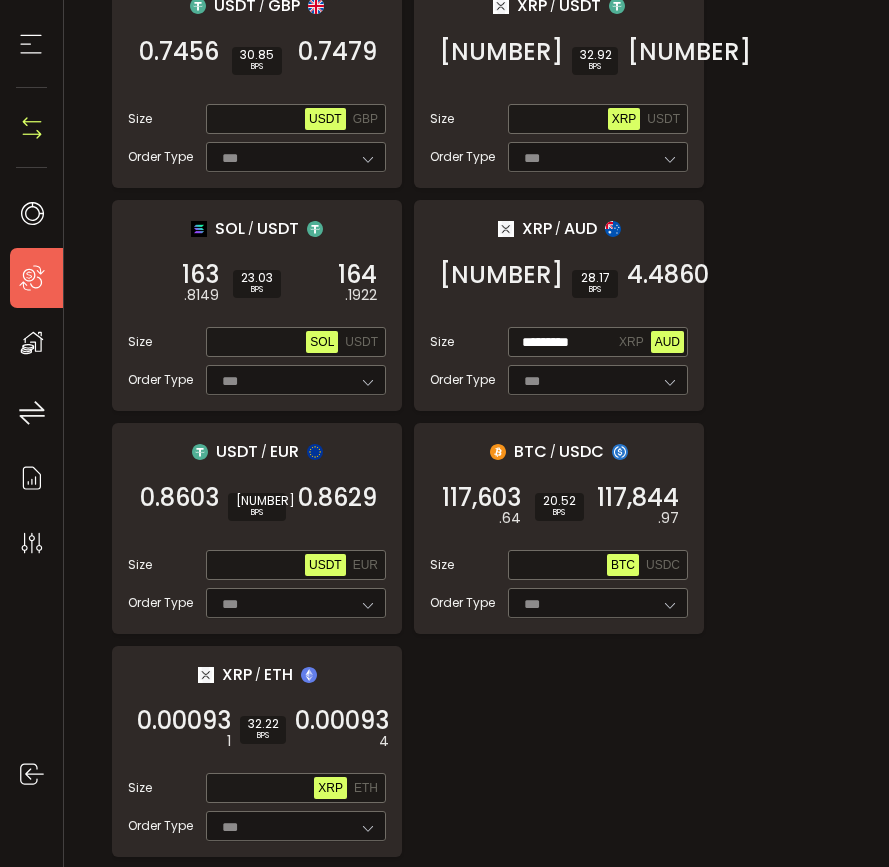 scroll, scrollTop: 1541, scrollLeft: 0, axis: vertical 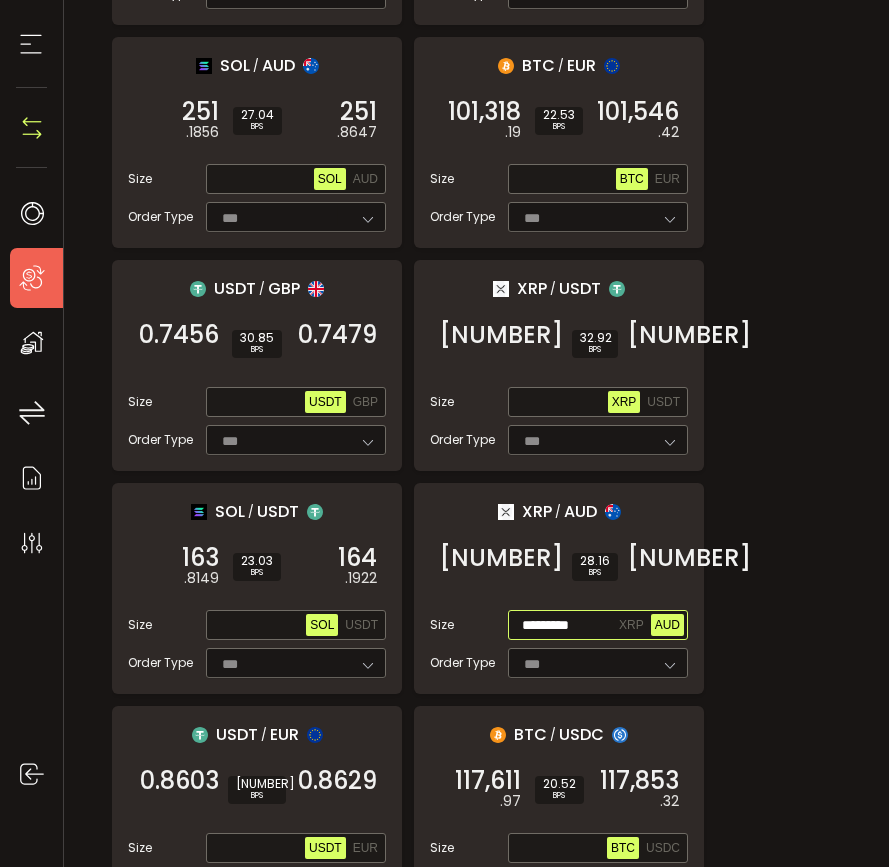 click on "AUD" at bounding box center (667, 625) 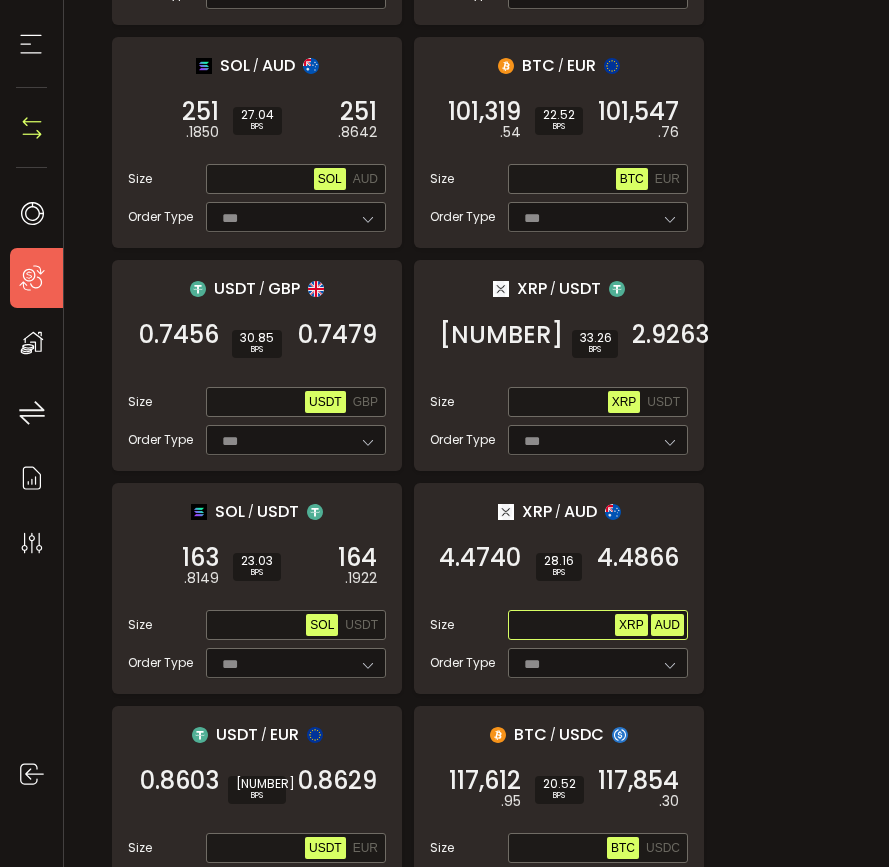 click on "XRP" at bounding box center [631, 625] 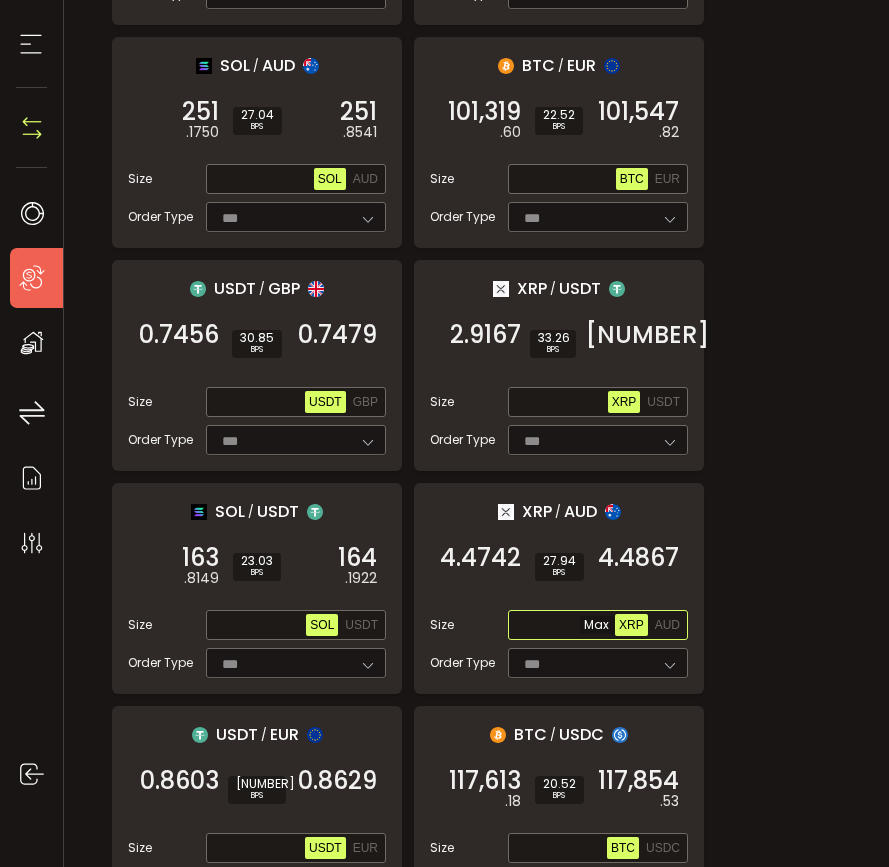 click at bounding box center [563, 626] 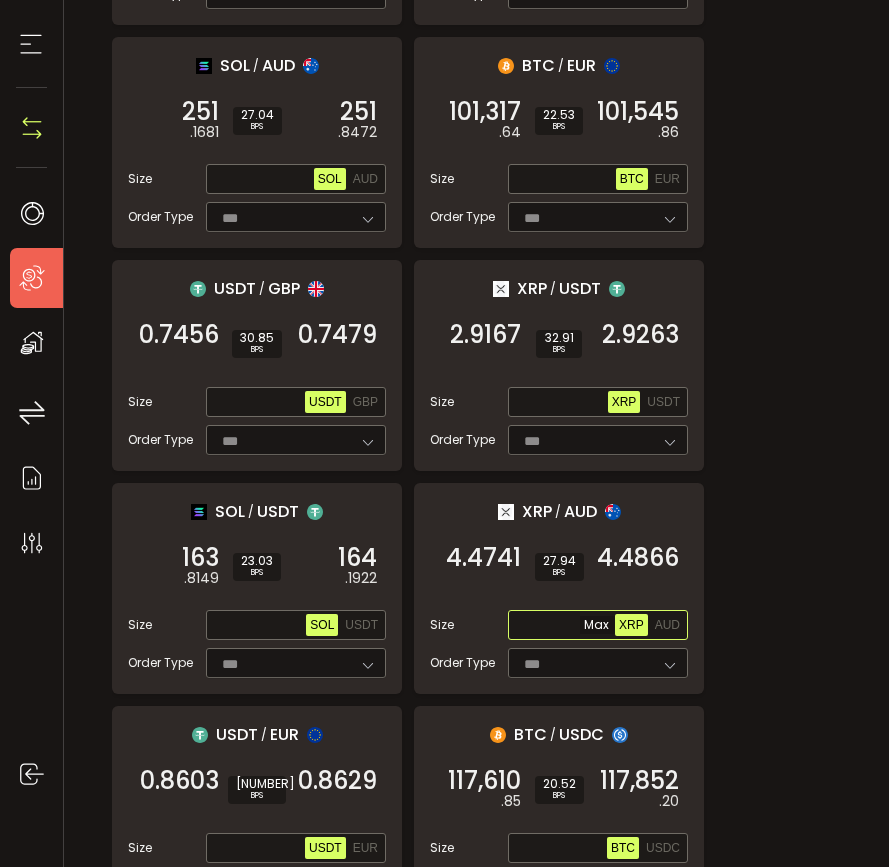 paste on "***" 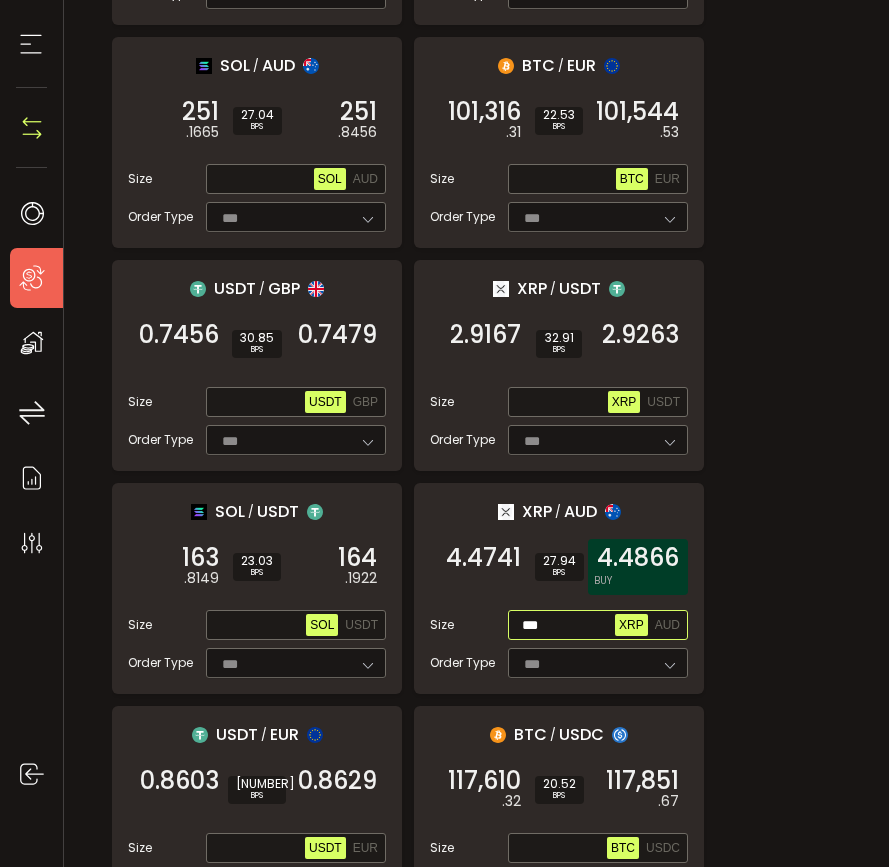type on "***" 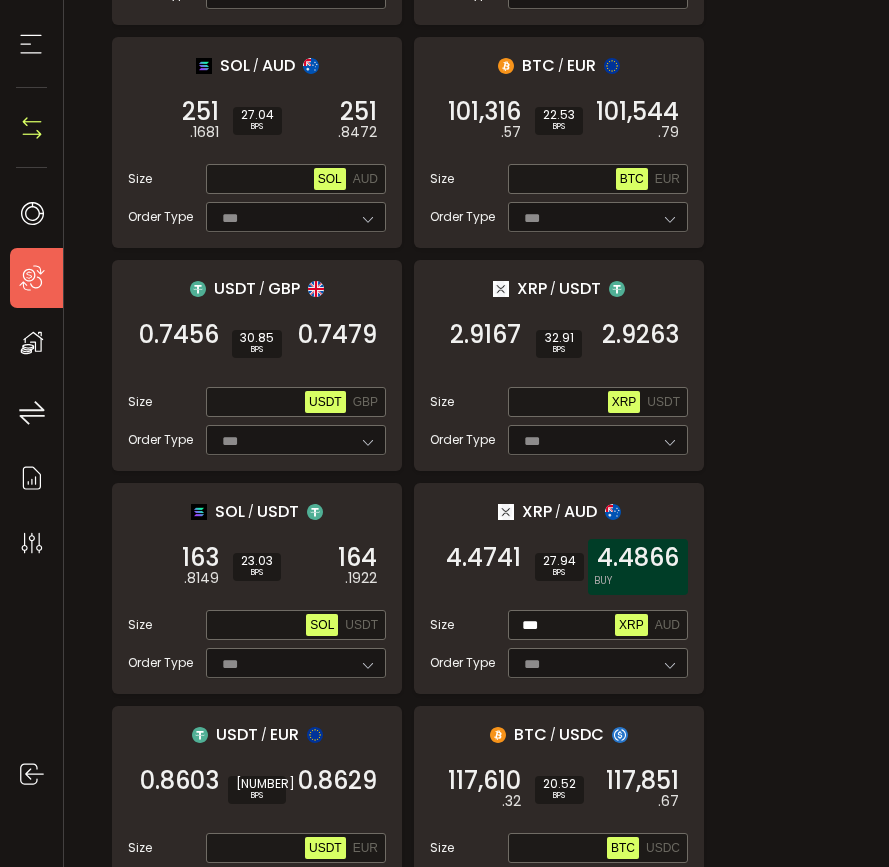 click on "4.4866" at bounding box center [638, 558] 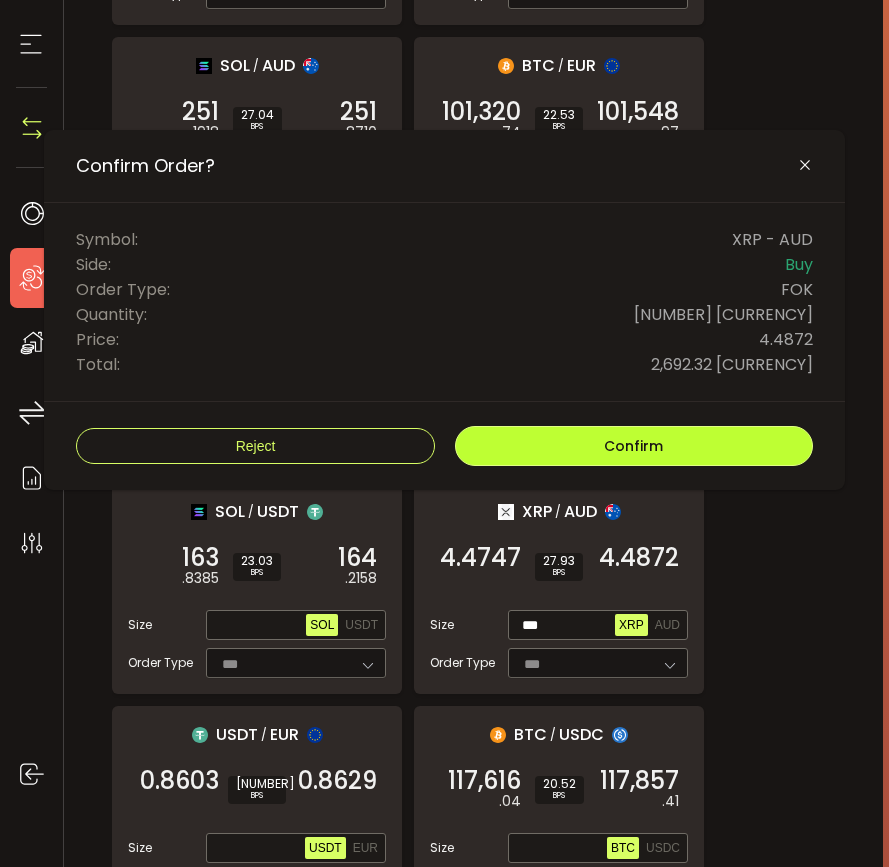 click on "Confirm" at bounding box center [634, 446] 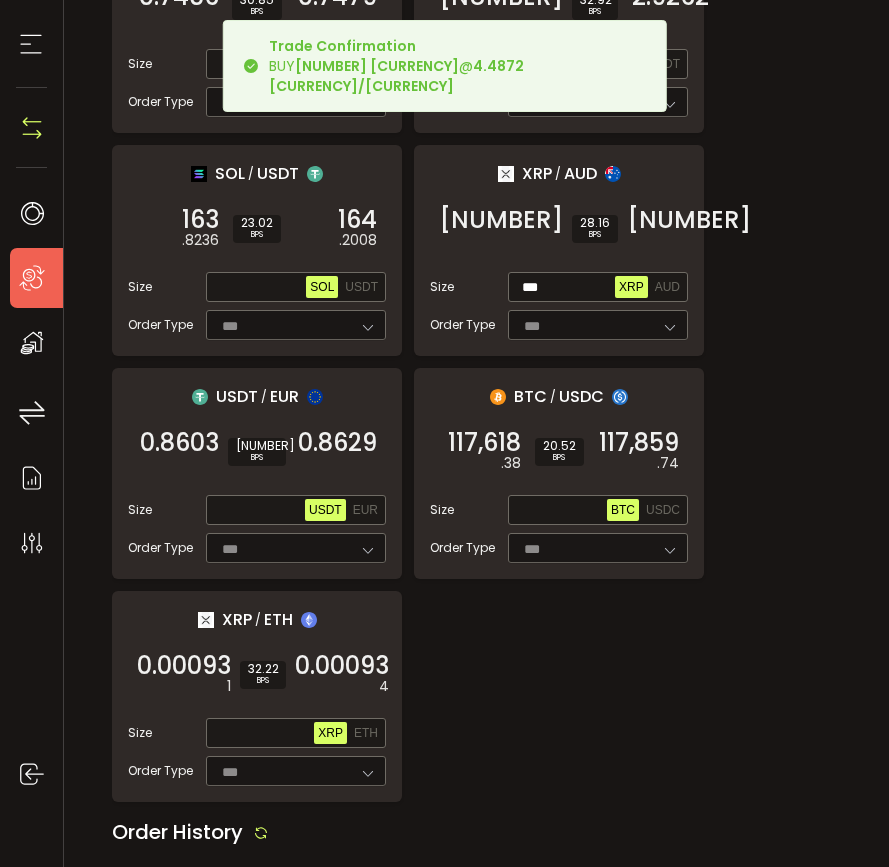 scroll, scrollTop: 2398, scrollLeft: 0, axis: vertical 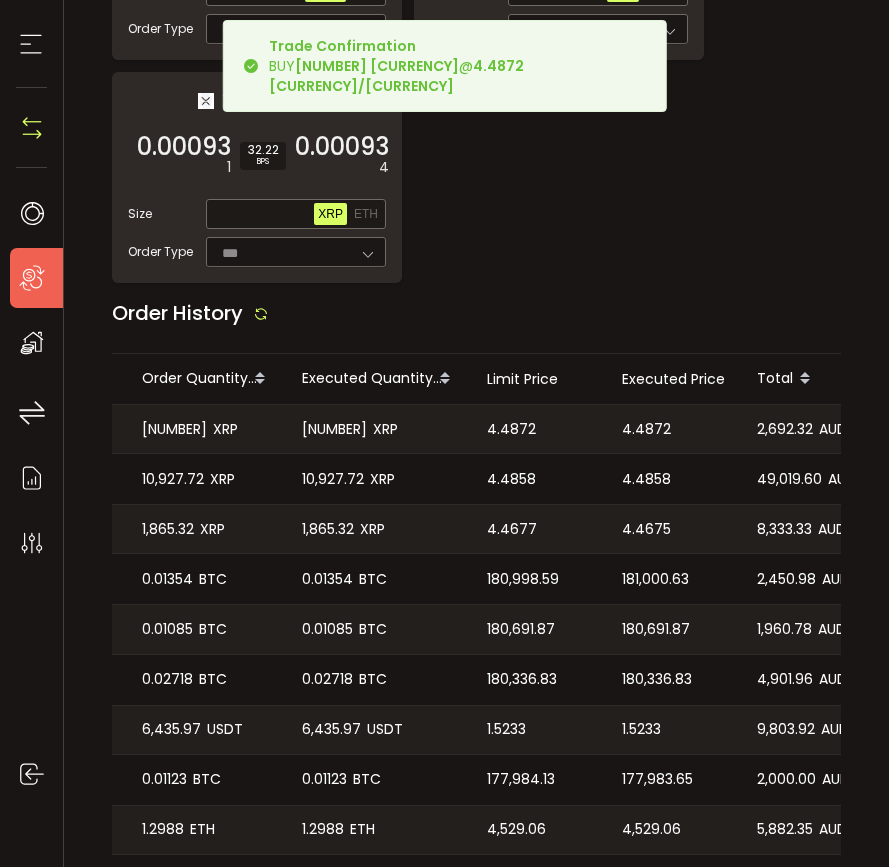 click on "4.4872" at bounding box center (646, 429) 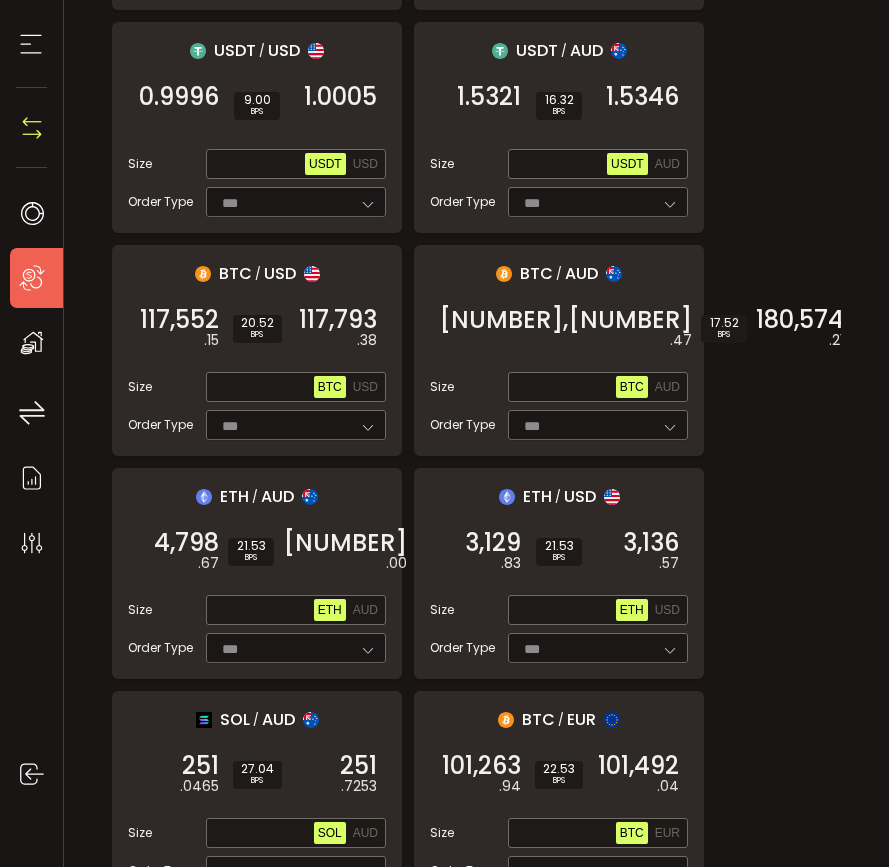 scroll, scrollTop: 873, scrollLeft: 0, axis: vertical 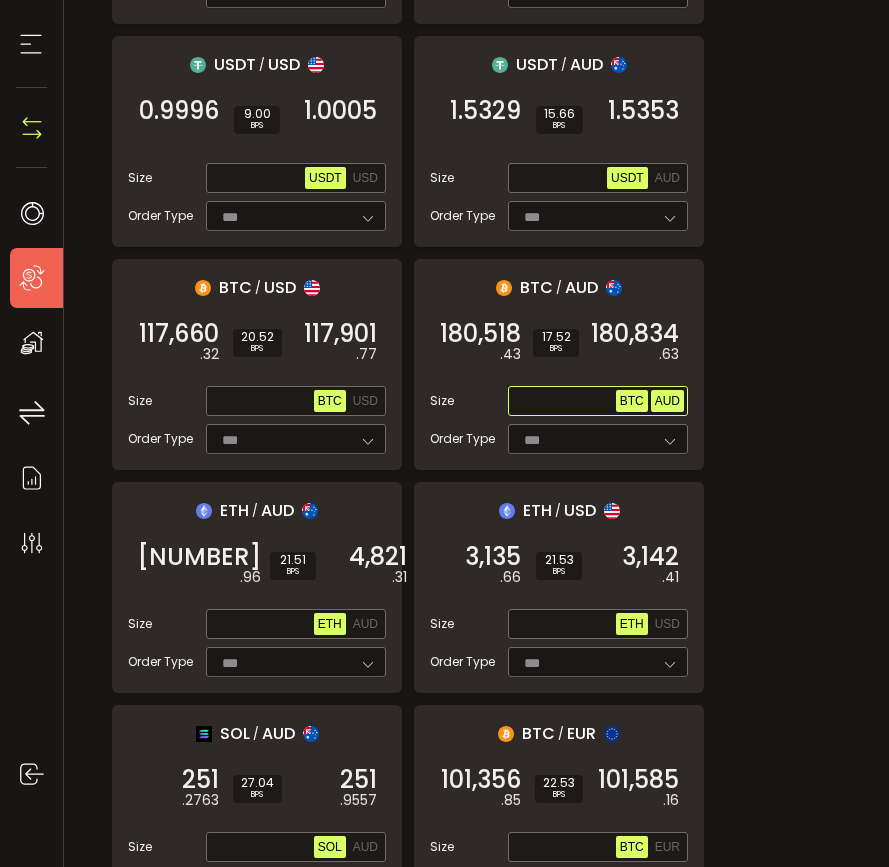 click on "AUD" at bounding box center [667, 401] 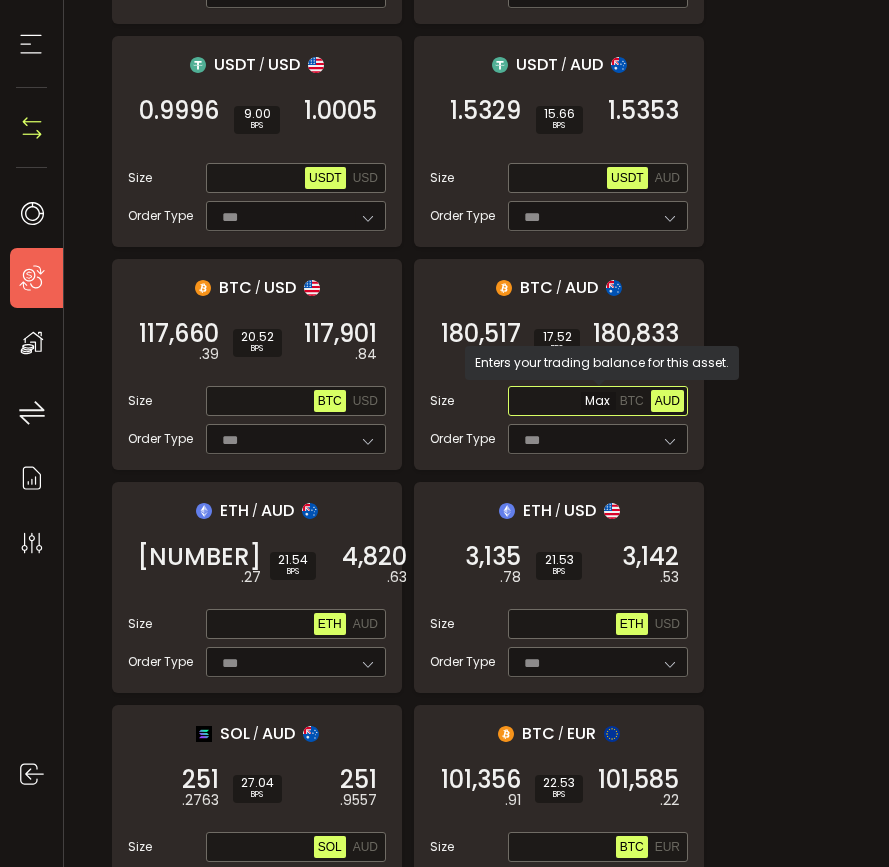 click at bounding box center [564, 402] 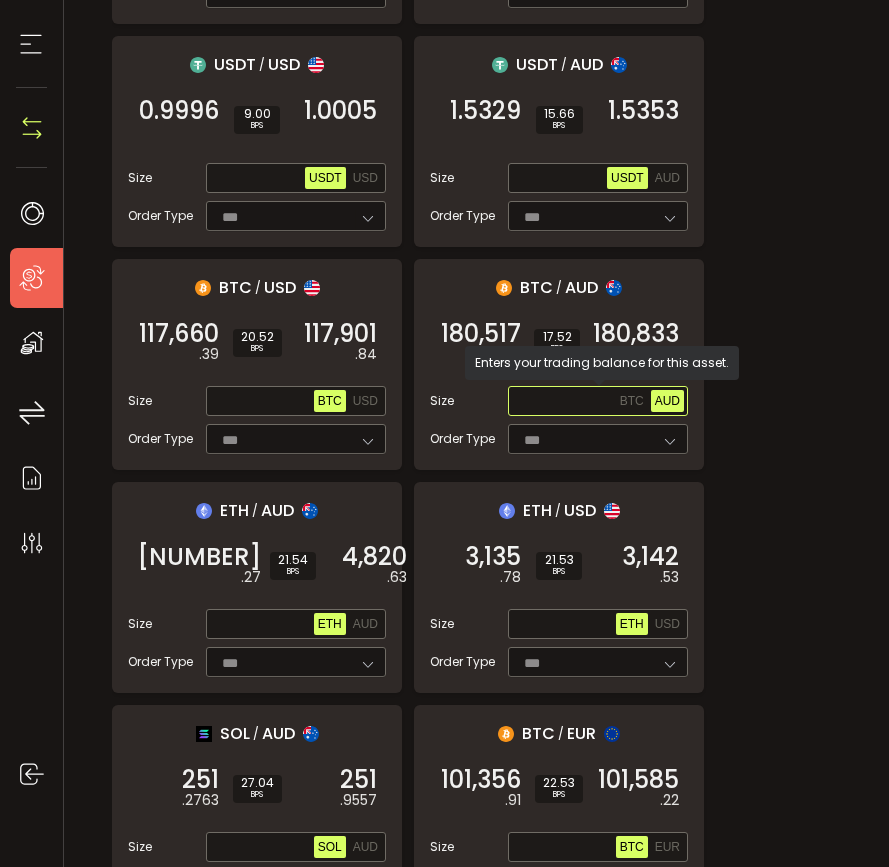 paste on "**********" 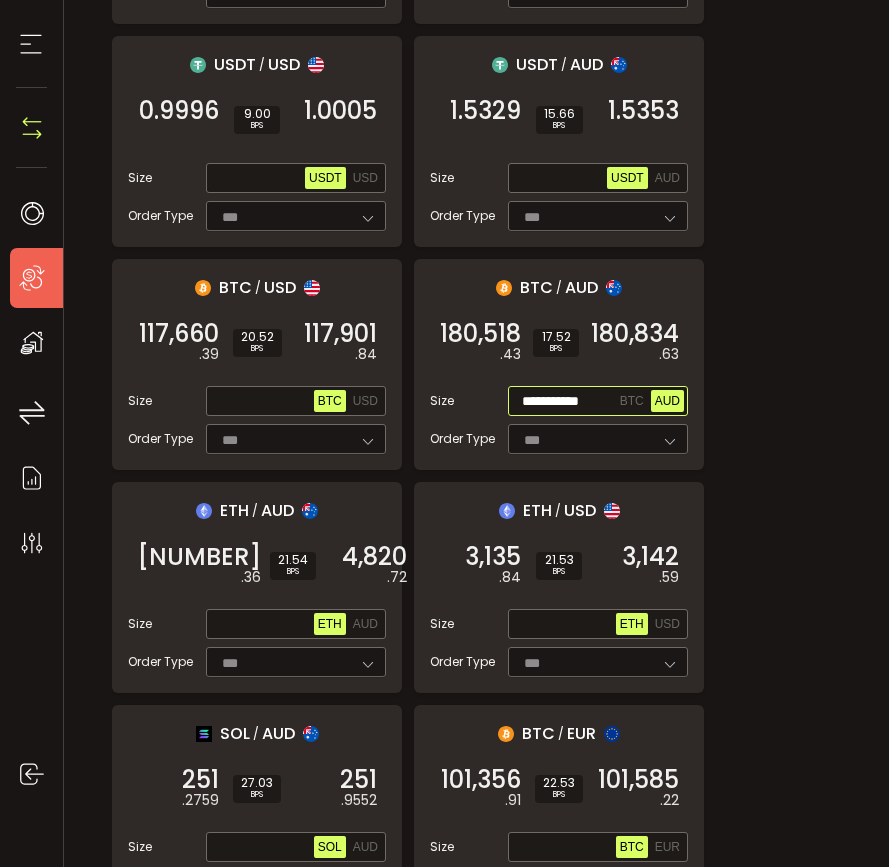 scroll, scrollTop: 0, scrollLeft: 0, axis: both 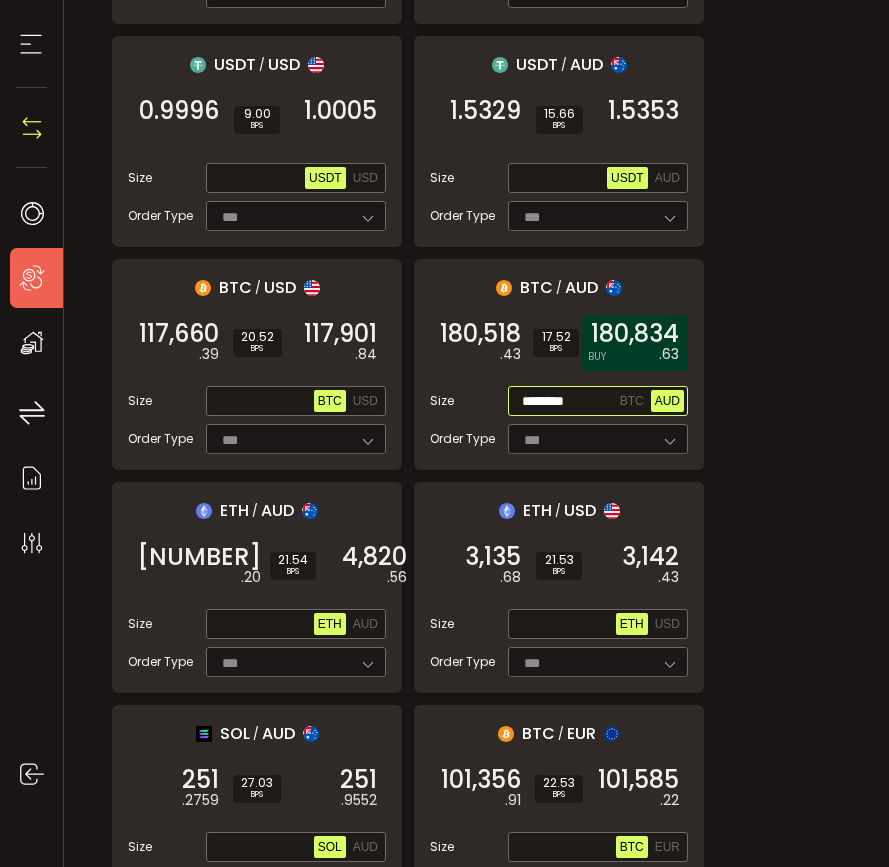 type on "********" 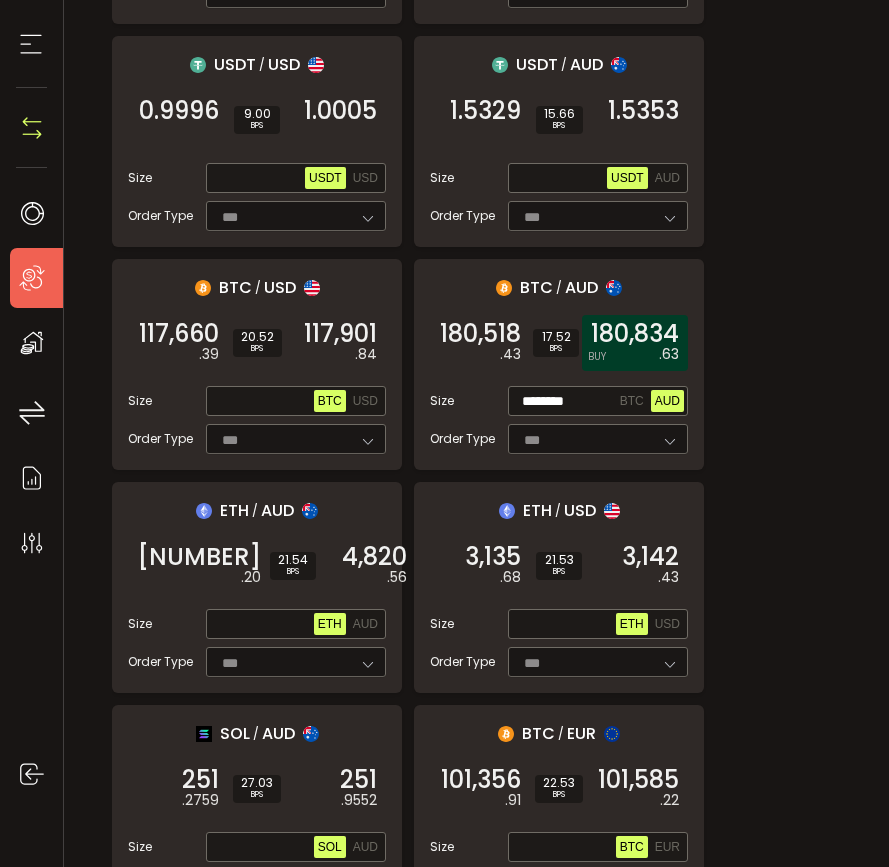 click on "180,834" at bounding box center [635, 334] 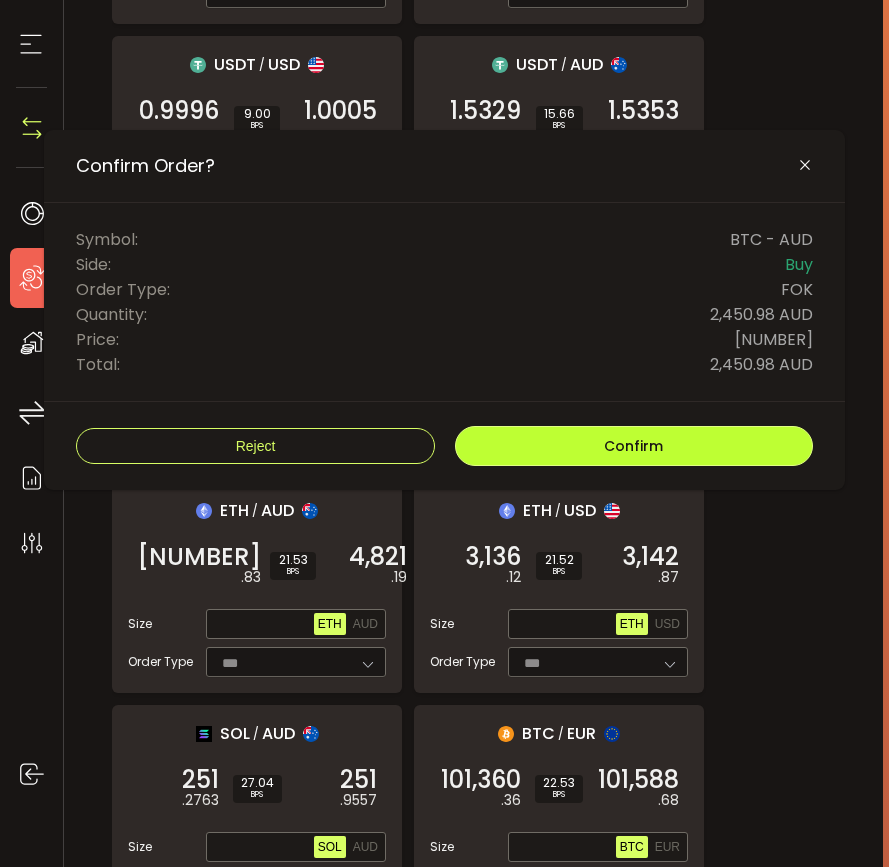 click on "Confirm" at bounding box center [634, 446] 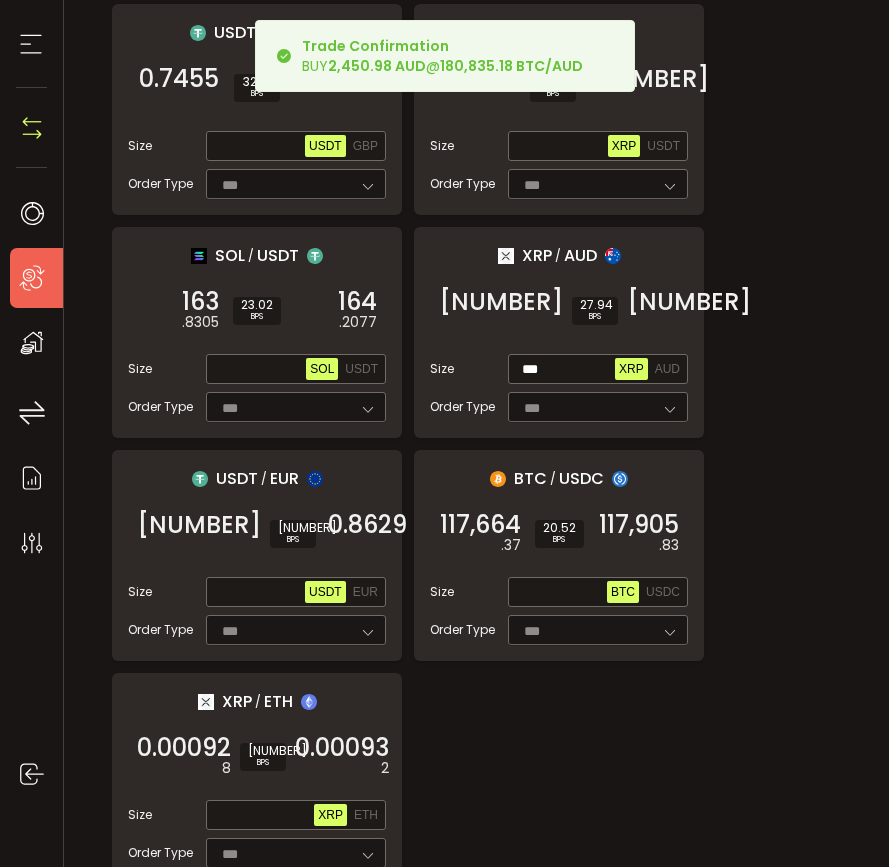 scroll, scrollTop: 2393, scrollLeft: 0, axis: vertical 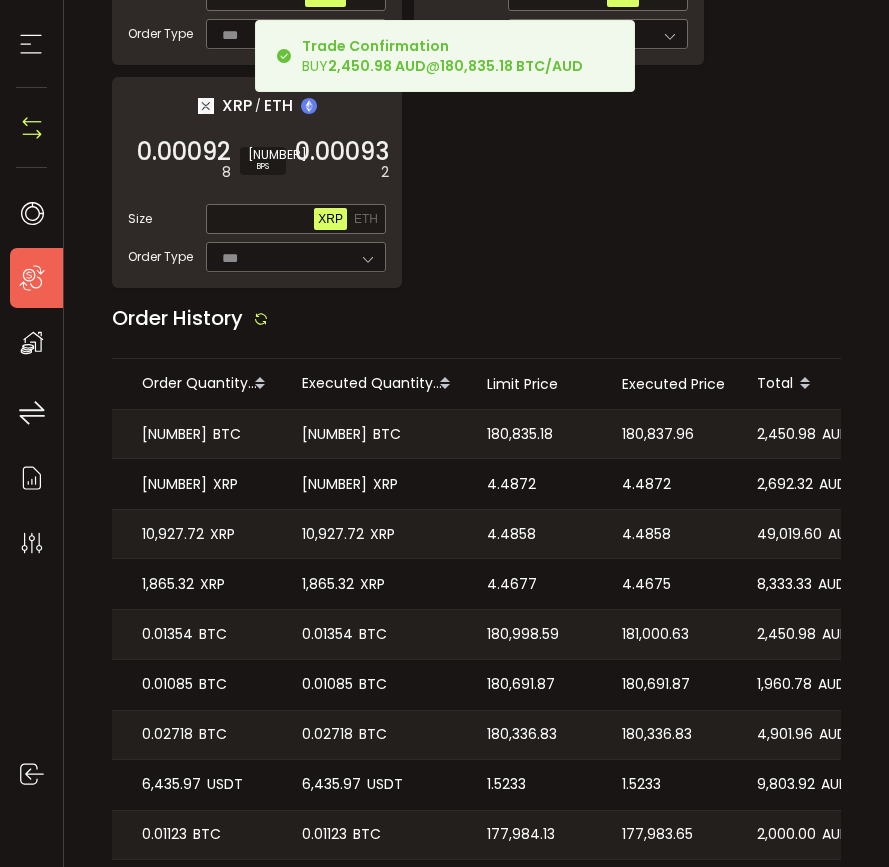 click on "180,837.96" at bounding box center [658, 434] 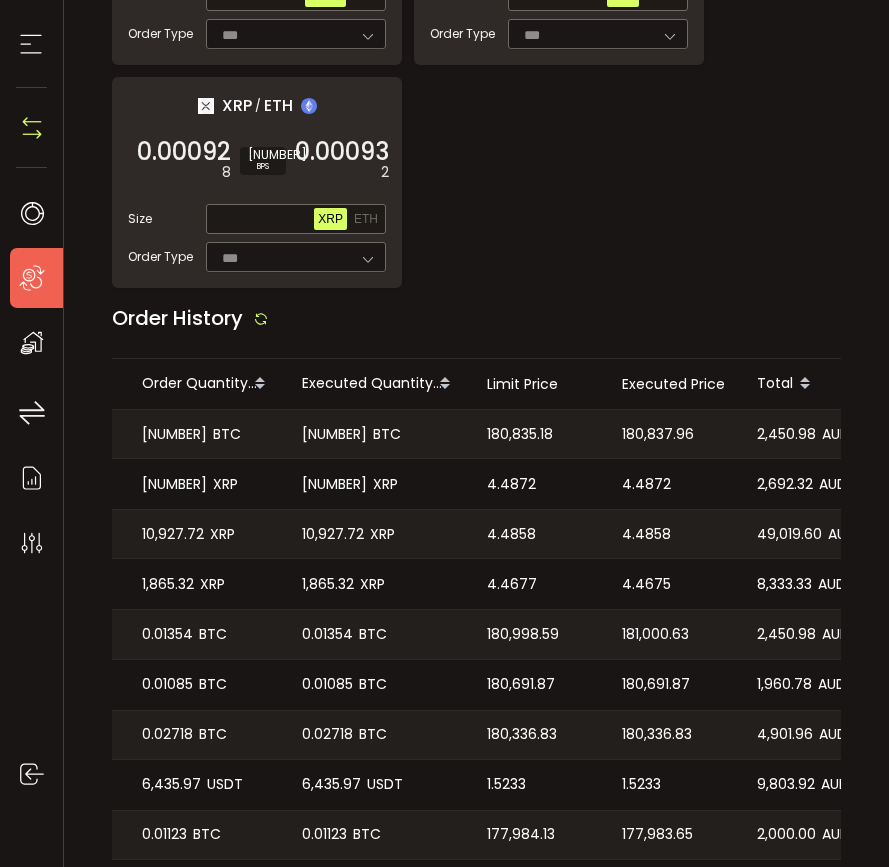 click on "Order History" at bounding box center (476, 323) 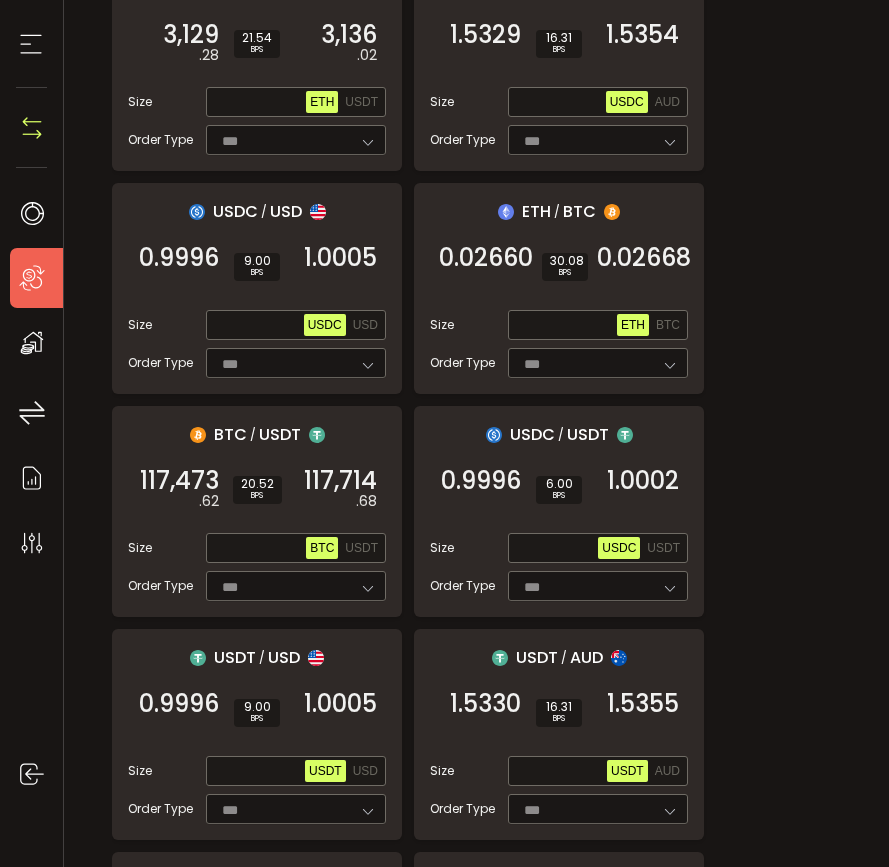 scroll, scrollTop: 281, scrollLeft: 0, axis: vertical 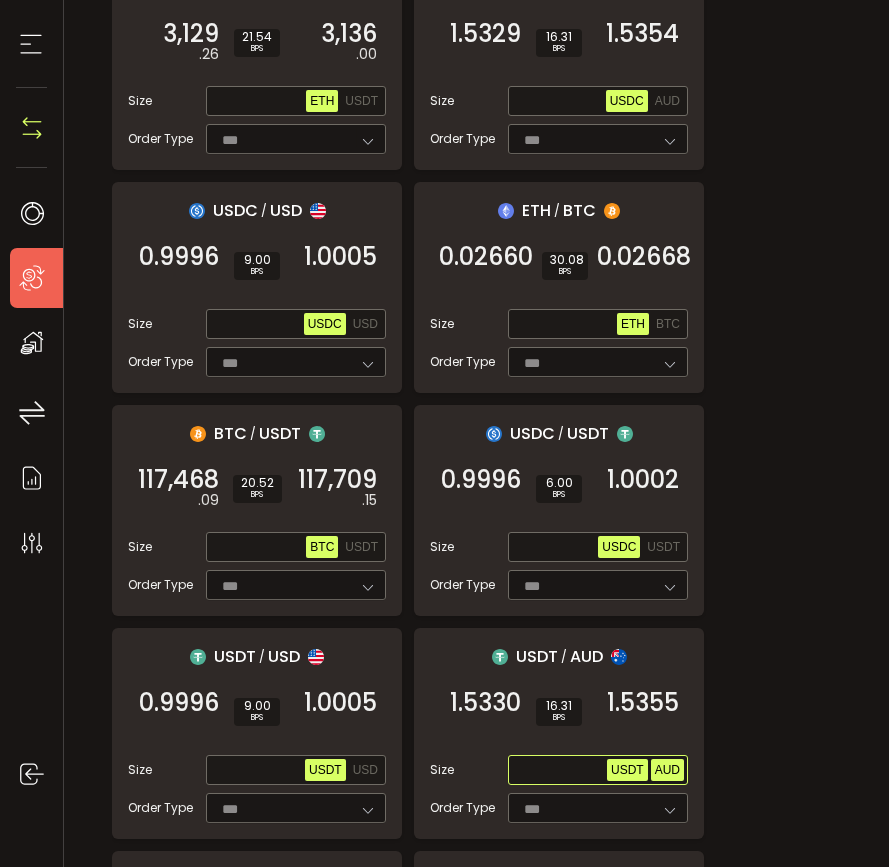 click on "AUD" at bounding box center [667, 770] 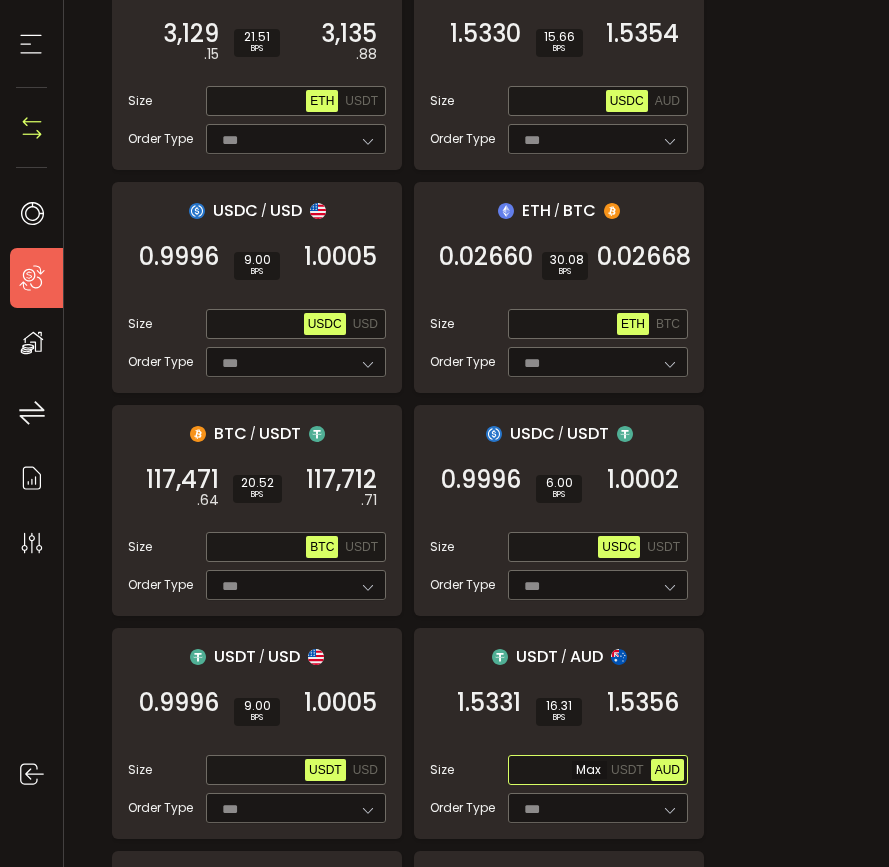 click at bounding box center (559, 771) 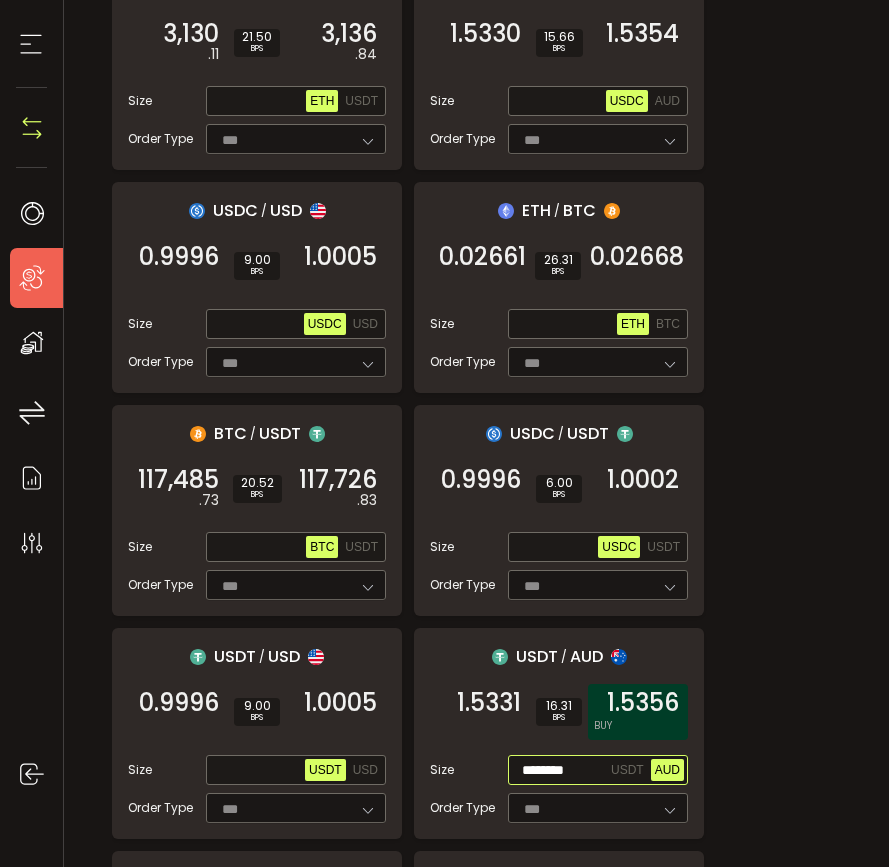 type on "********" 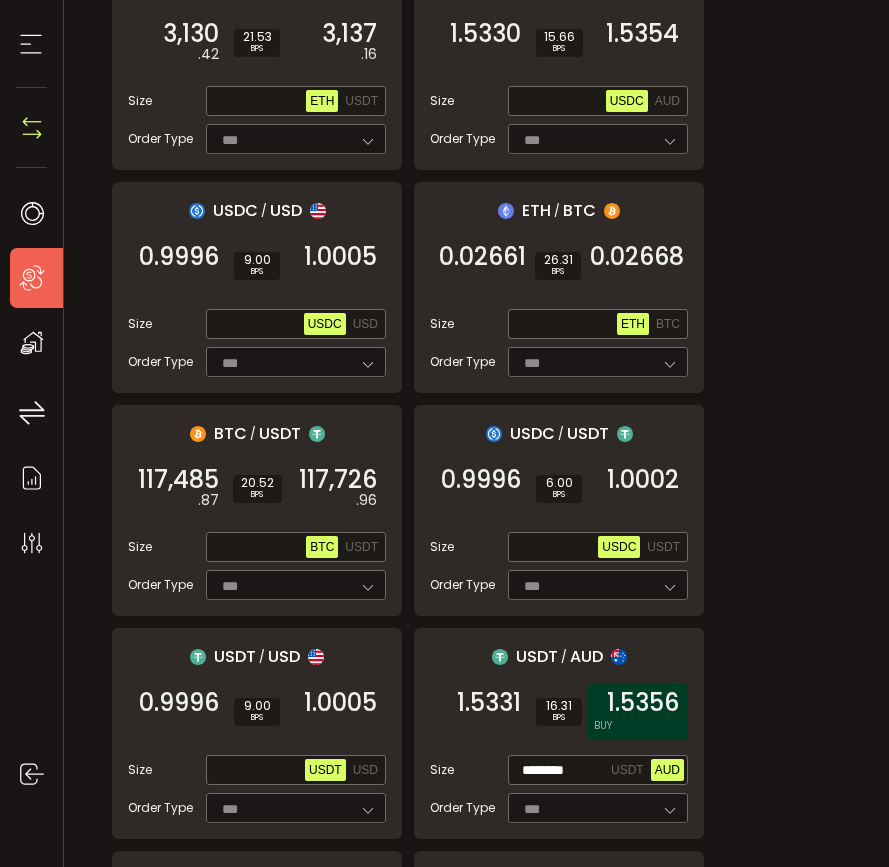 click on "1.5356" at bounding box center [643, 703] 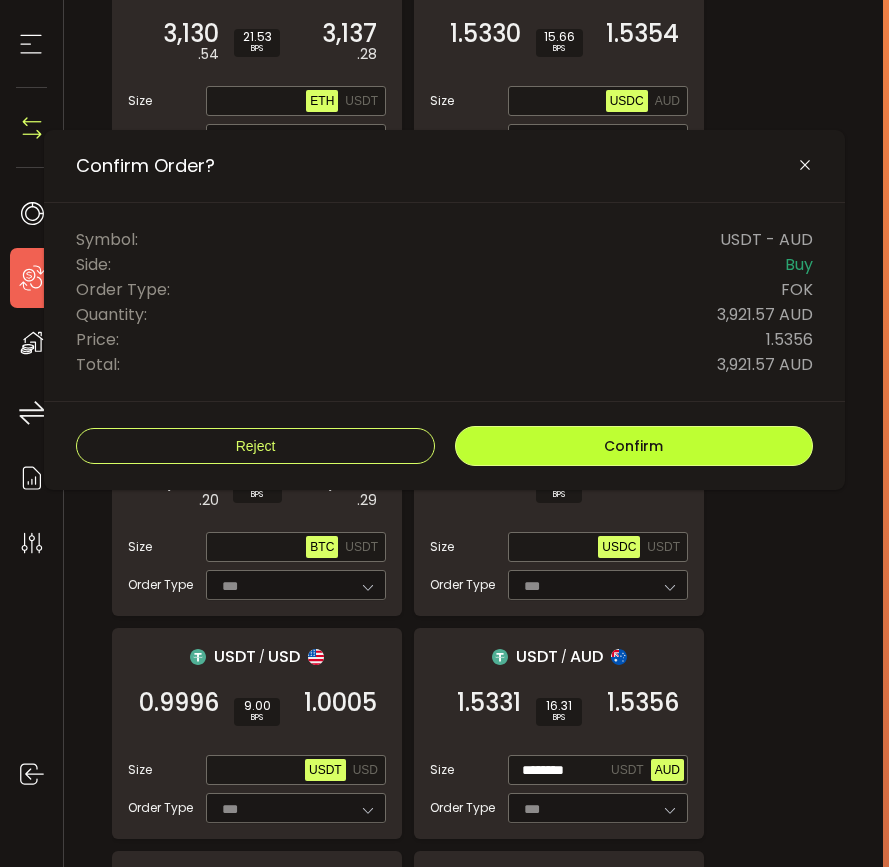 click on "Confirm" at bounding box center (634, 446) 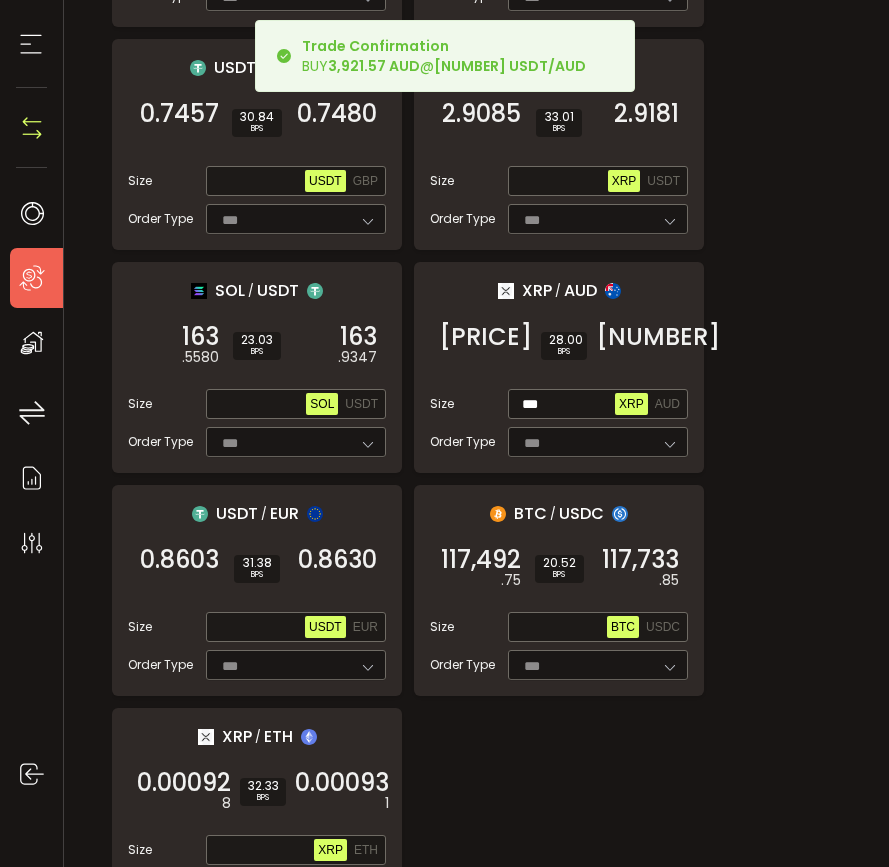 scroll, scrollTop: 2272, scrollLeft: 0, axis: vertical 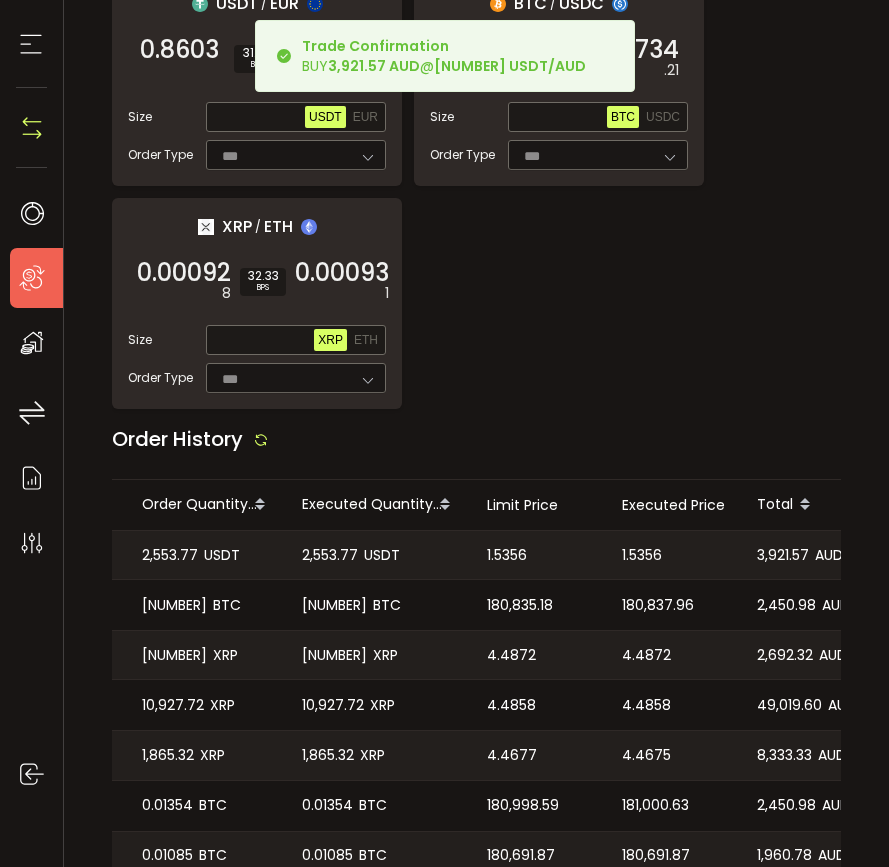 click on "1.5356" at bounding box center [642, 555] 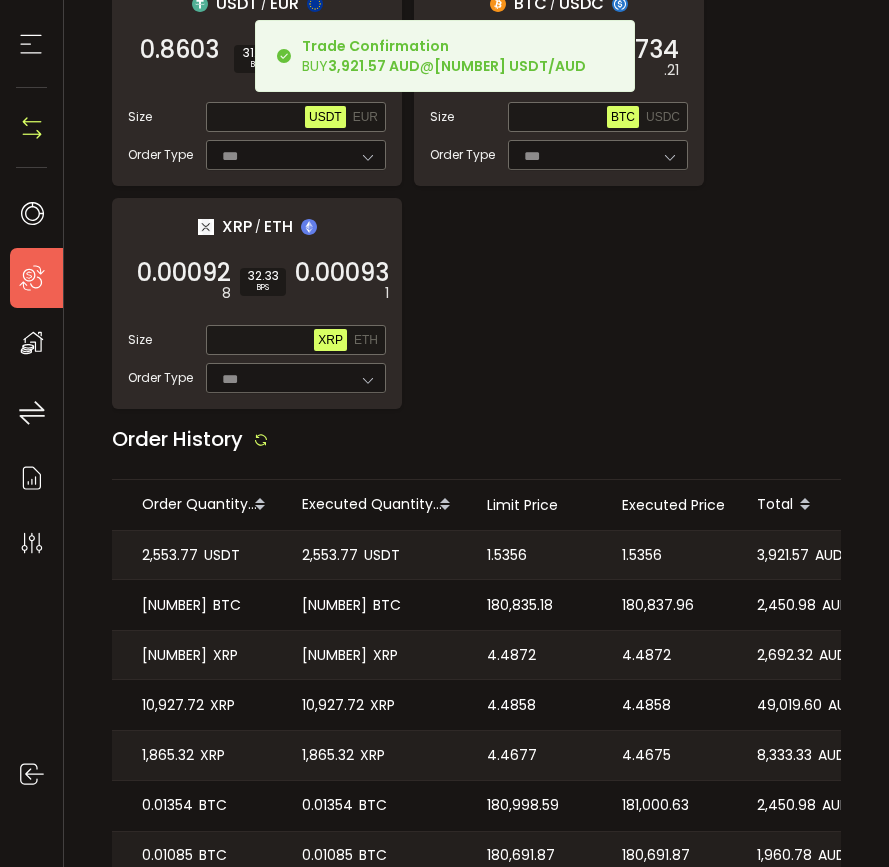 click on "1.5356" at bounding box center [642, 555] 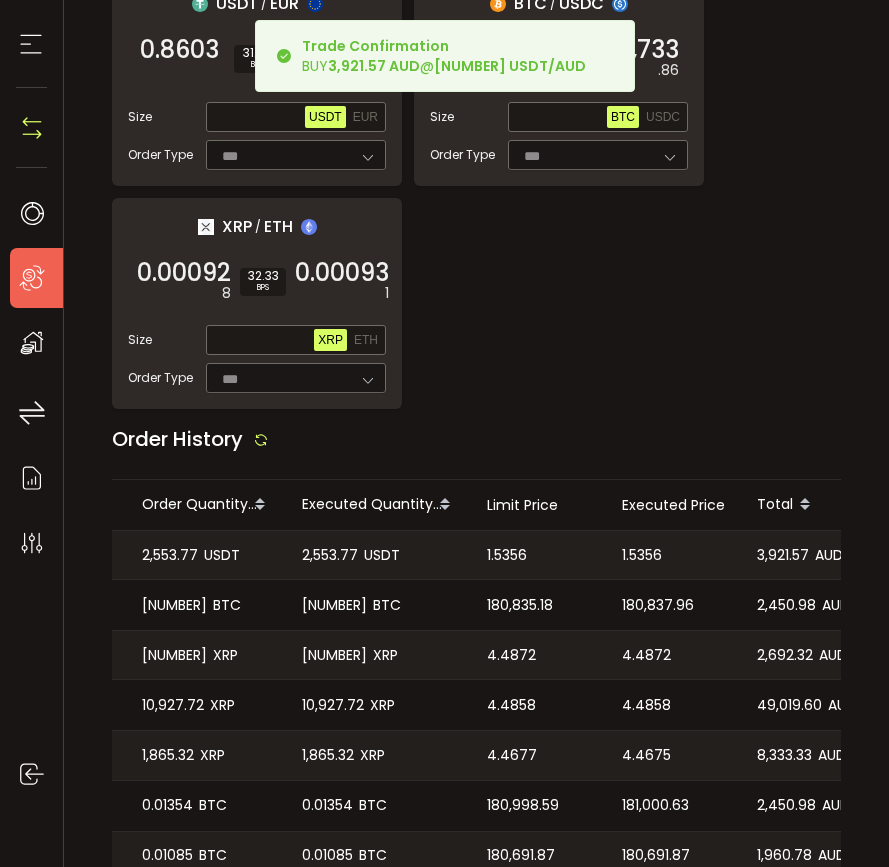 copy on "1.5356" 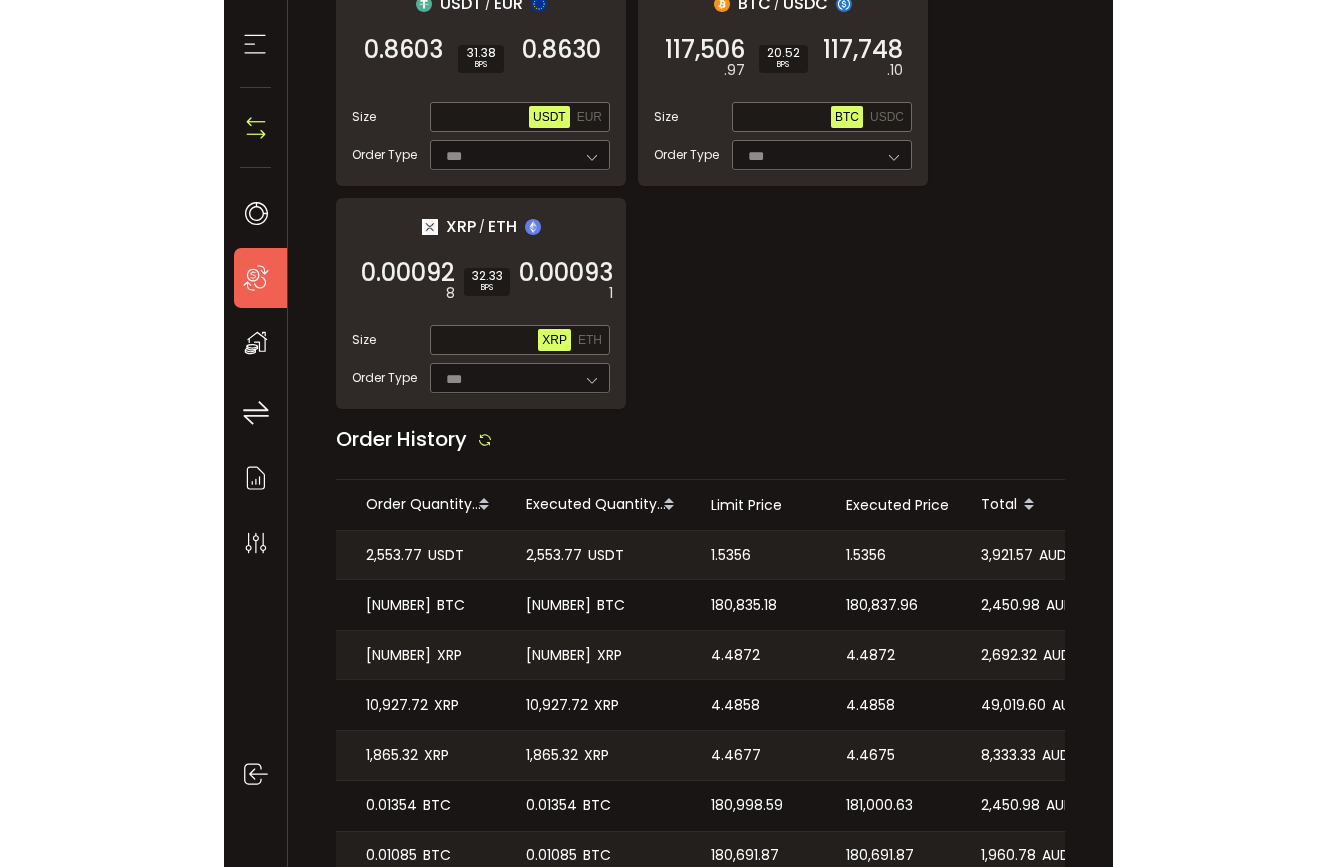 scroll, scrollTop: 0, scrollLeft: 0, axis: both 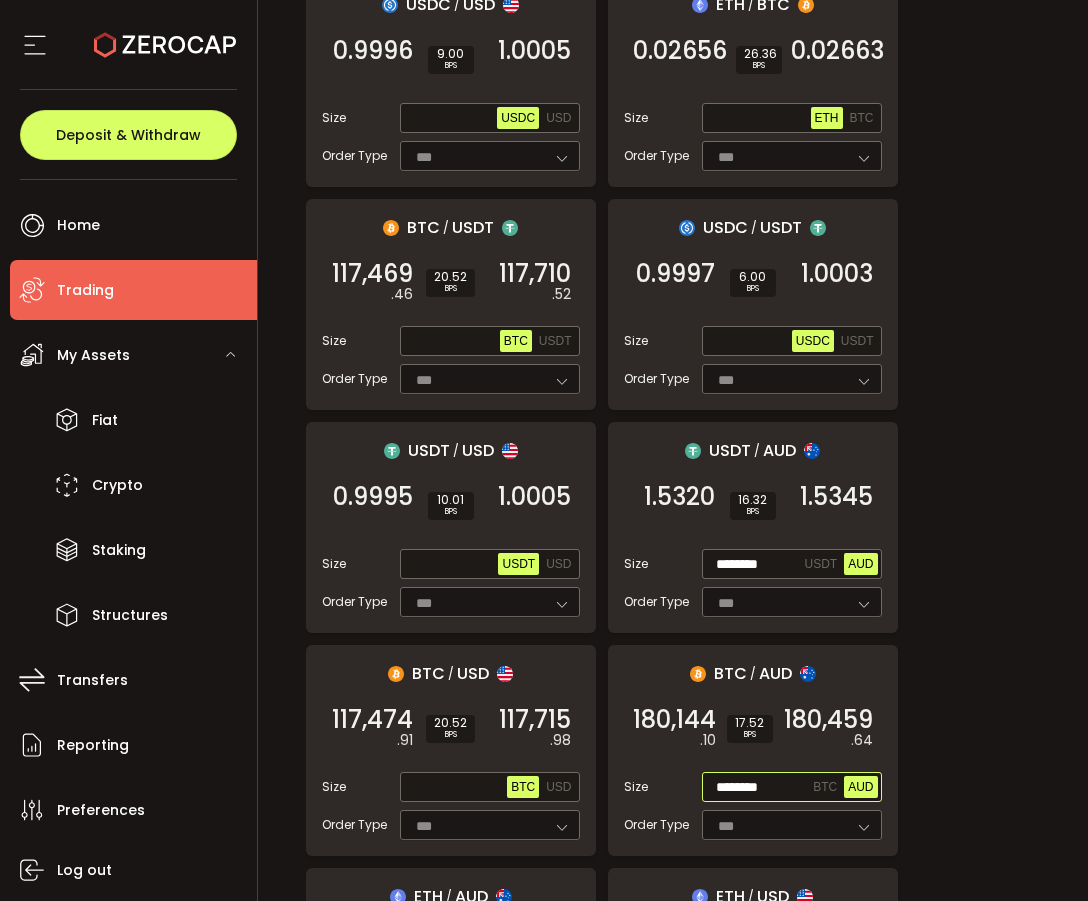 click on "AUD" at bounding box center [860, 787] 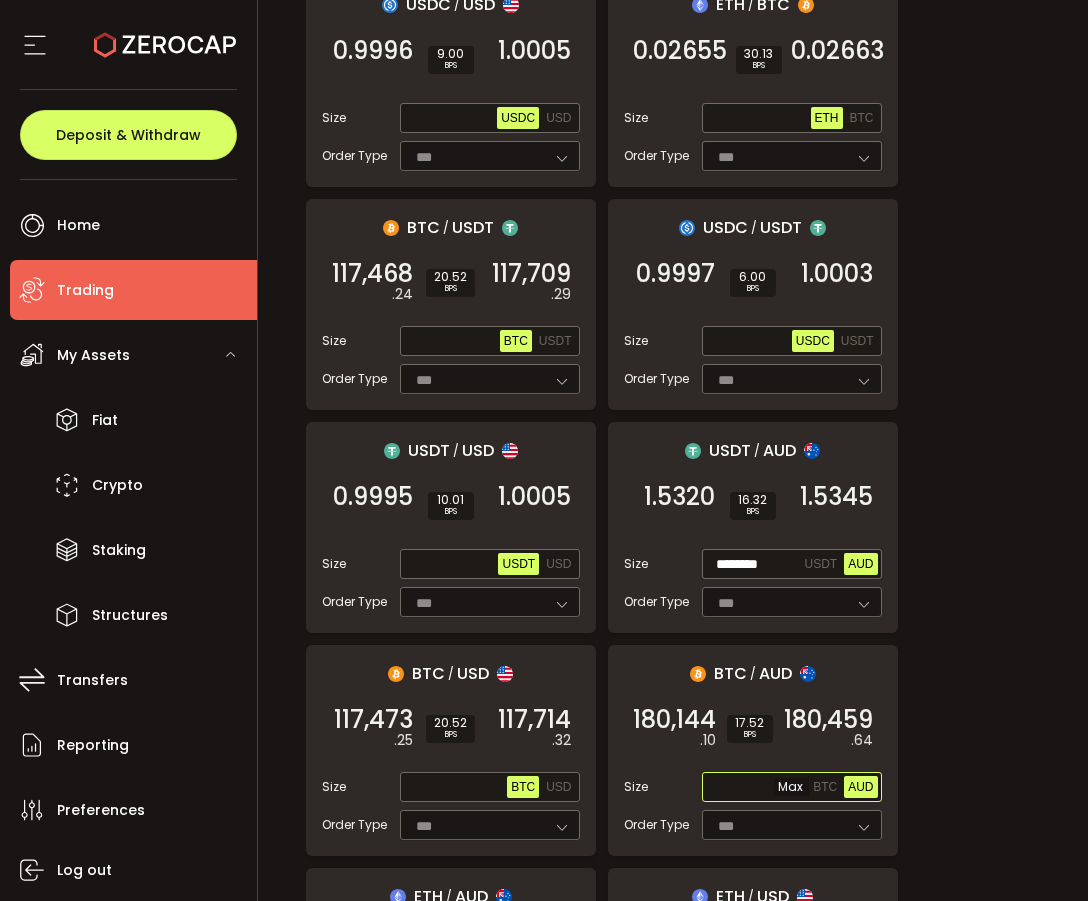 click at bounding box center [758, 788] 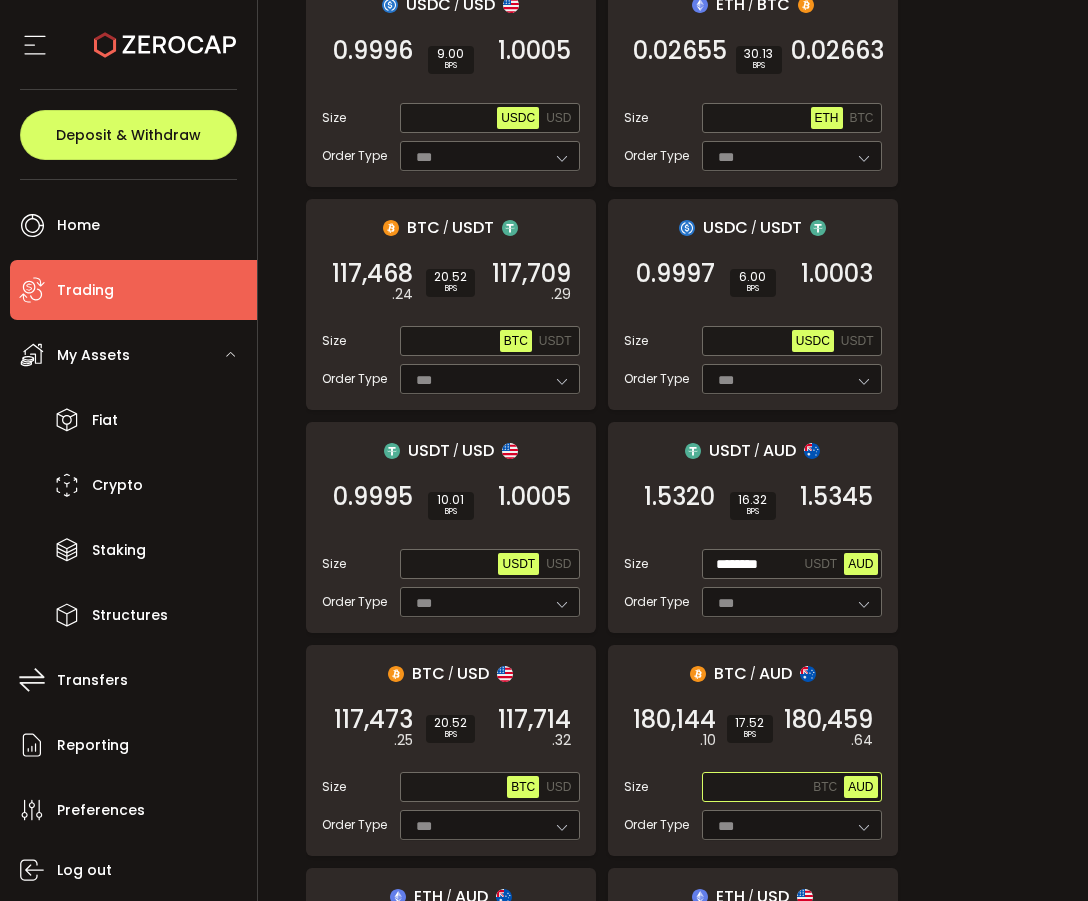paste on "**********" 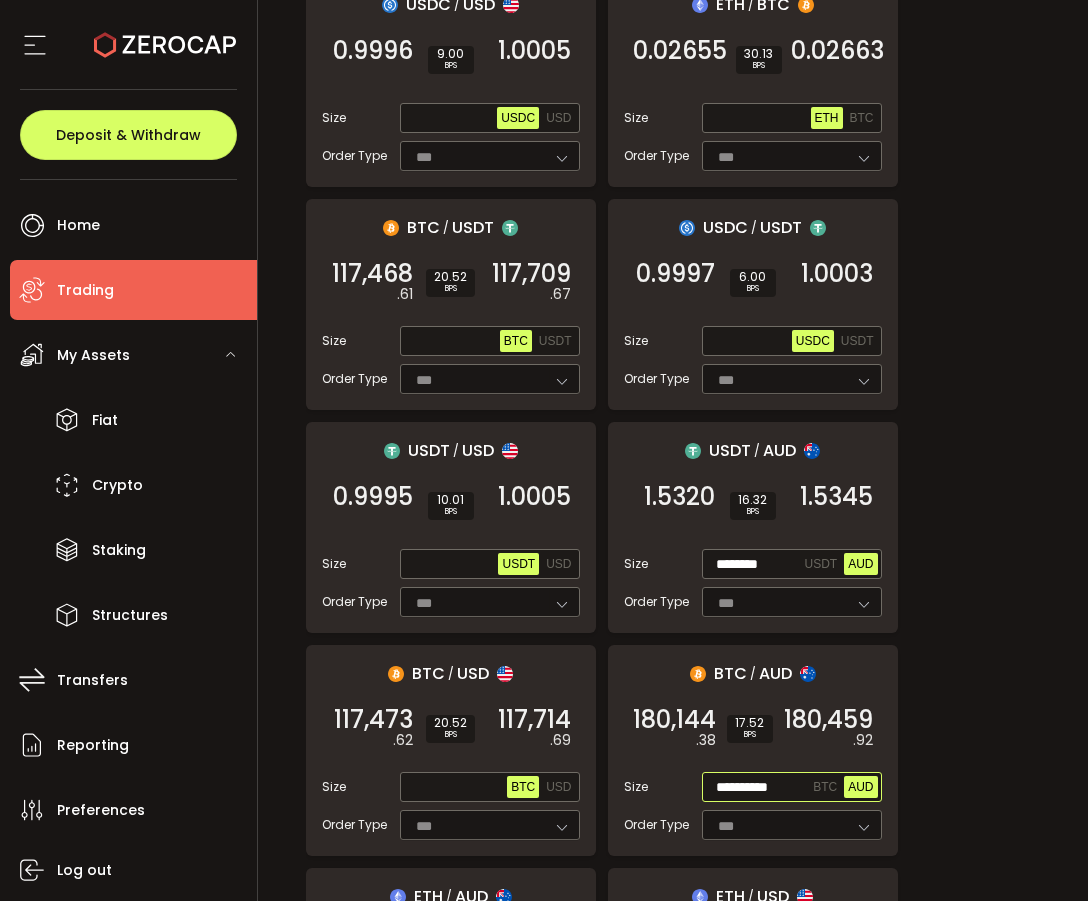 scroll, scrollTop: 0, scrollLeft: 0, axis: both 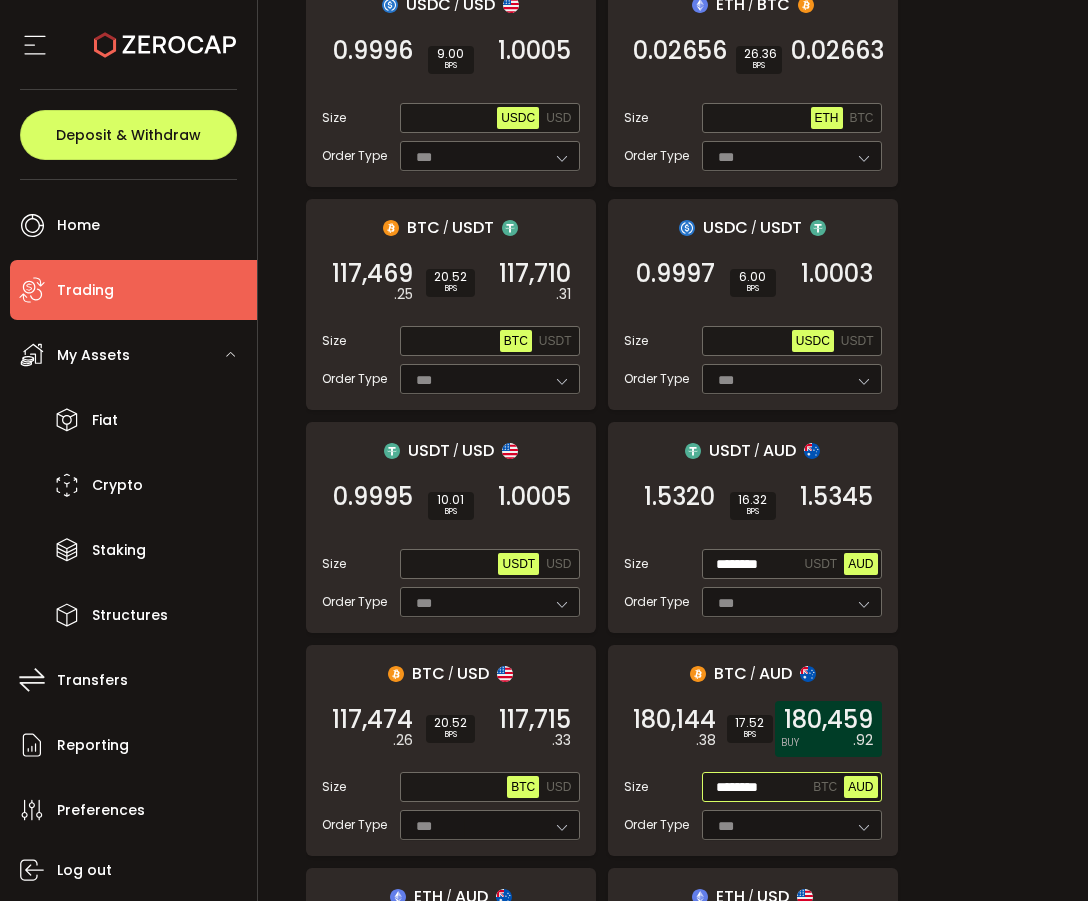 type on "********" 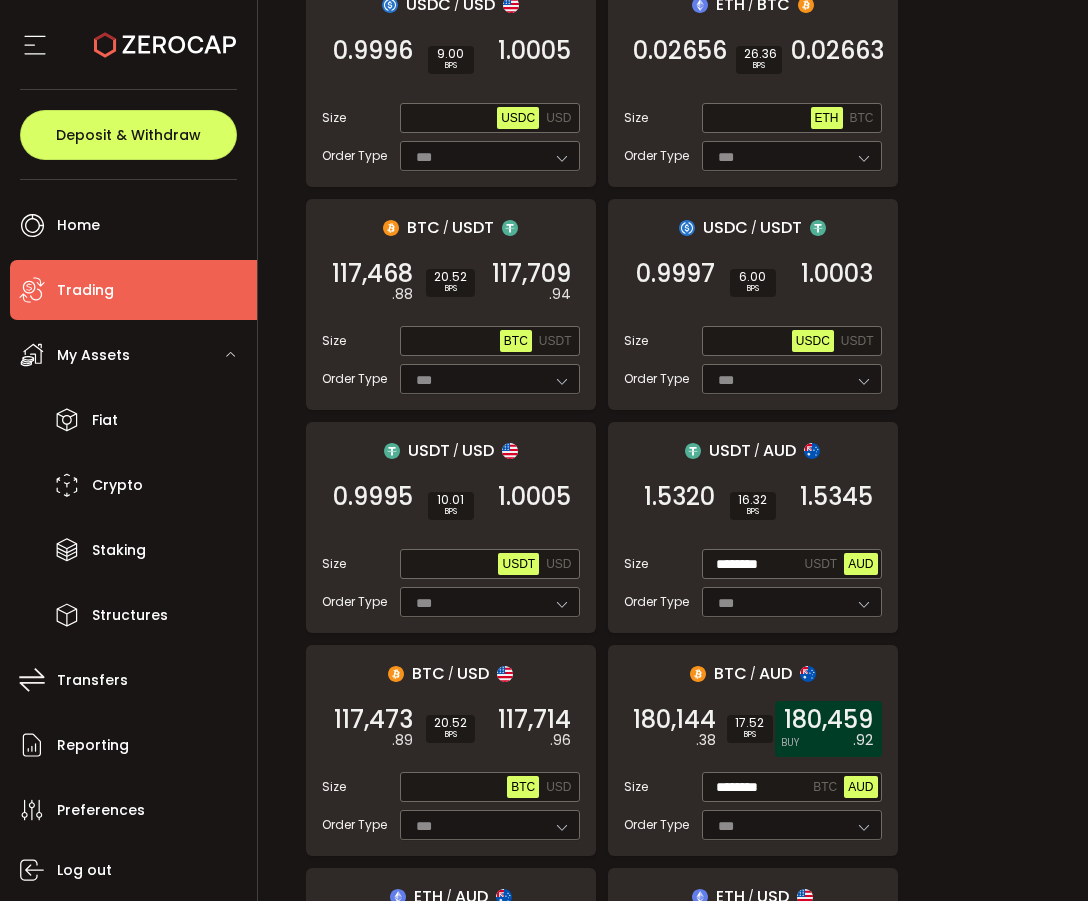 click on "180,459" at bounding box center (828, 720) 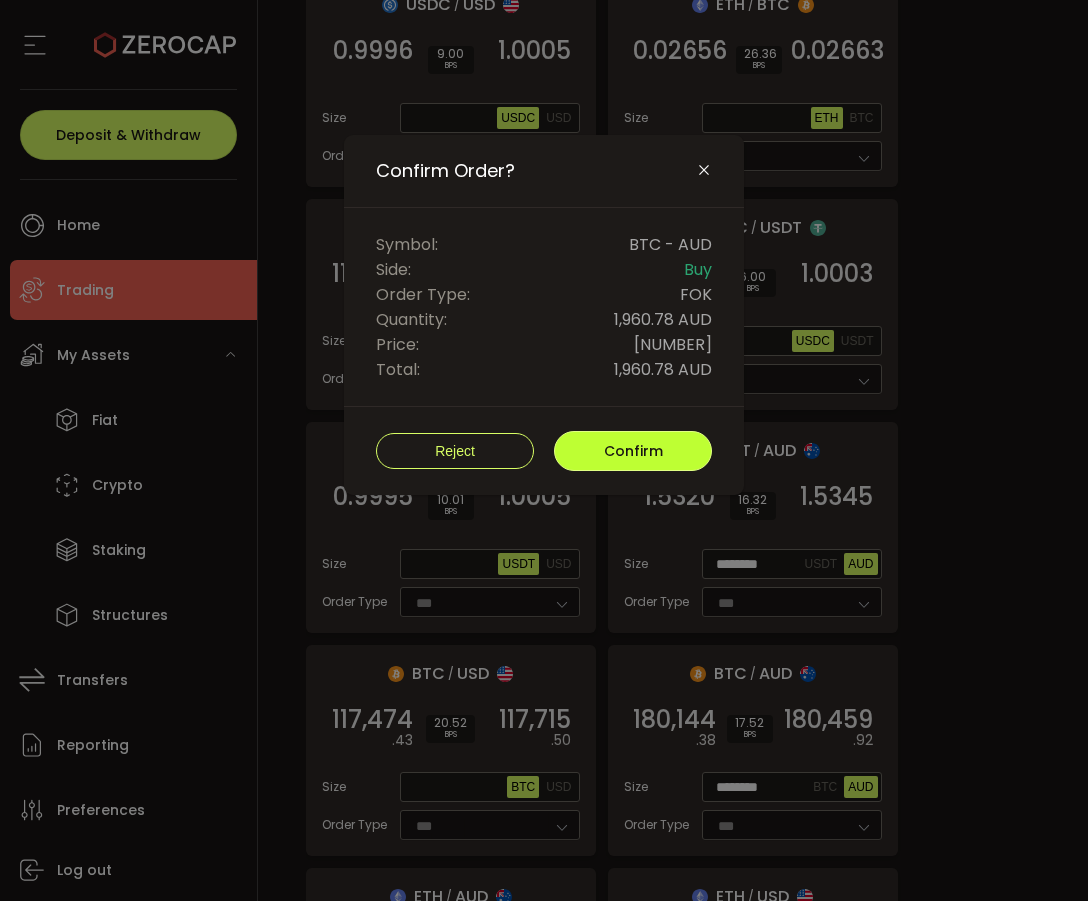 click on "Confirm" at bounding box center (633, 451) 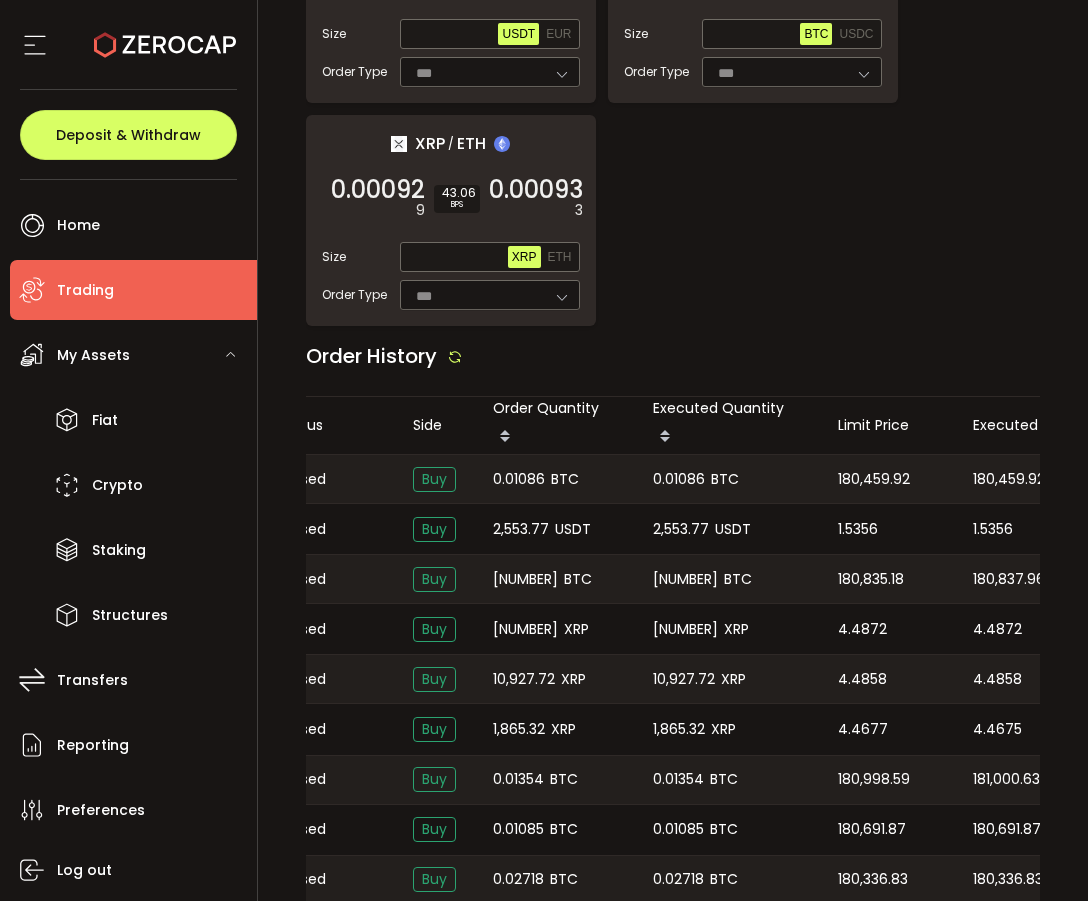 scroll, scrollTop: 2475, scrollLeft: 0, axis: vertical 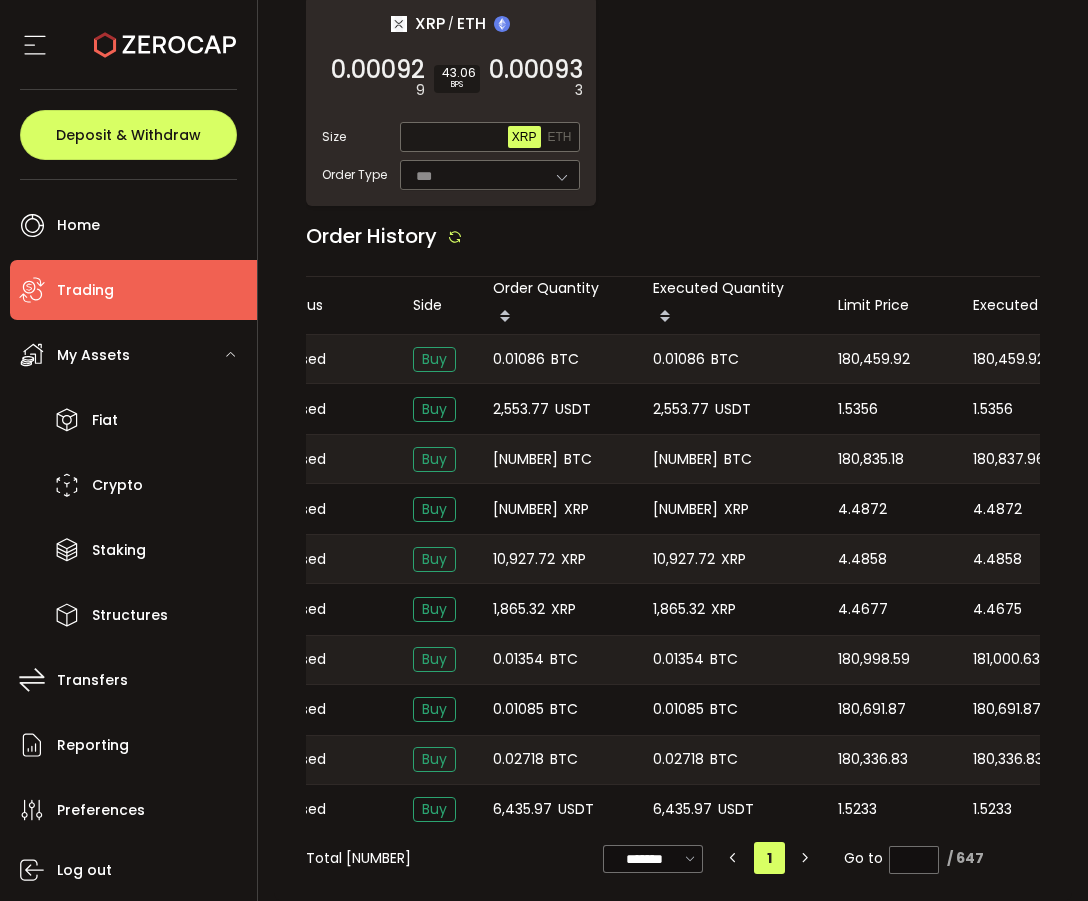 click on "180,459.92" at bounding box center [1009, 359] 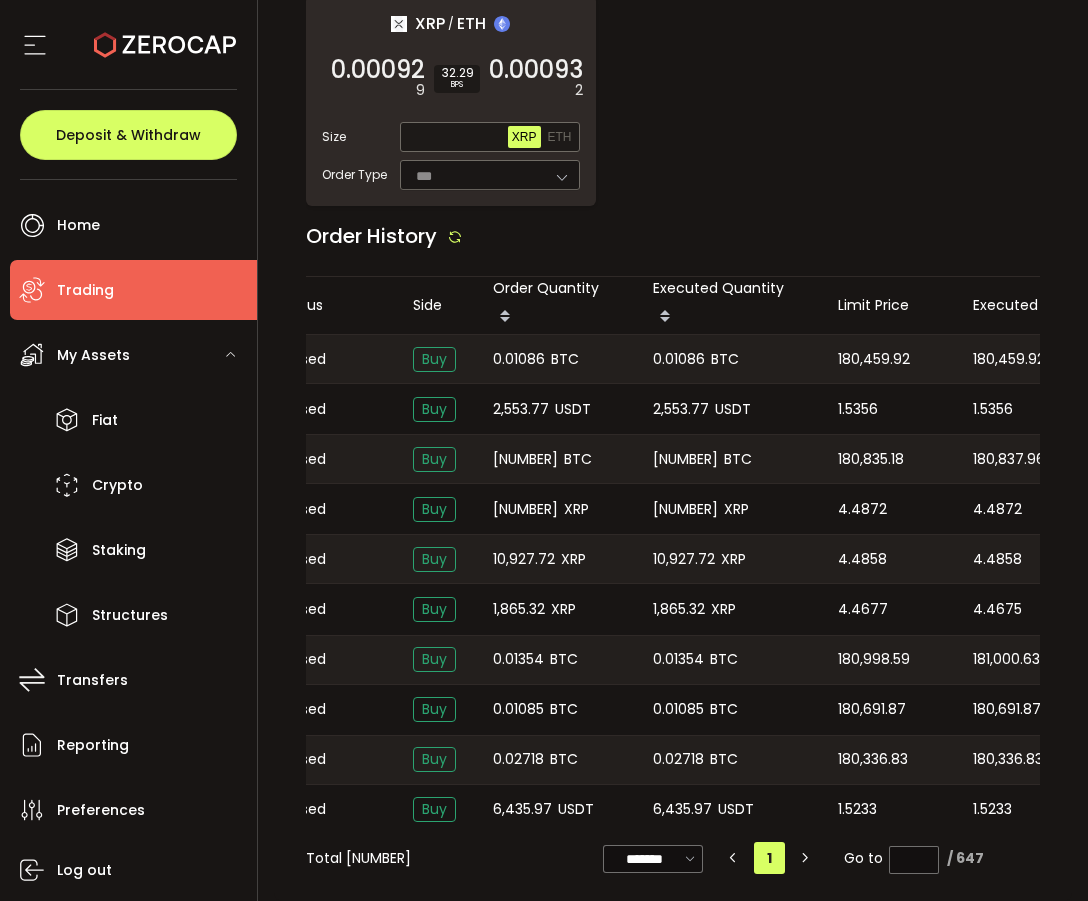 click on "180,459.92" at bounding box center (1009, 359) 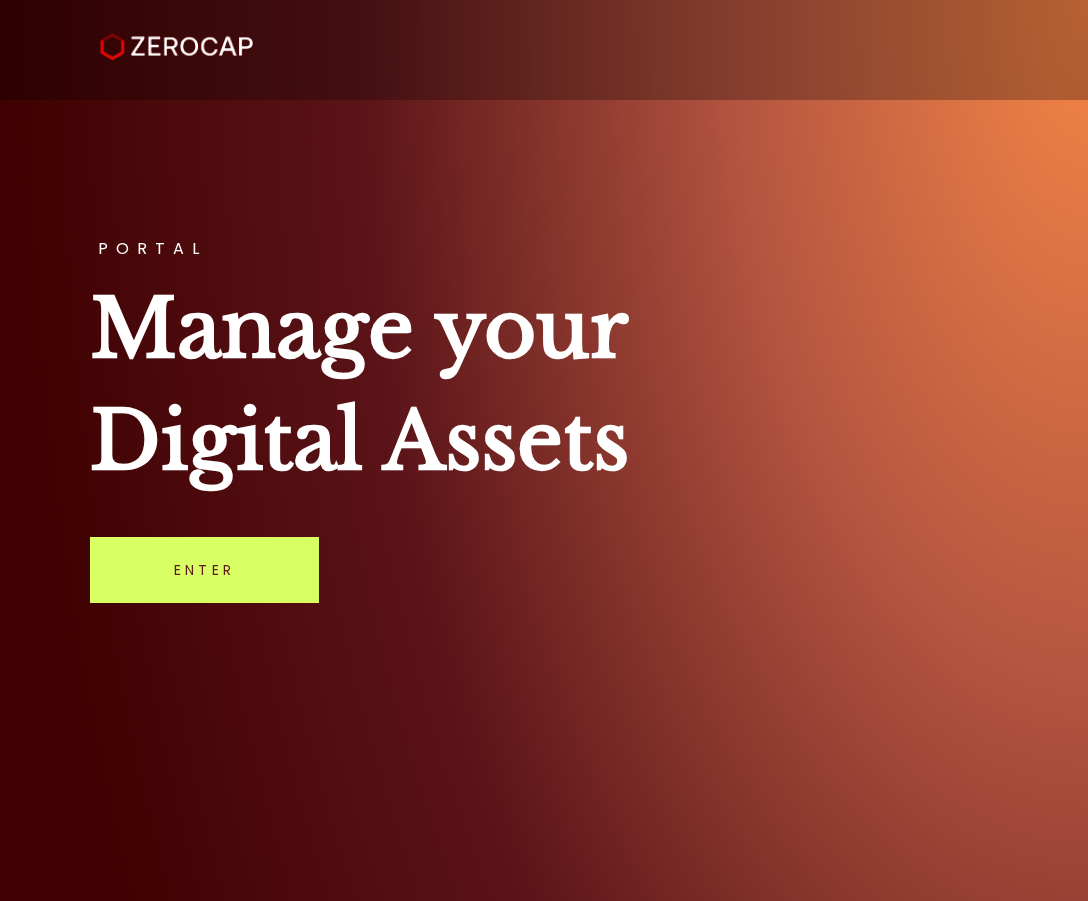 scroll, scrollTop: 0, scrollLeft: 0, axis: both 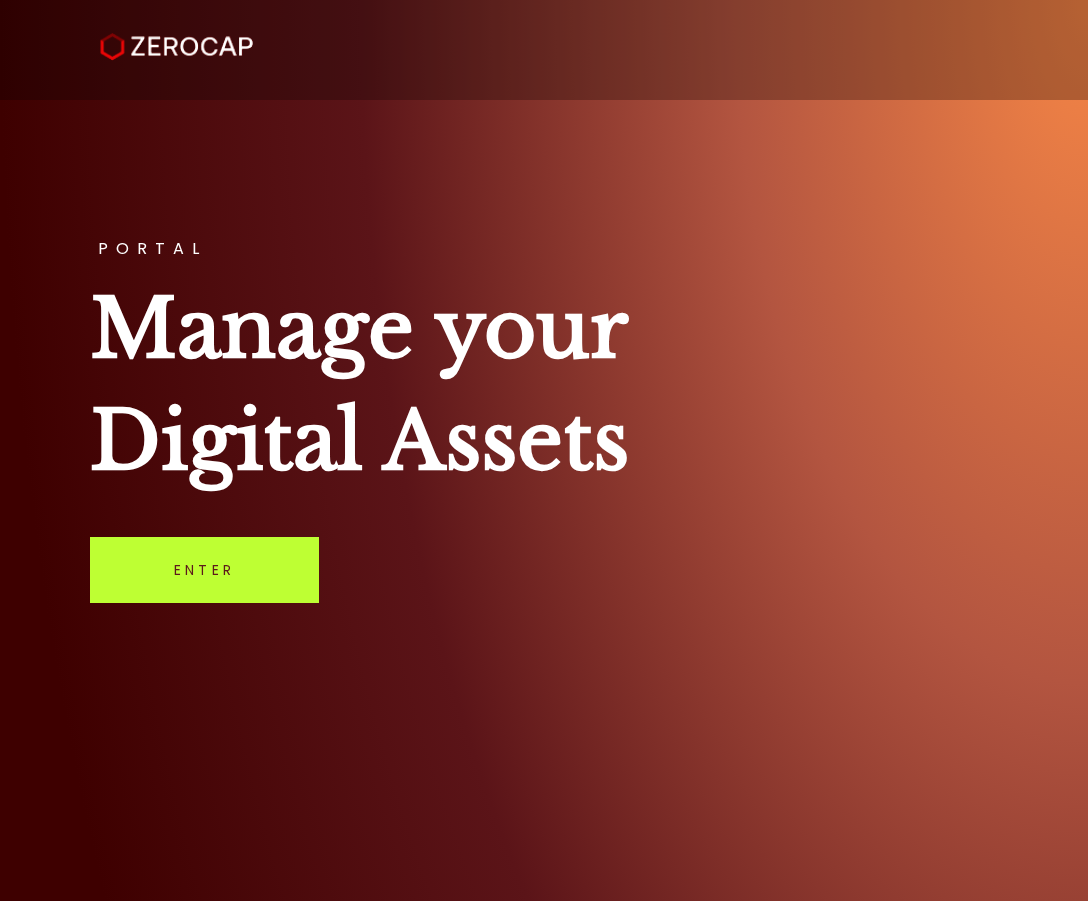 click on "Enter" at bounding box center (204, 570) 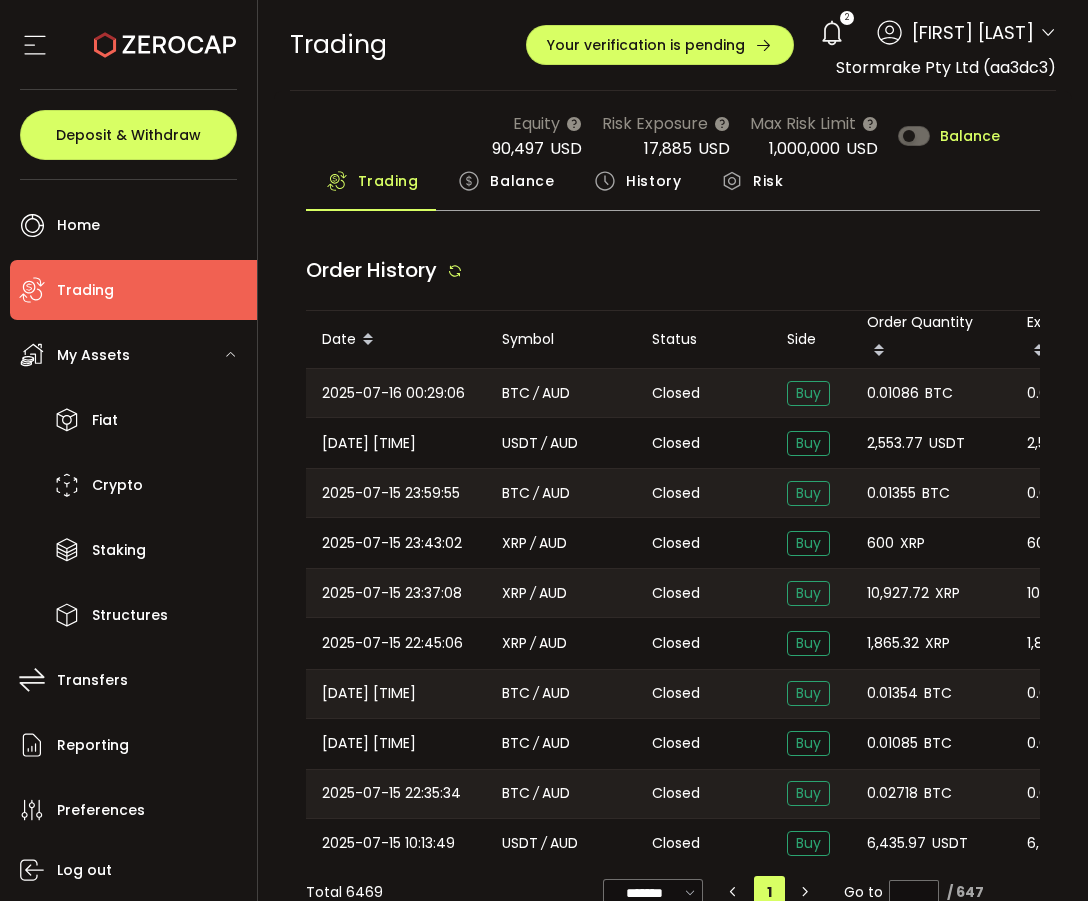 type on "***" 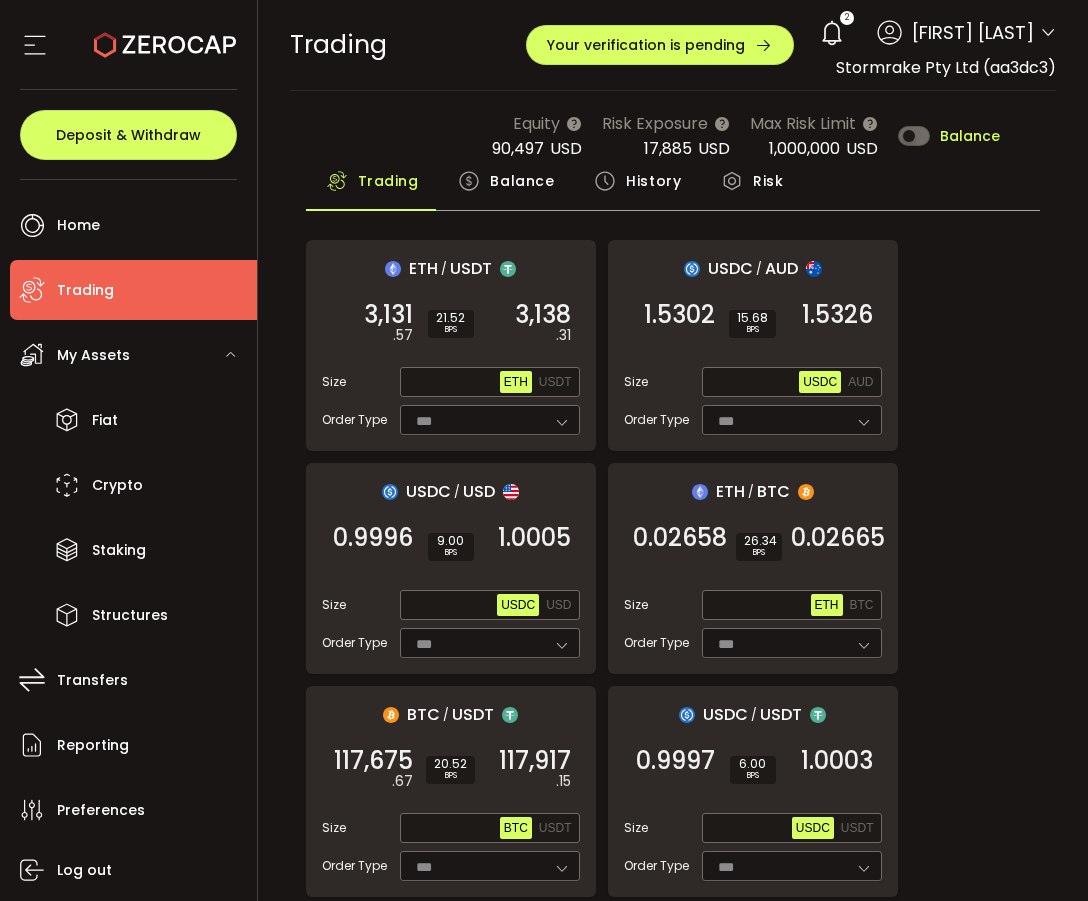scroll, scrollTop: 0, scrollLeft: 0, axis: both 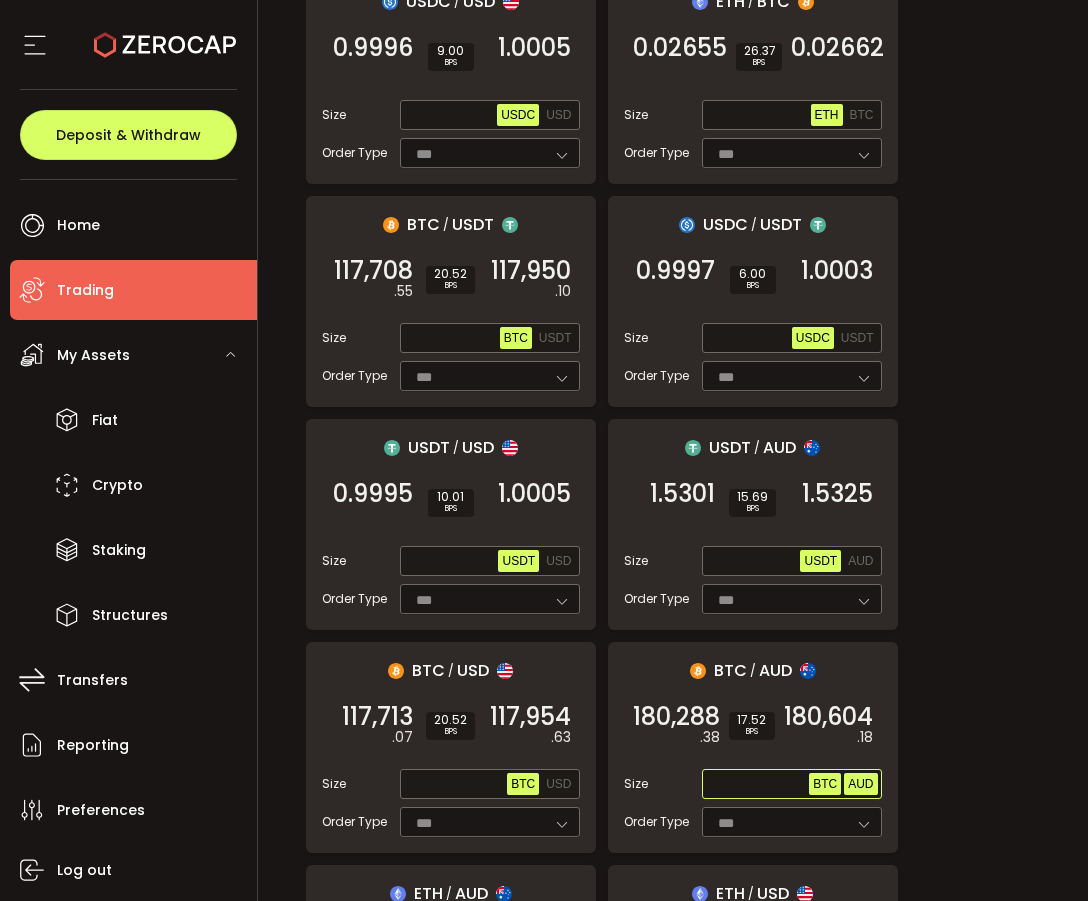 click on "AUD" at bounding box center [860, 784] 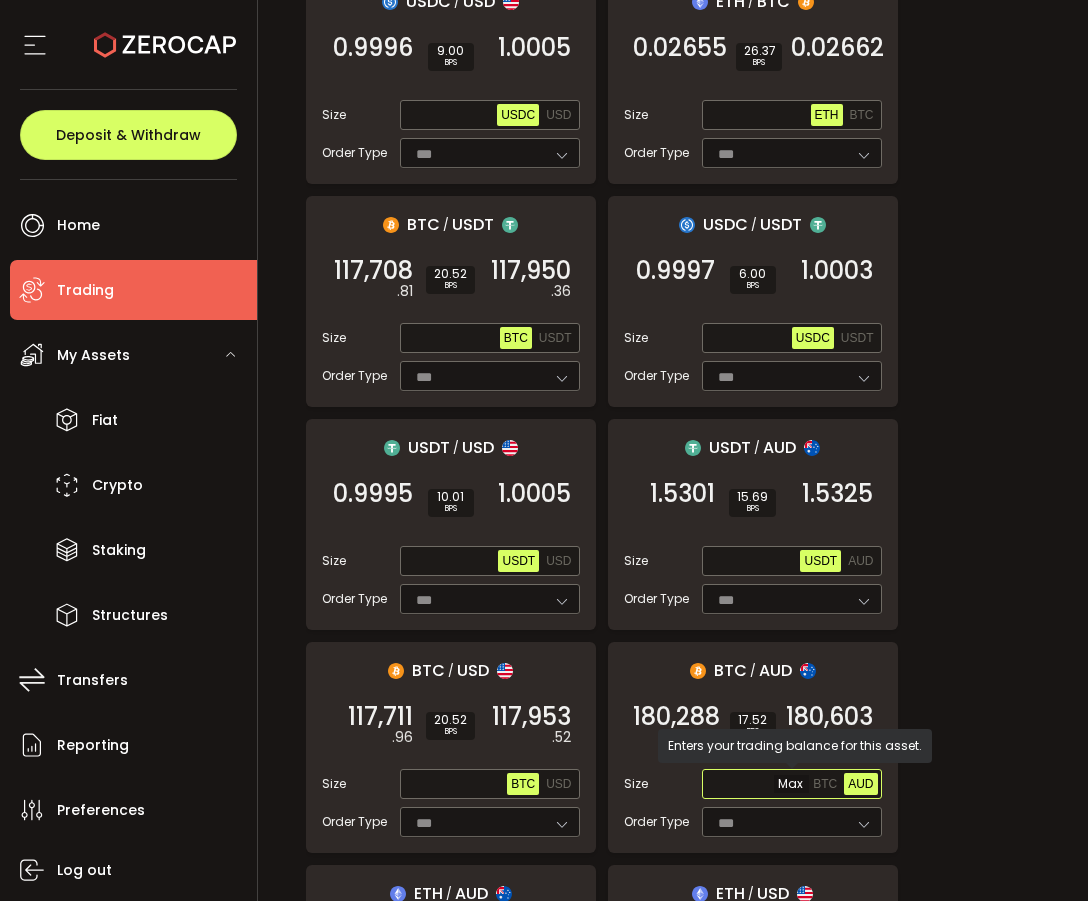 click at bounding box center (758, 785) 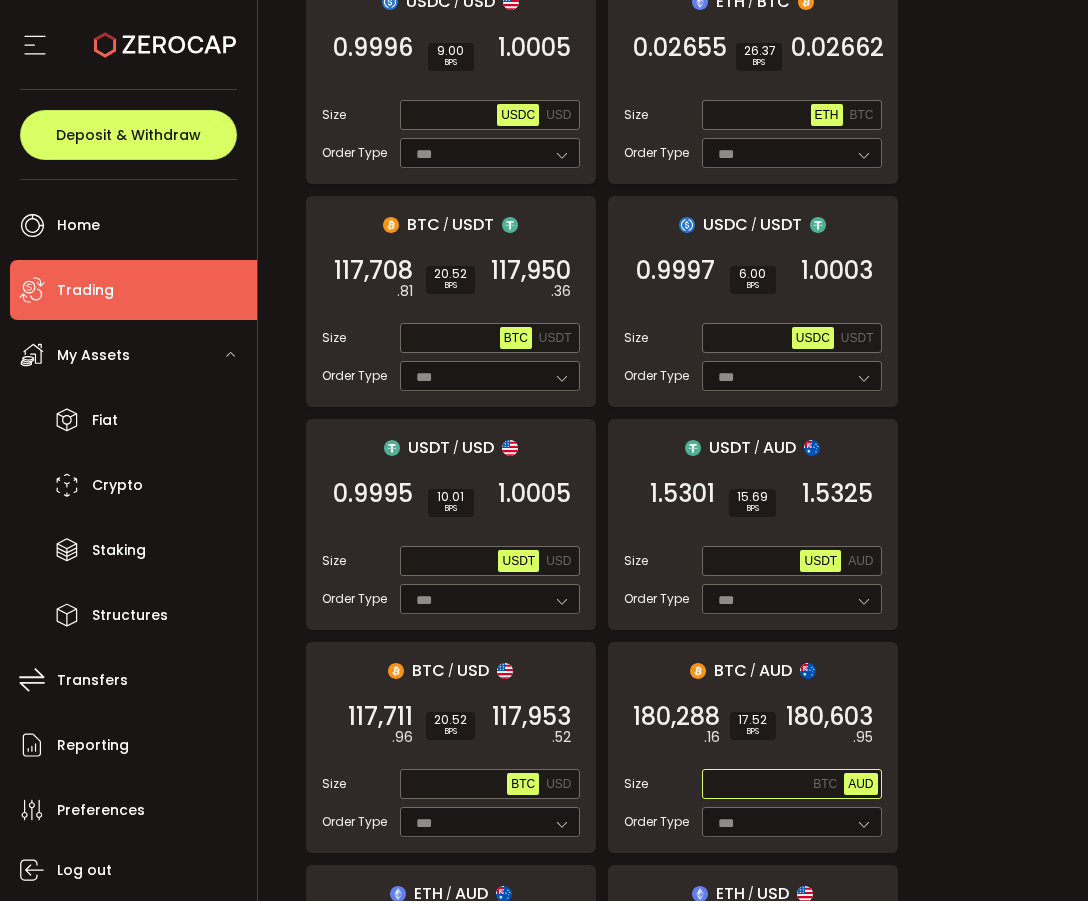 paste on "**********" 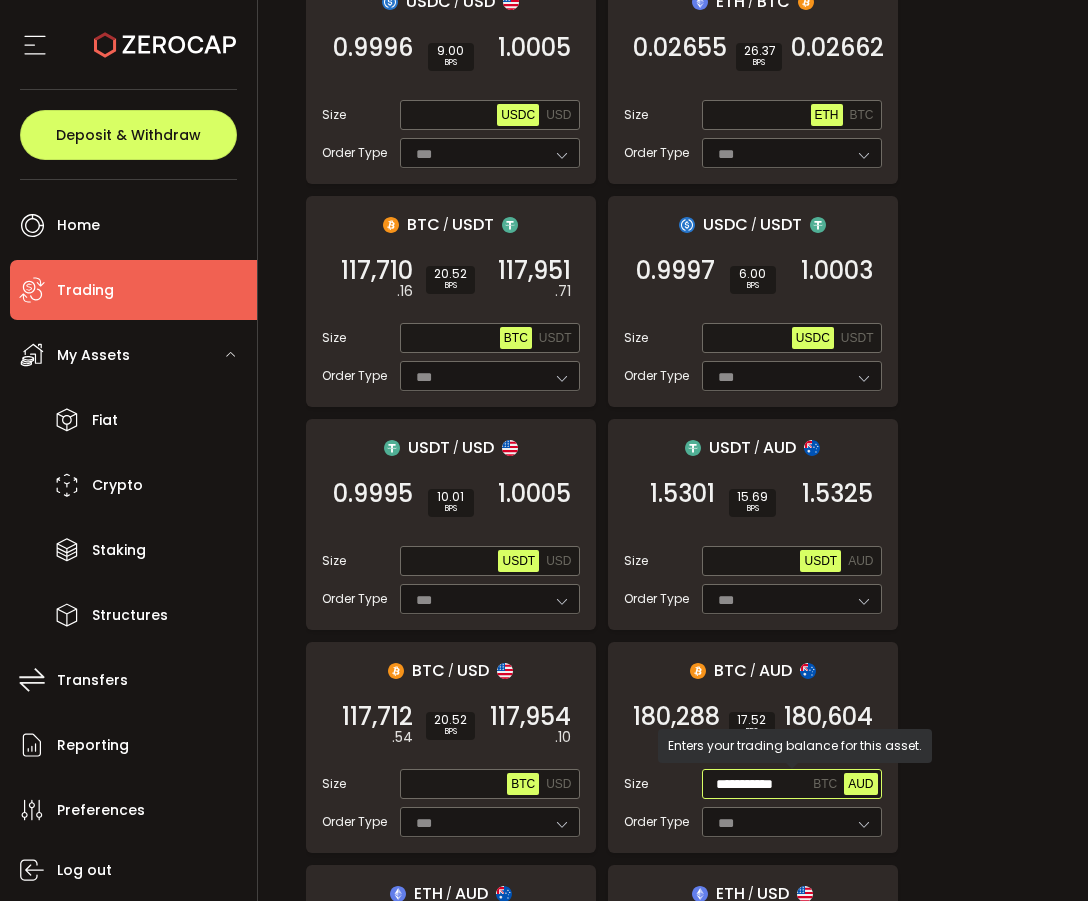 scroll, scrollTop: 0, scrollLeft: 0, axis: both 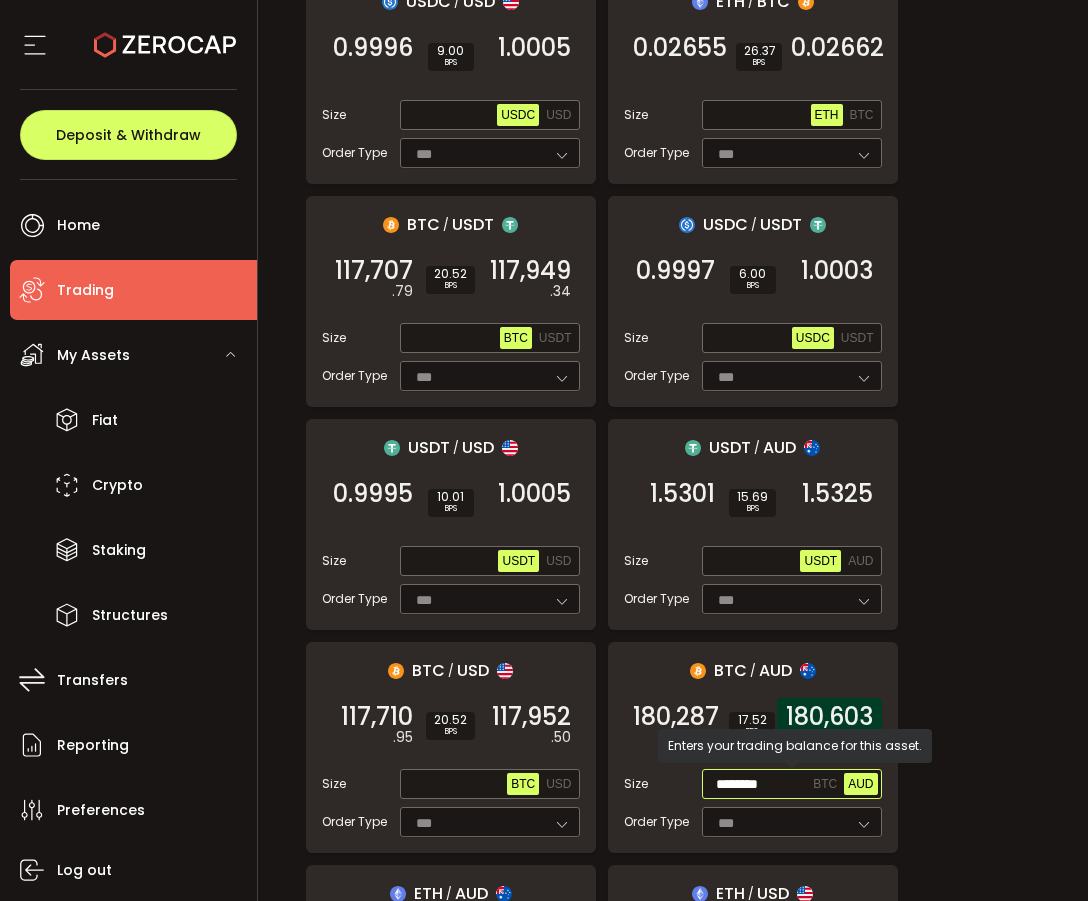 type on "********" 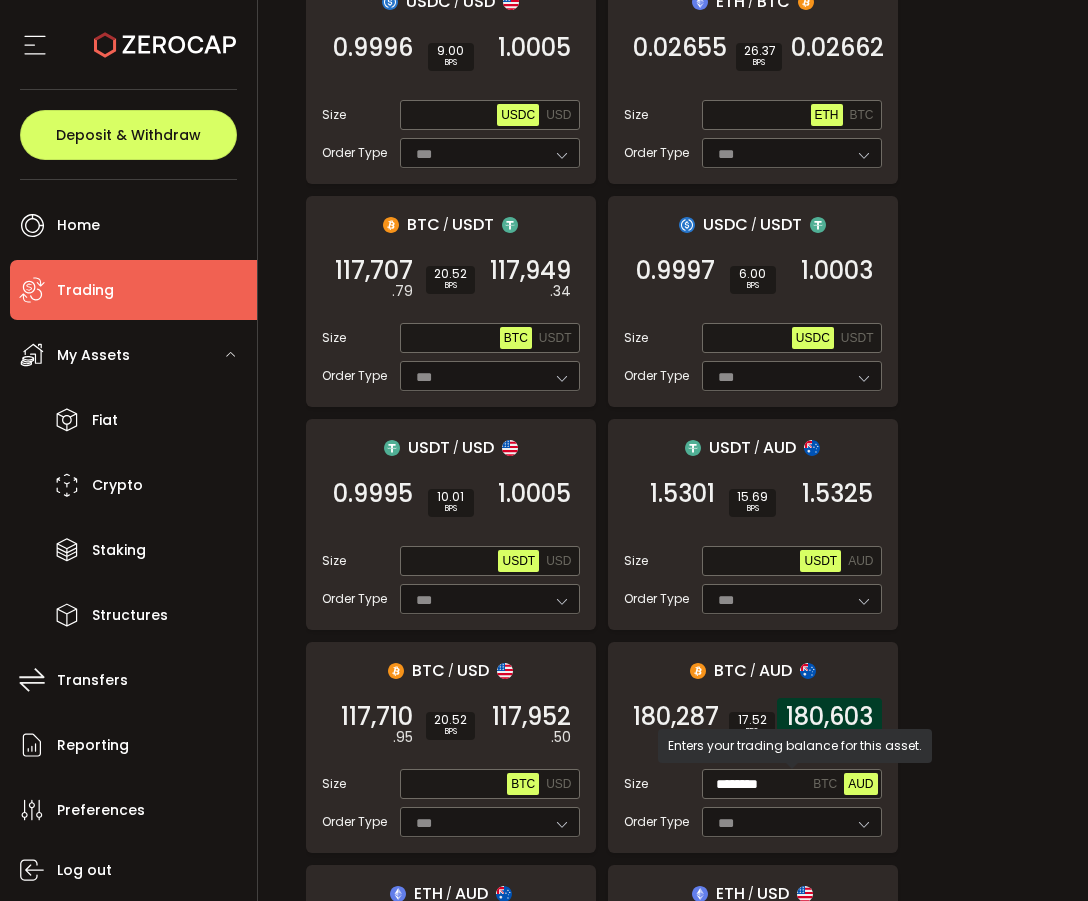 click on "180,603" at bounding box center (829, 717) 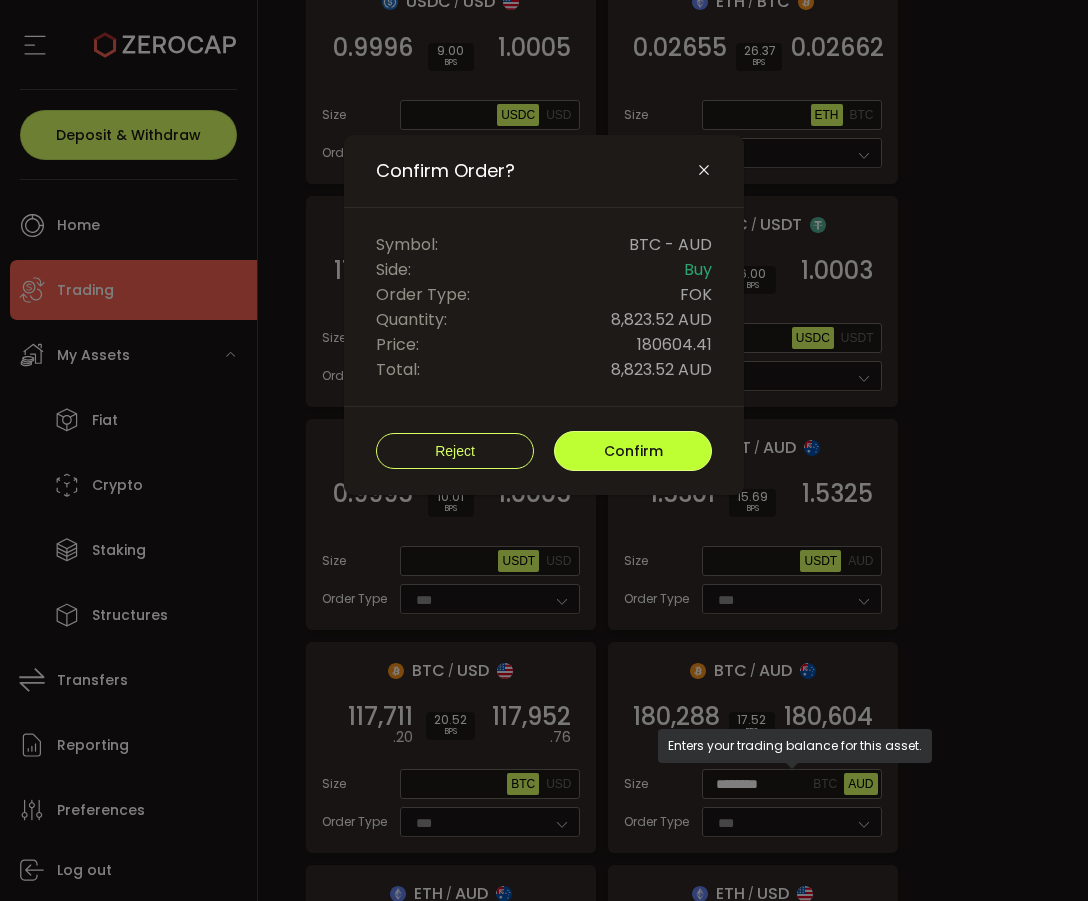 click on "Confirm" at bounding box center (633, 451) 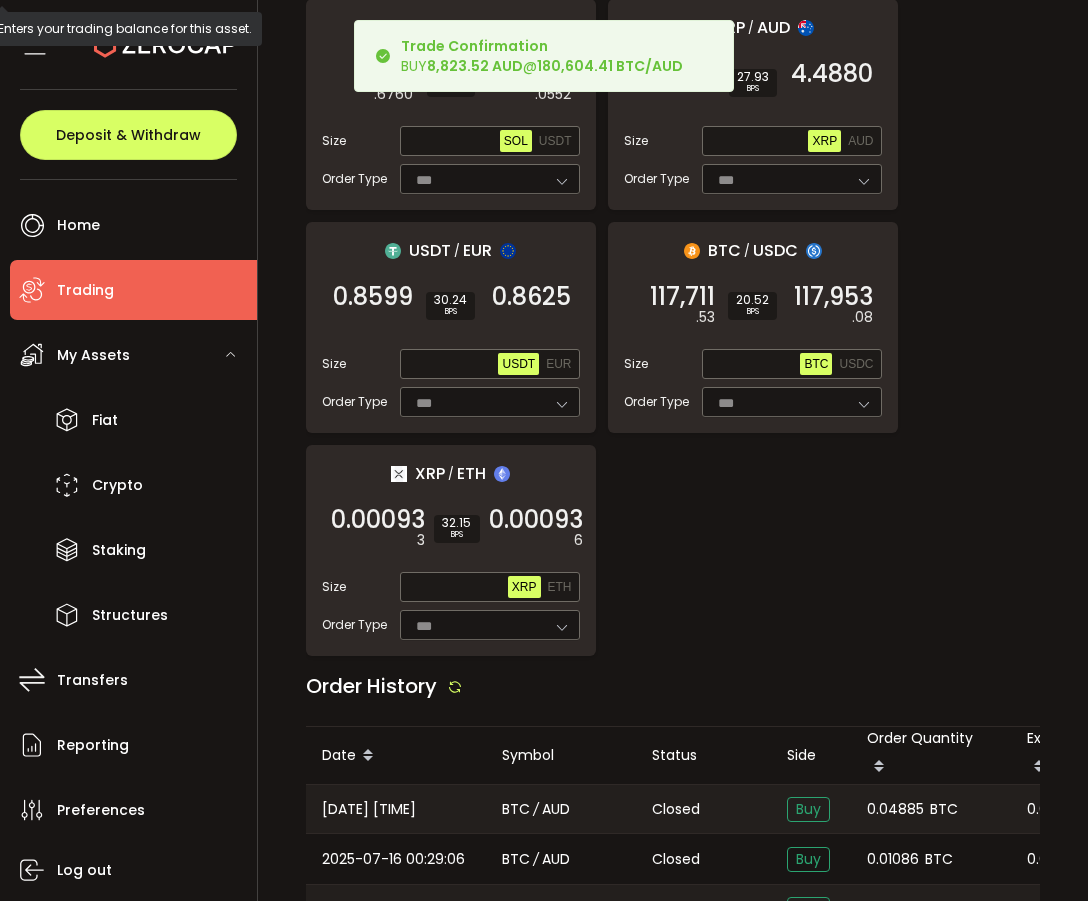 scroll, scrollTop: 2134, scrollLeft: 0, axis: vertical 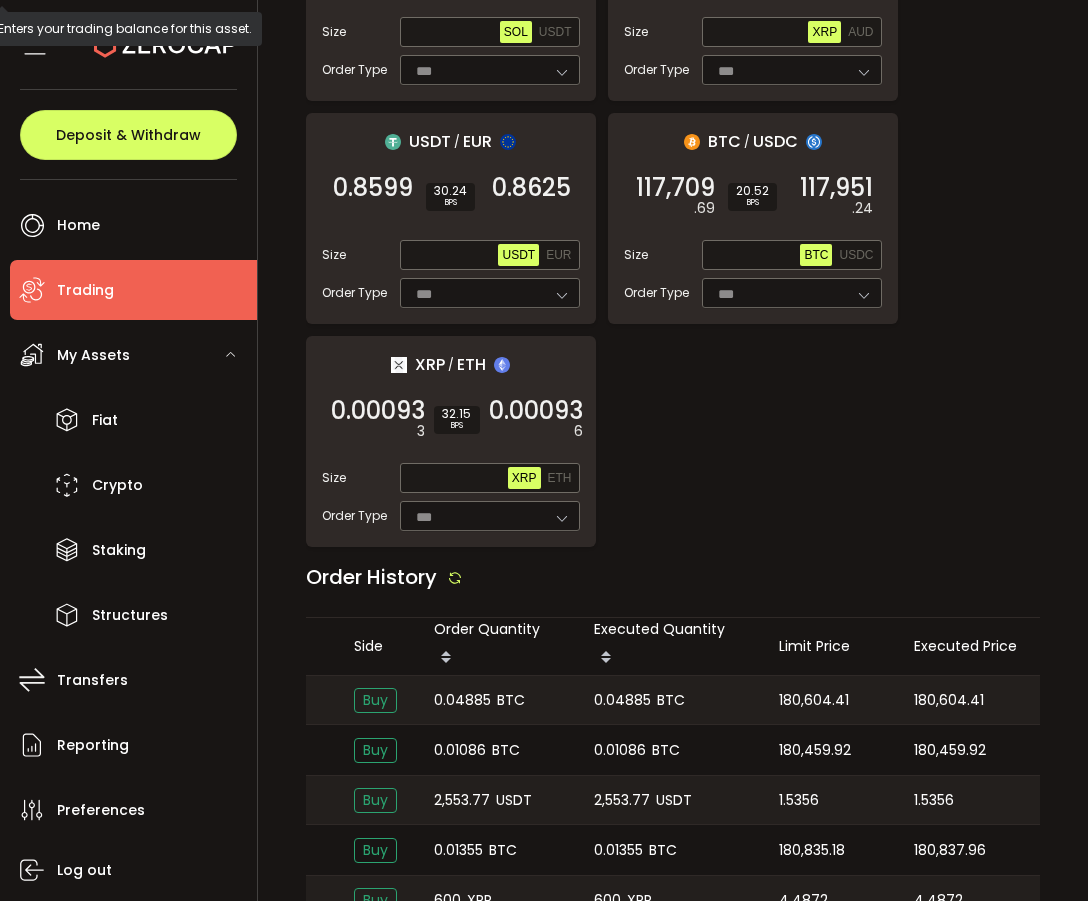 click on "180,604.41" at bounding box center [814, 700] 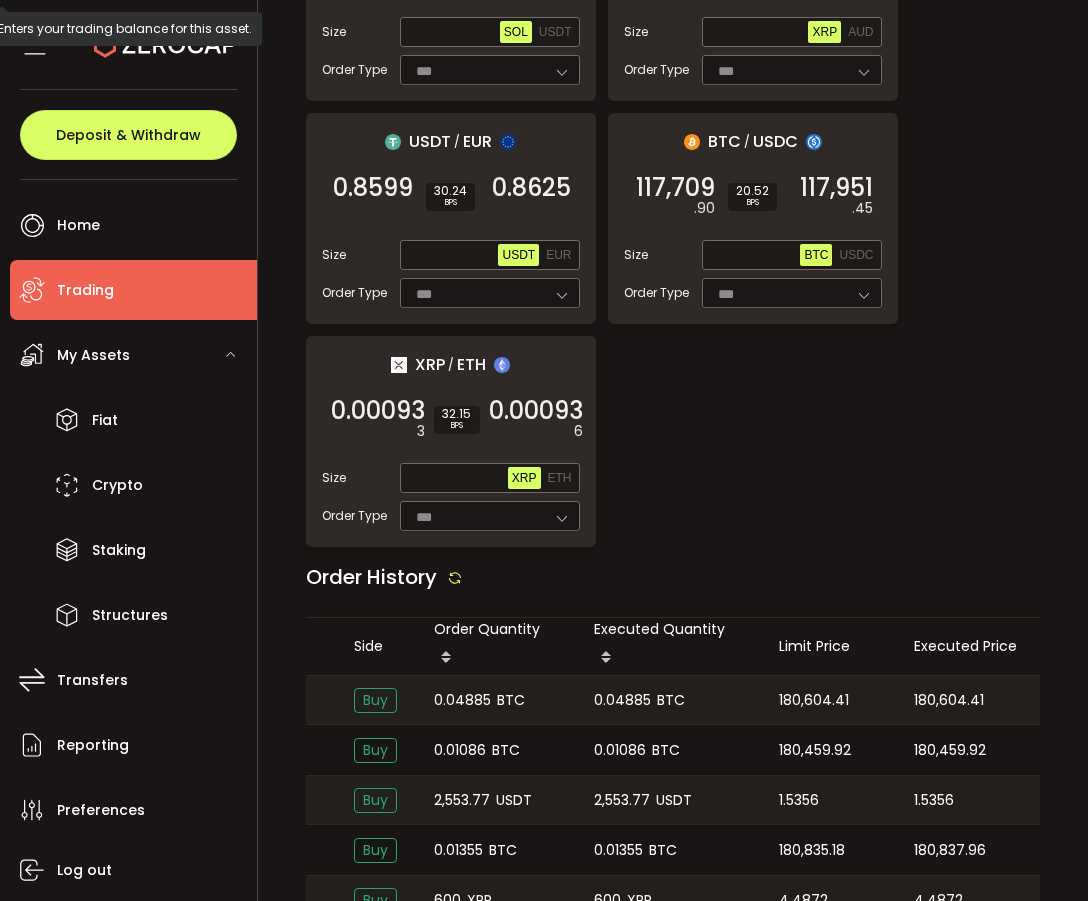 copy on "180,604.41" 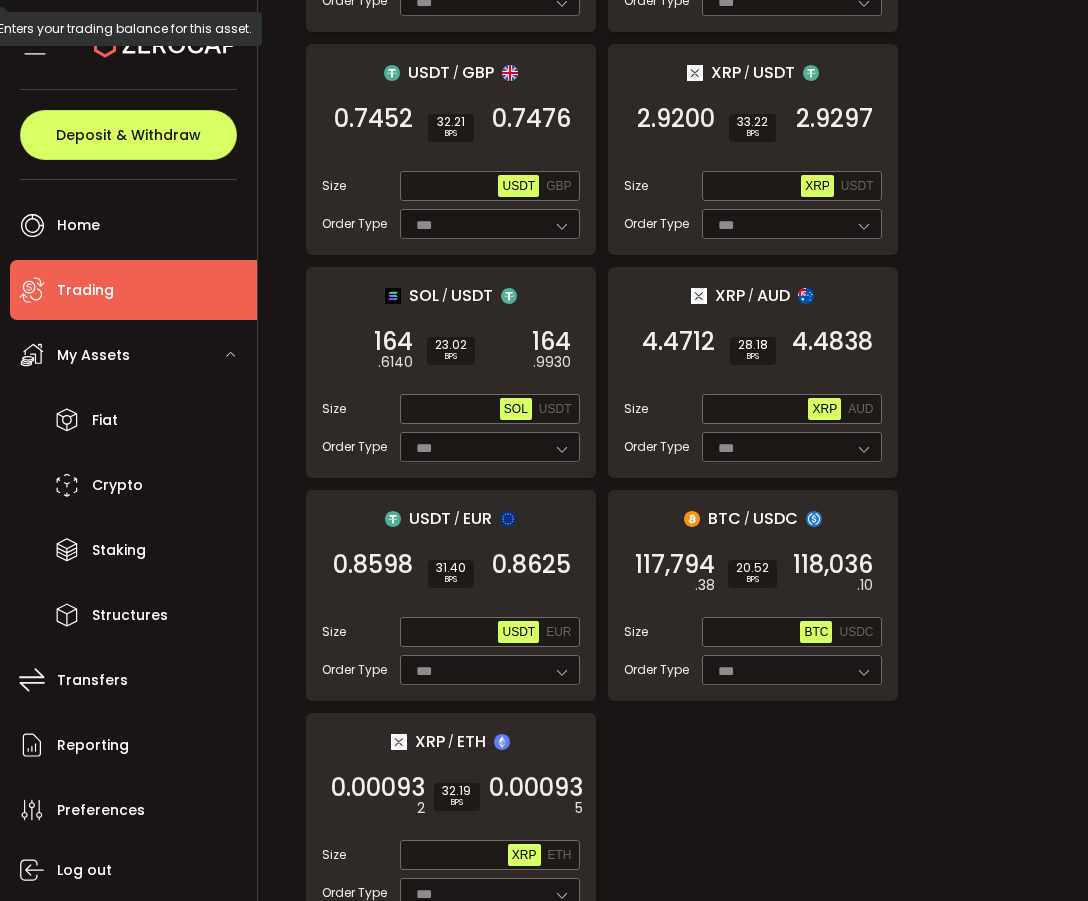 scroll, scrollTop: 2203, scrollLeft: 0, axis: vertical 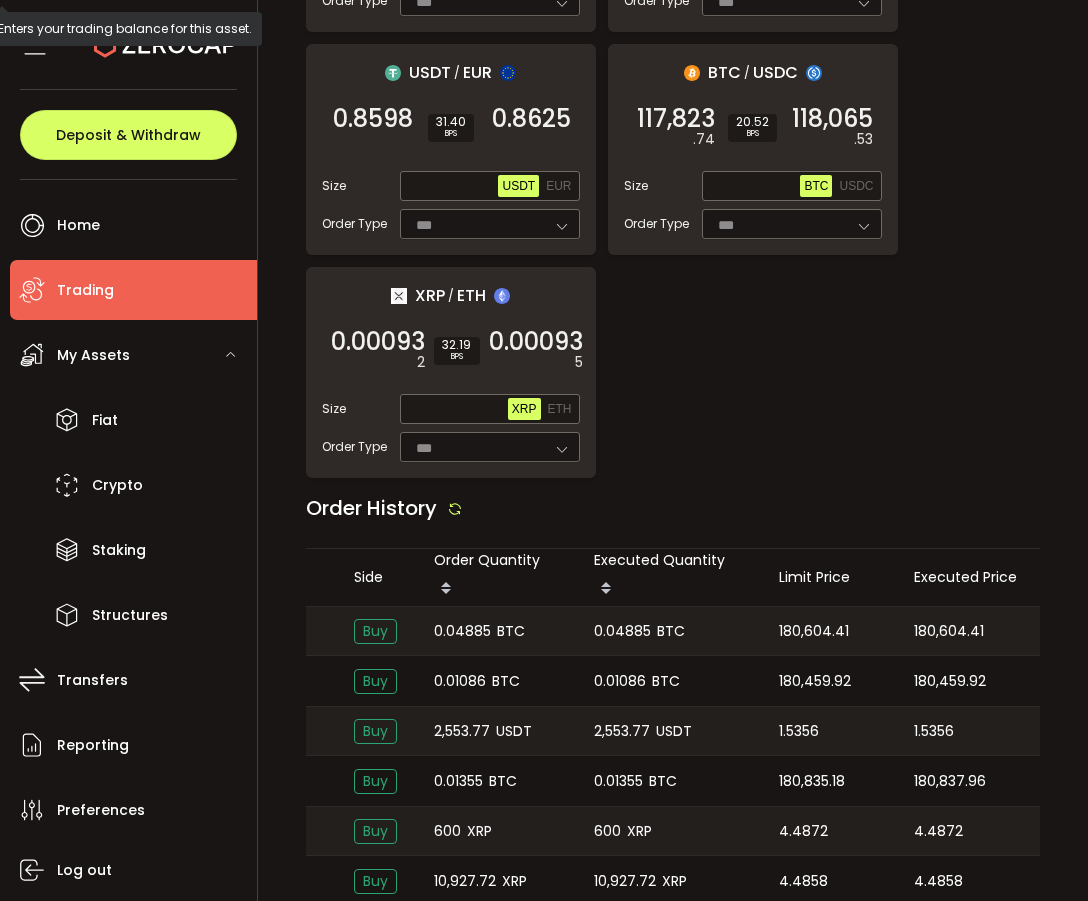 click on "ETH / USDT 3,130   .64 SELL 21.53 BPS 3,137  .38 BUY Size Max ETH USDT Order Type *** FOK USDC / AUD 1.5294    SELL 16.35 BPS 1.5319   BUY Size Max USDC AUD Order Type *** FOK USDC / USD 0.9996    SELL 9.00 BPS 1.0005   BUY Size Max USDC USD Order Type *** FOK ETH / BTC 0.02654    SELL 26.38 BPS 0.02661   BUY Size Max ETH BTC Order Type *** FOK BTC / USDT 117,819   .91 SELL 20.52 BPS 118,061  .69 BUY Size Max BTC USDT Order Type *** FOK USDC / USDT 0.9997    SELL 6.00 BPS 1.0003   BUY Size Max USDC USDT Order Type *** FOK SOL / AUDD -    SELL BPS -   BUY Size Max SOL AUDD Order Type *** FOK USDT / AUDD -    SELL BPS -   BUY Size Max USDT AUDD Order Type *** FOK USDC / AUDD -    SELL BPS -   BUY Size Max USDC AUDD Order Type *** FOK ETH / AUDD -    SELL BPS -   BUY Size Max ETH AUDD Order Type *** FOK BTC / AUDD -    SELL BPS -   BUY Size Max BTC AUDD Order Type *** FOK USDT / USD 0.9995    SELL 10.01 BPS 1.0005   BUY Size Max USDT USD Order Type *** FOK USDT / AUD 1.5295    SELL 16.35" at bounding box center (673, -743) 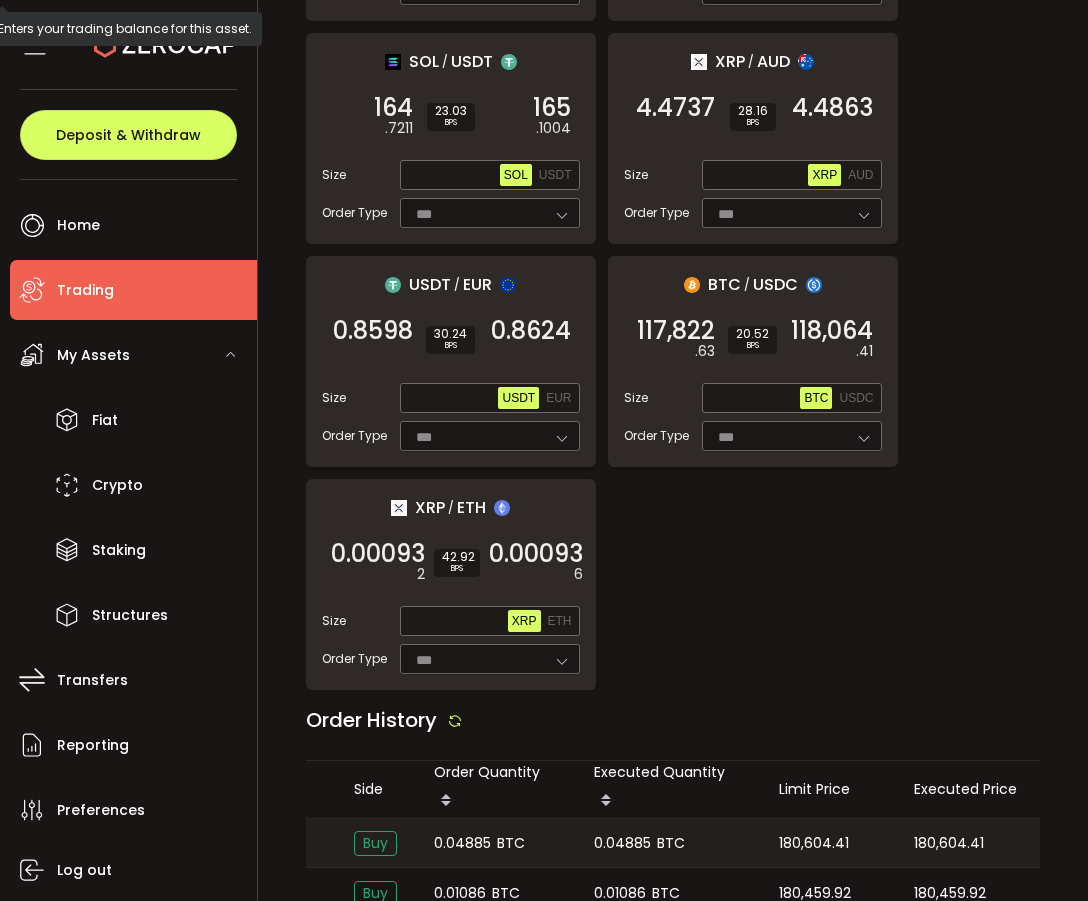 scroll, scrollTop: 2002, scrollLeft: 0, axis: vertical 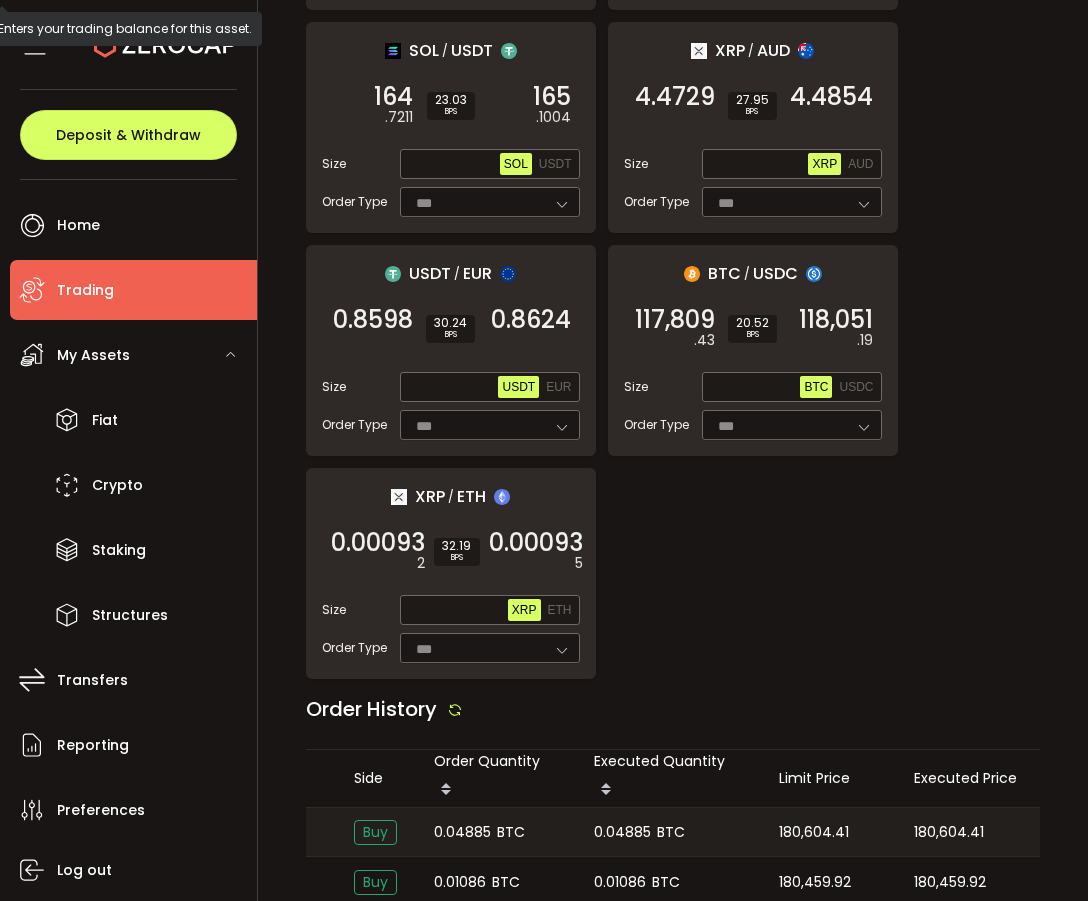 click on "0.04885" at bounding box center (622, 832) 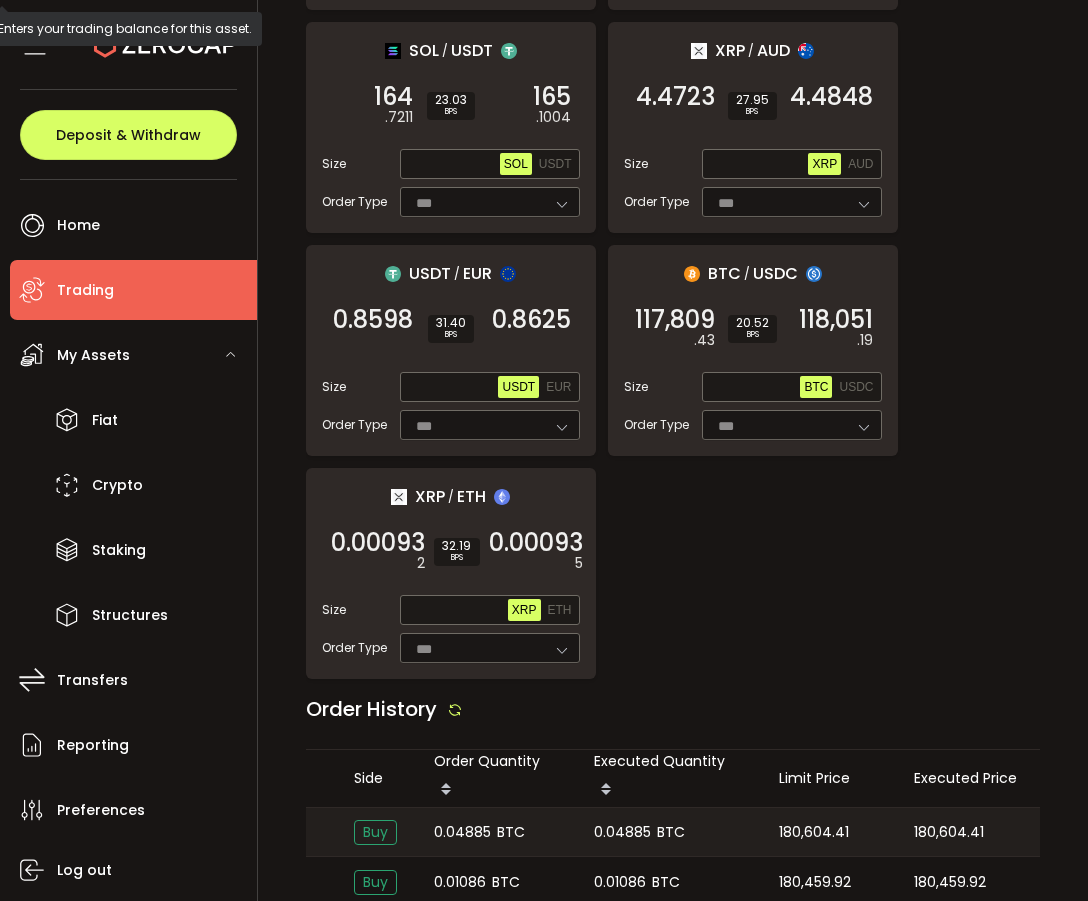 copy on "0.04885" 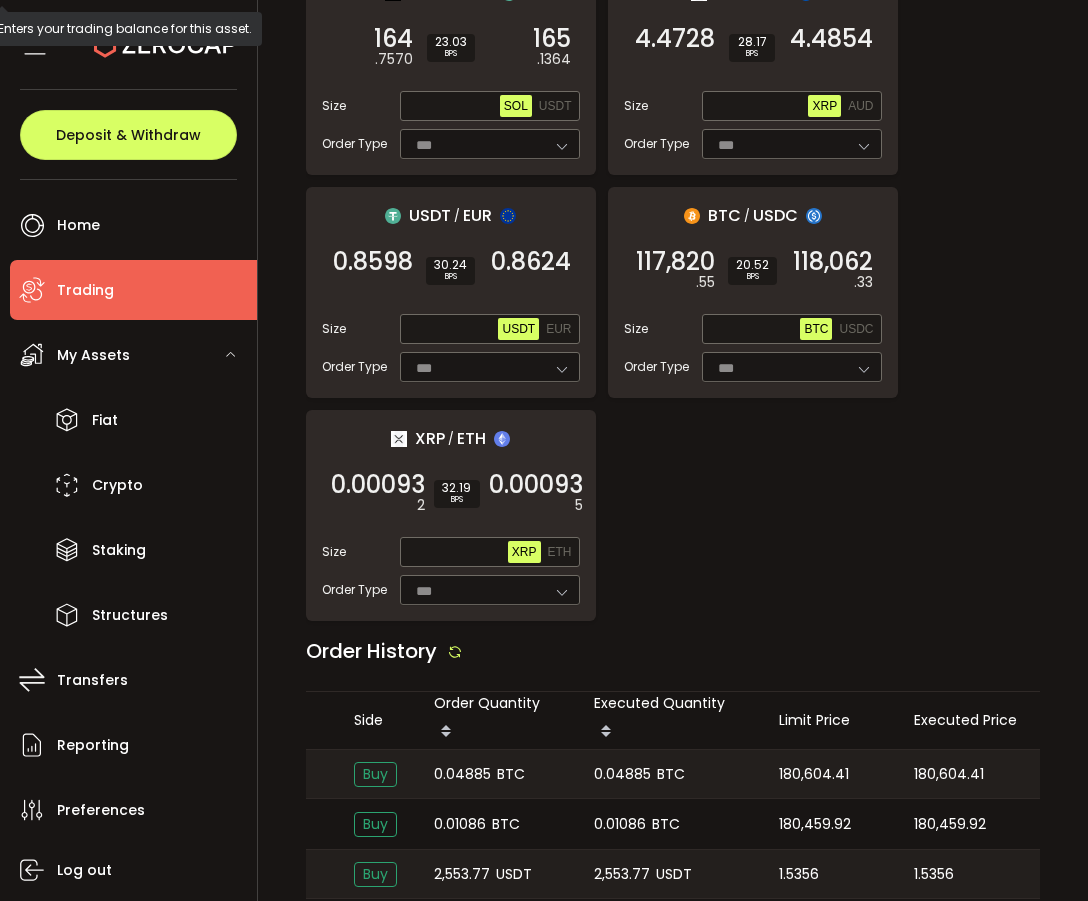 scroll, scrollTop: 2141, scrollLeft: 0, axis: vertical 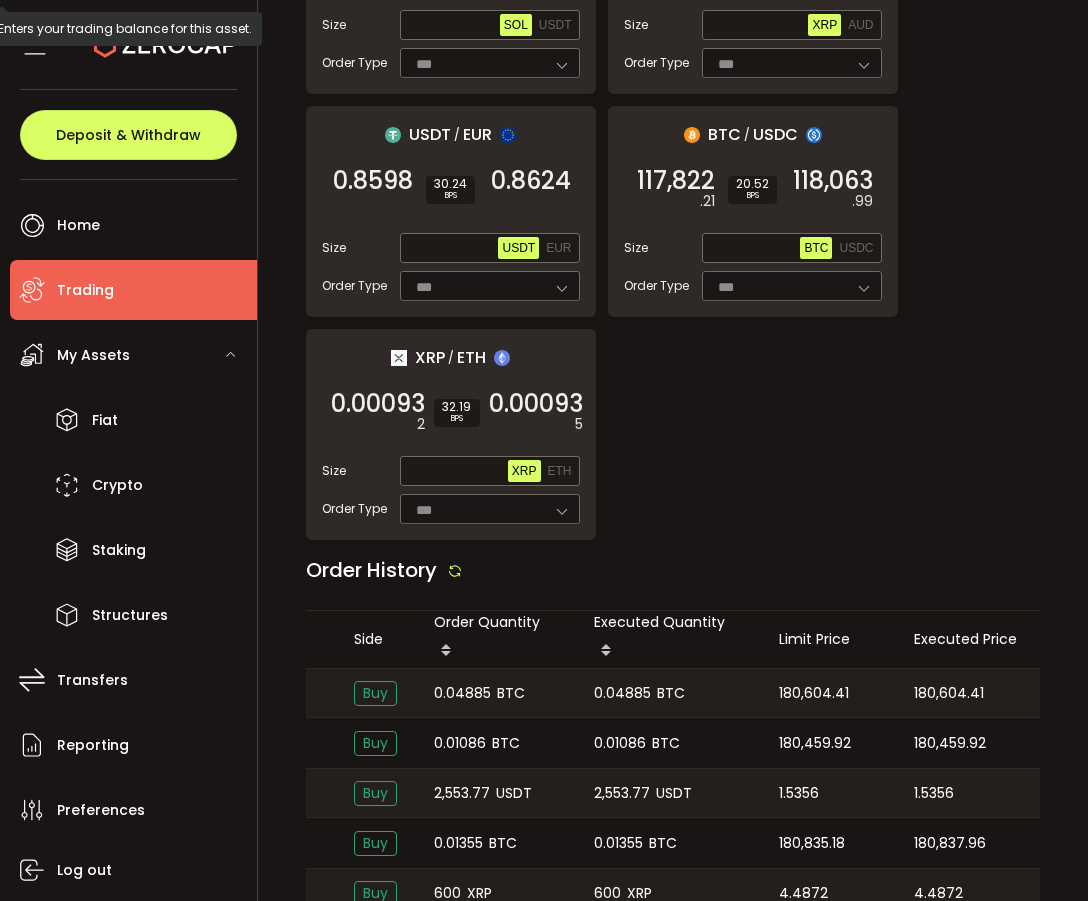click on "ETH / USDT 3,131   .47 SELL 21.52 BPS 3,138  .21 BUY Size Max ETH USDT Order Type *** FOK USDC / AUD 1.5293    SELL 15.69 BPS 1.5317   BUY Size Max USDC AUD Order Type *** FOK USDC / USD 0.9996    SELL 9.00 BPS 1.0005   BUY Size Max USDC USD Order Type *** FOK ETH / BTC 0.02654    SELL 30.14 BPS 0.02662   BUY Size Max ETH BTC Order Type *** FOK BTC / USDT 117,818   .38 SELL 20.52 BPS 118,060  .15 BUY Size Max BTC USDT Order Type *** FOK USDC / USDT 0.9997    SELL 6.00 BPS 1.0003   BUY Size Max USDC USDT Order Type *** FOK SOL / AUDD -    SELL BPS -   BUY Size Max SOL AUDD Order Type *** FOK USDT / AUDD -    SELL BPS -   BUY Size Max USDT AUDD Order Type *** FOK USDC / AUDD -    SELL BPS -   BUY Size Max USDC AUDD Order Type *** FOK ETH / AUDD -    SELL BPS -   BUY Size Max ETH AUDD Order Type *** FOK BTC / AUDD -    SELL BPS -   BUY Size Max BTC AUDD Order Type *** FOK USDT / USD 0.9995    SELL 10.01 BPS 1.0005   BUY Size Max USDT USD Order Type *** FOK USDT / AUD 1.5293    SELL 15.69" at bounding box center (673, -681) 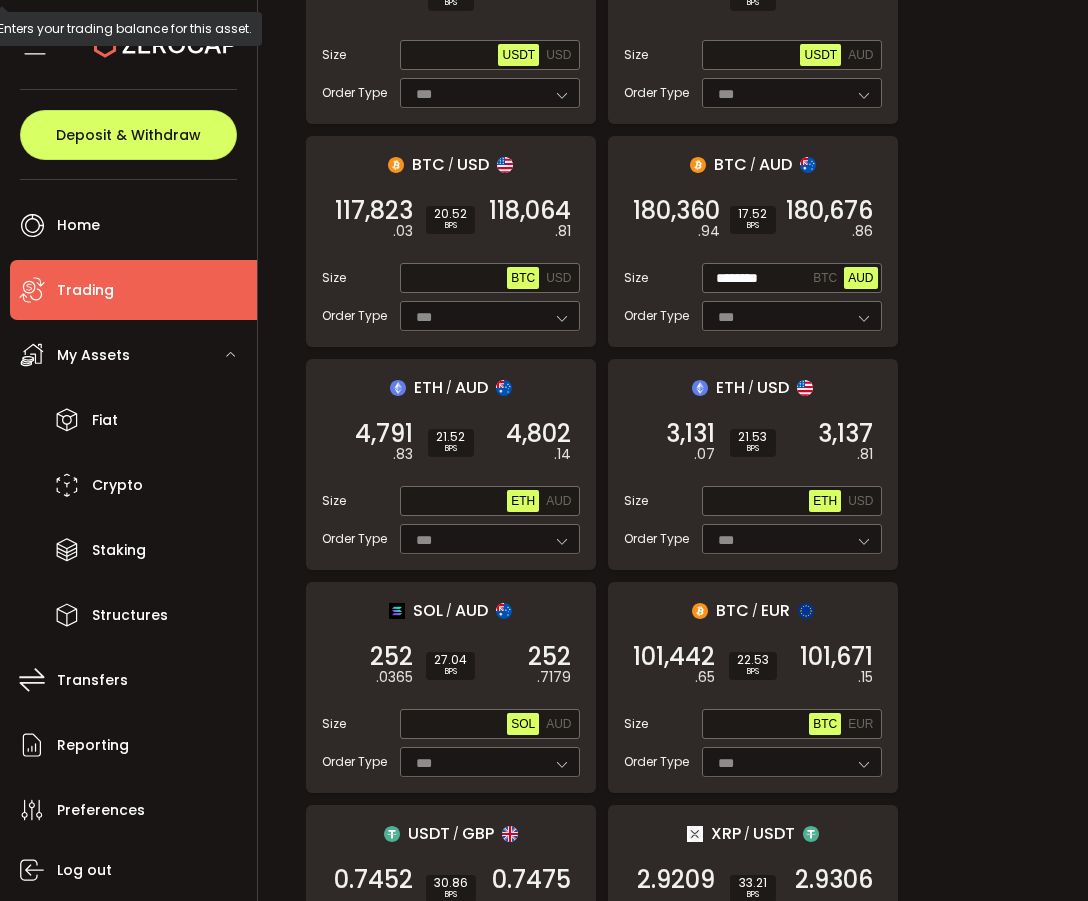 scroll, scrollTop: 974, scrollLeft: 0, axis: vertical 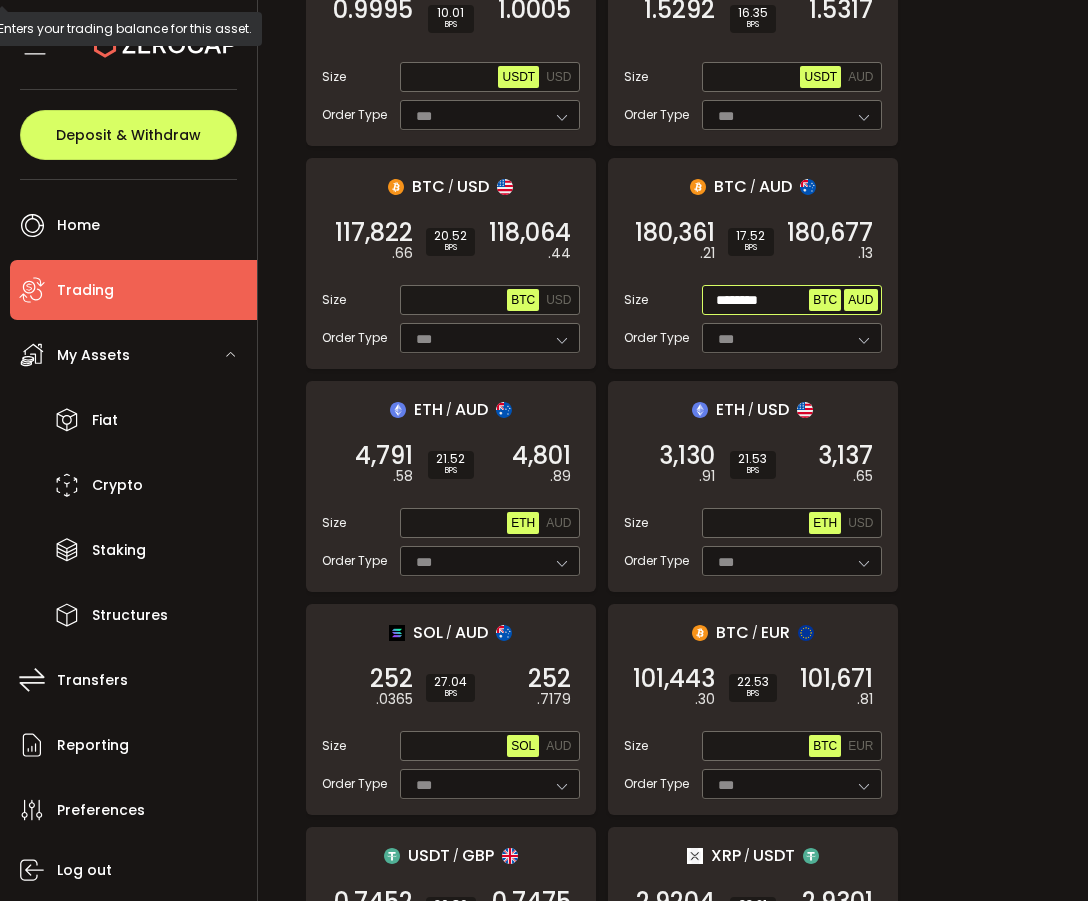 click on "BTC" at bounding box center [825, 300] 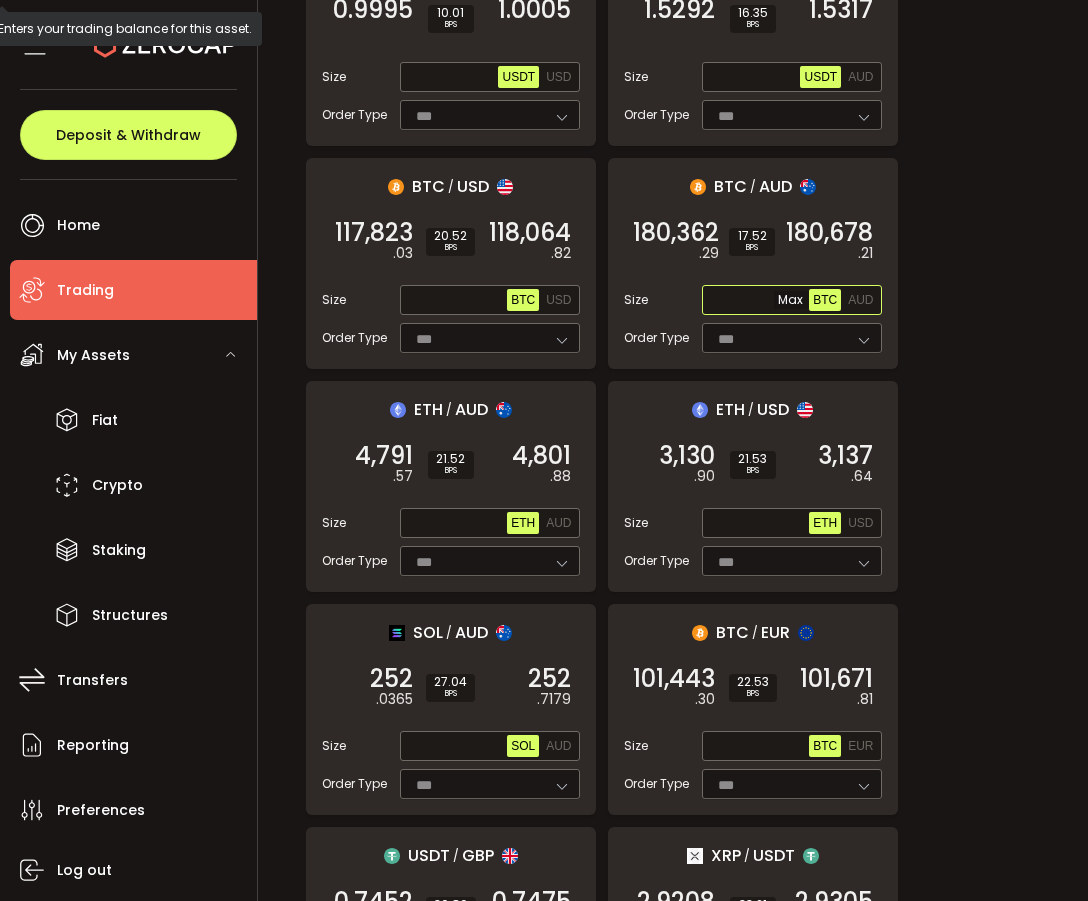 click at bounding box center (758, 301) 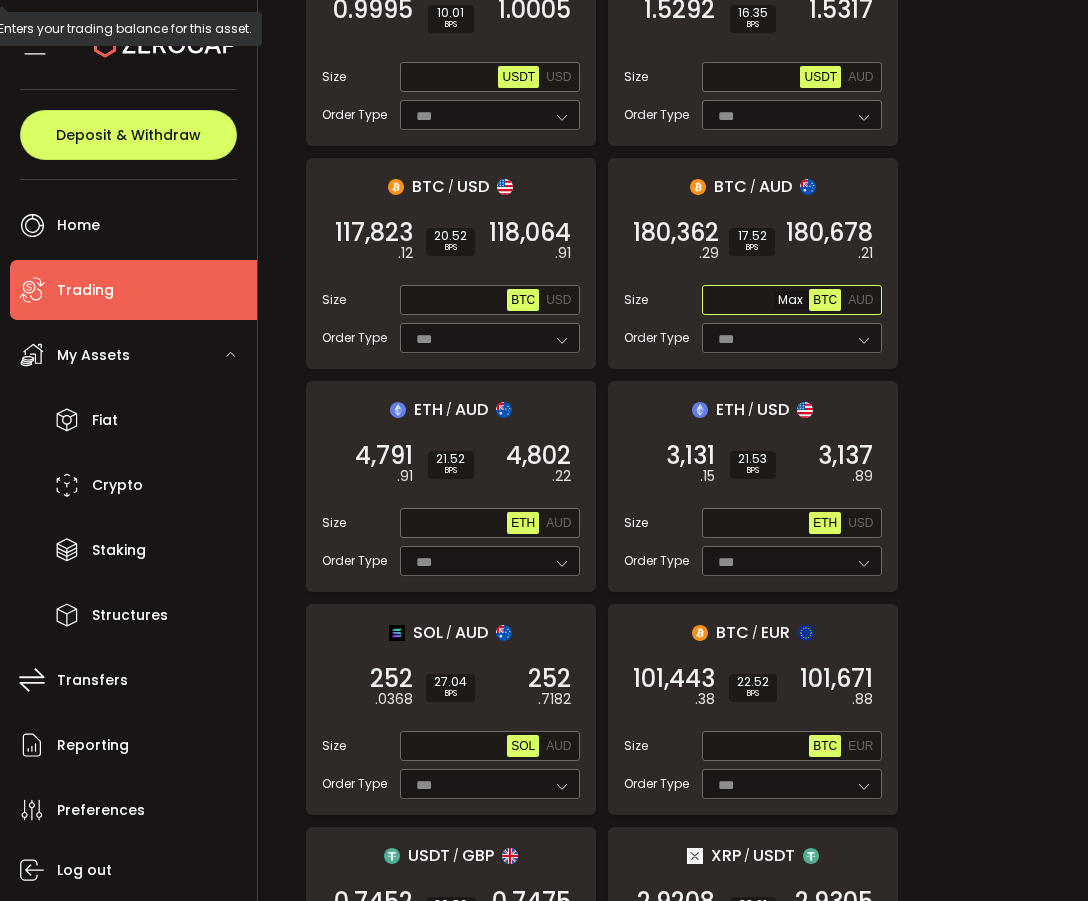 paste on "*******" 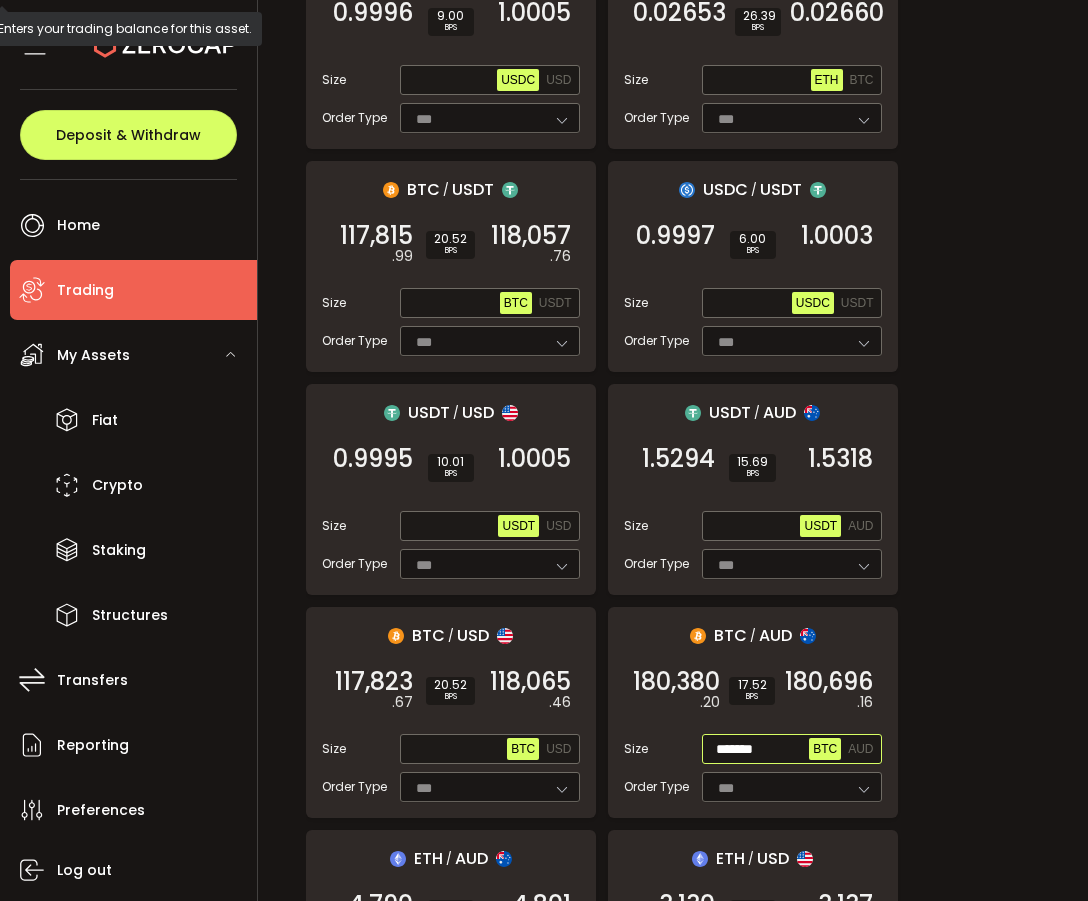 scroll, scrollTop: 573, scrollLeft: 0, axis: vertical 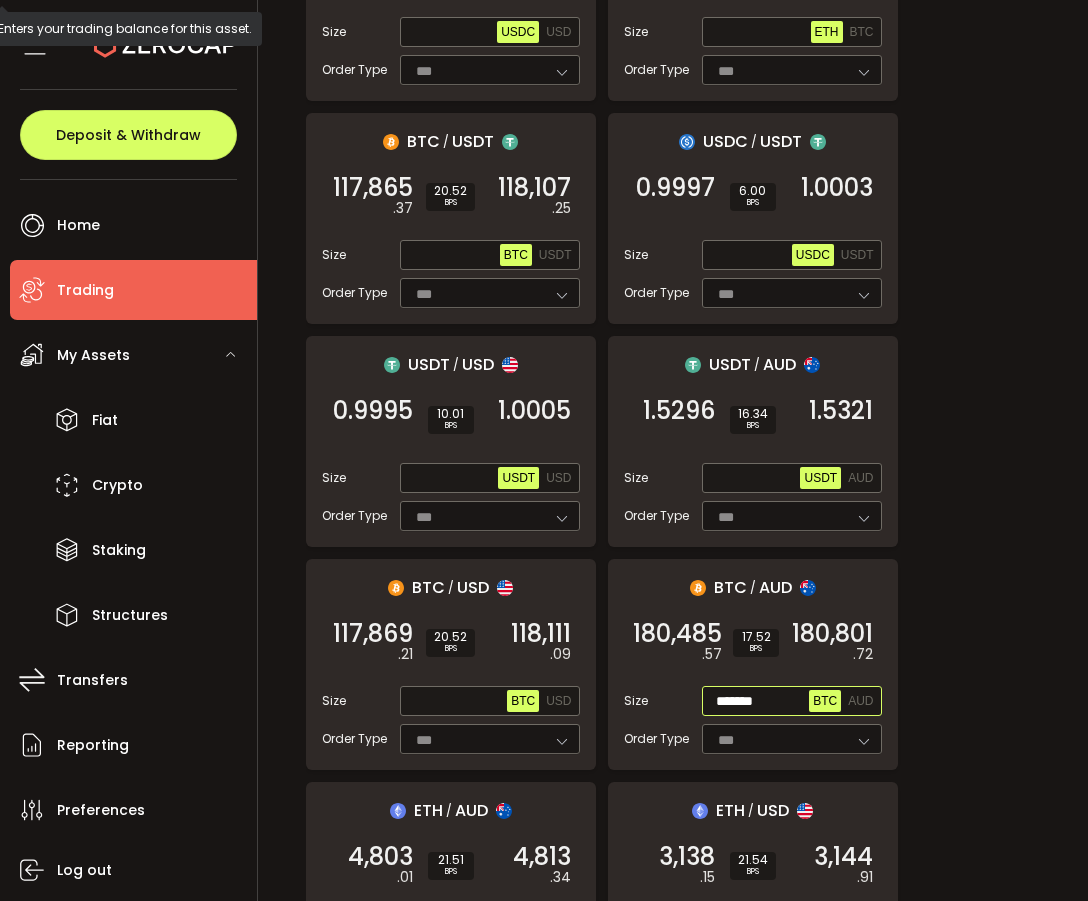 type on "*******" 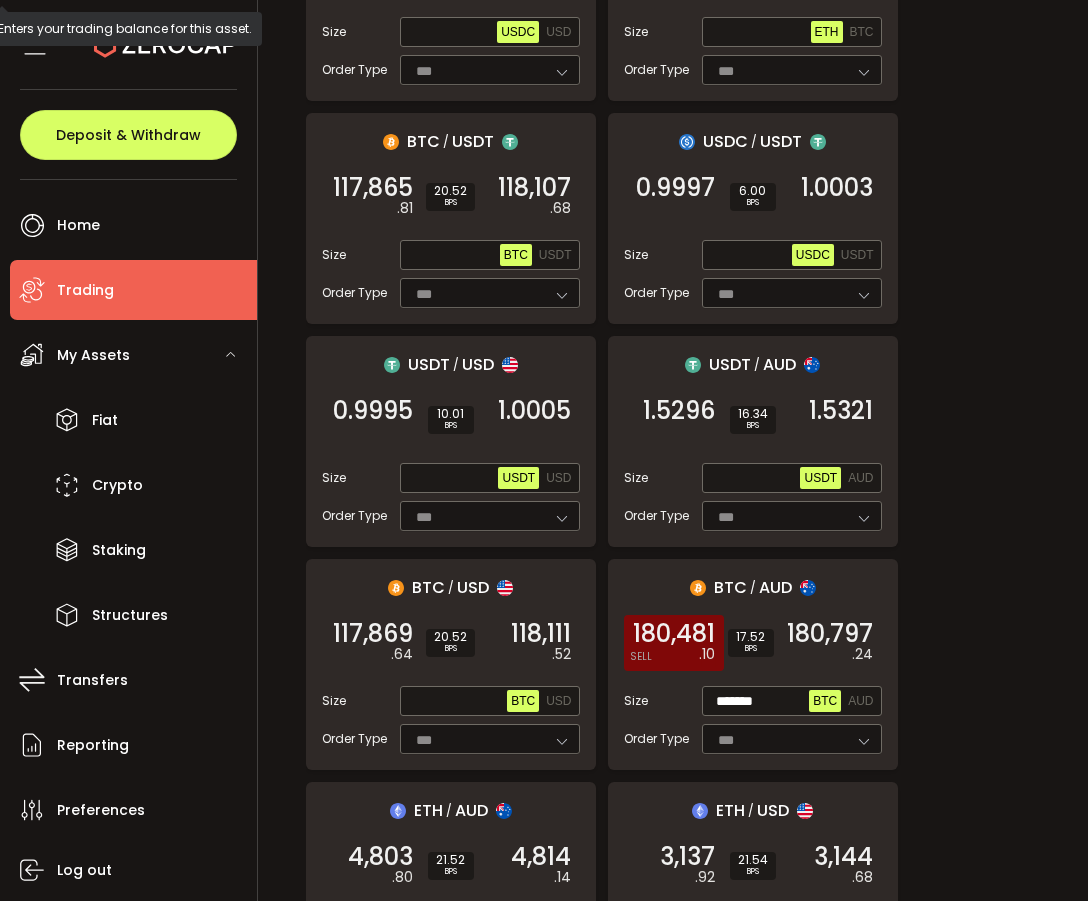 click on "180,481" at bounding box center [674, 634] 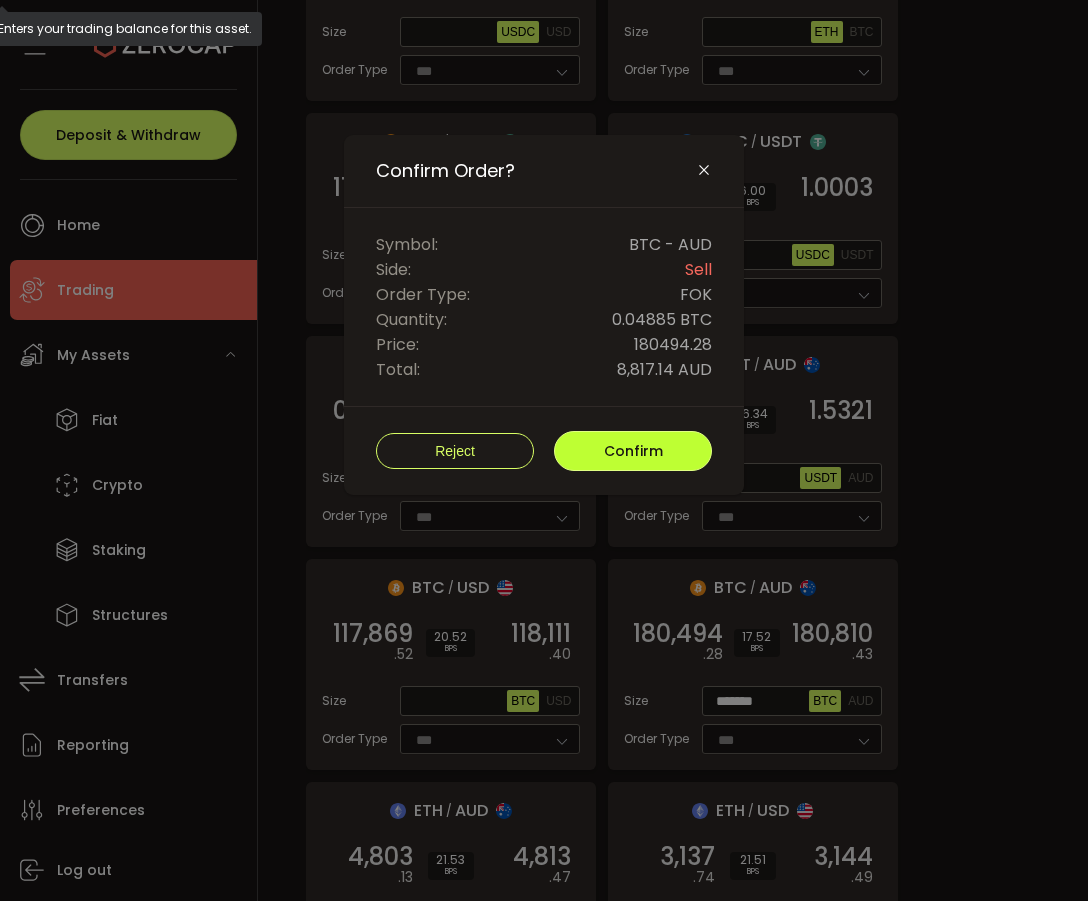 click on "Confirm" at bounding box center [633, 451] 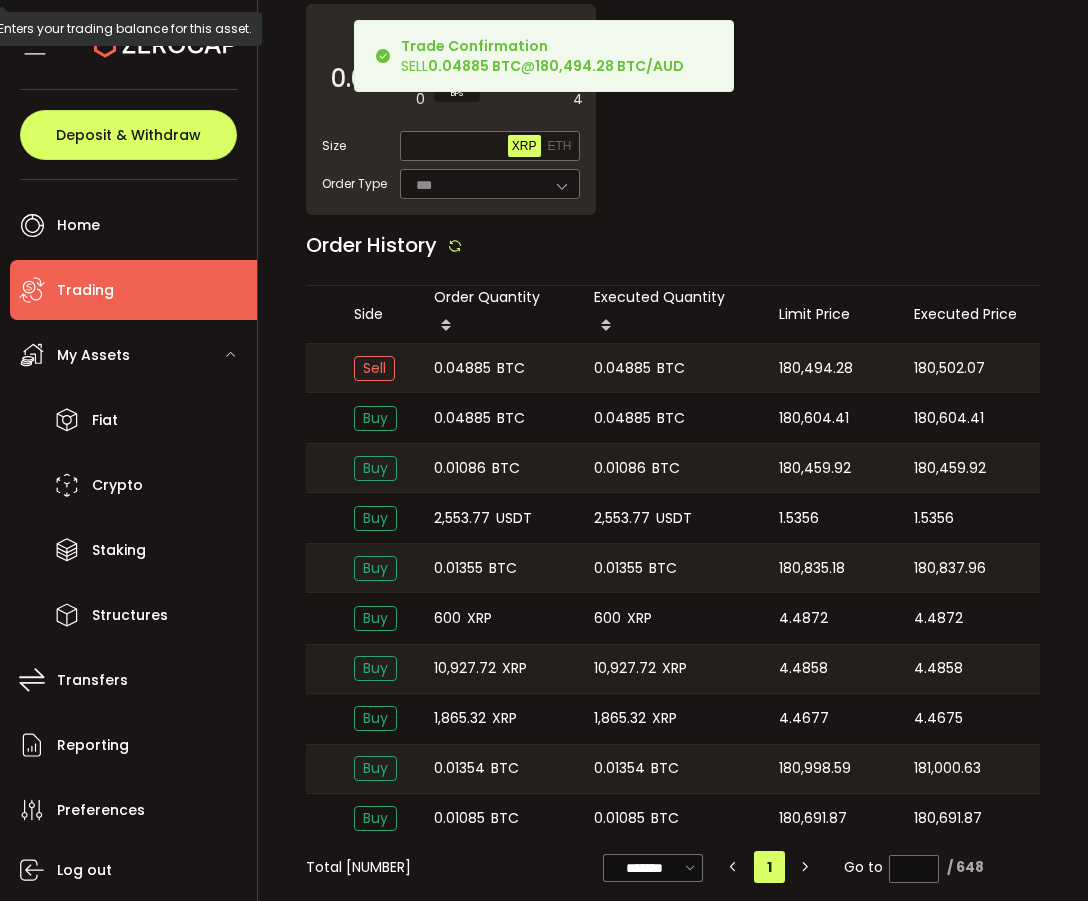 scroll, scrollTop: 2475, scrollLeft: 0, axis: vertical 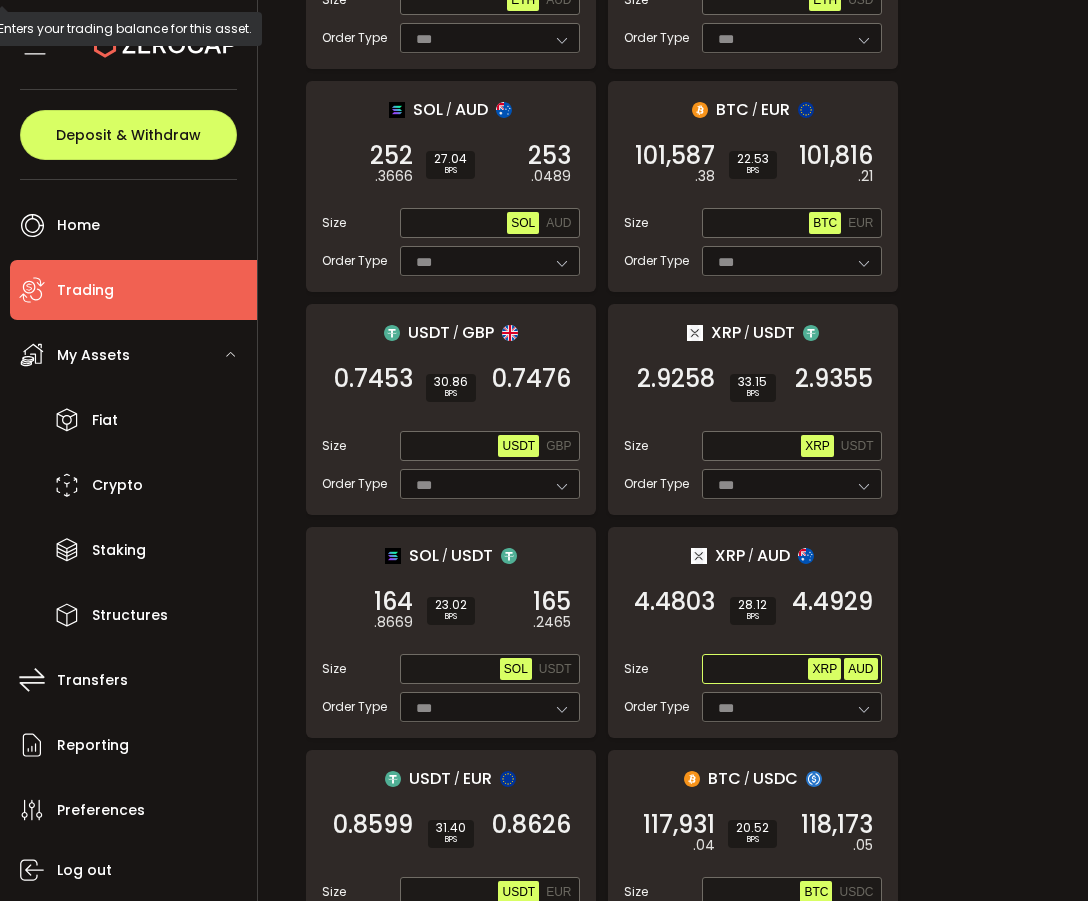 click on "AUD" at bounding box center [860, 669] 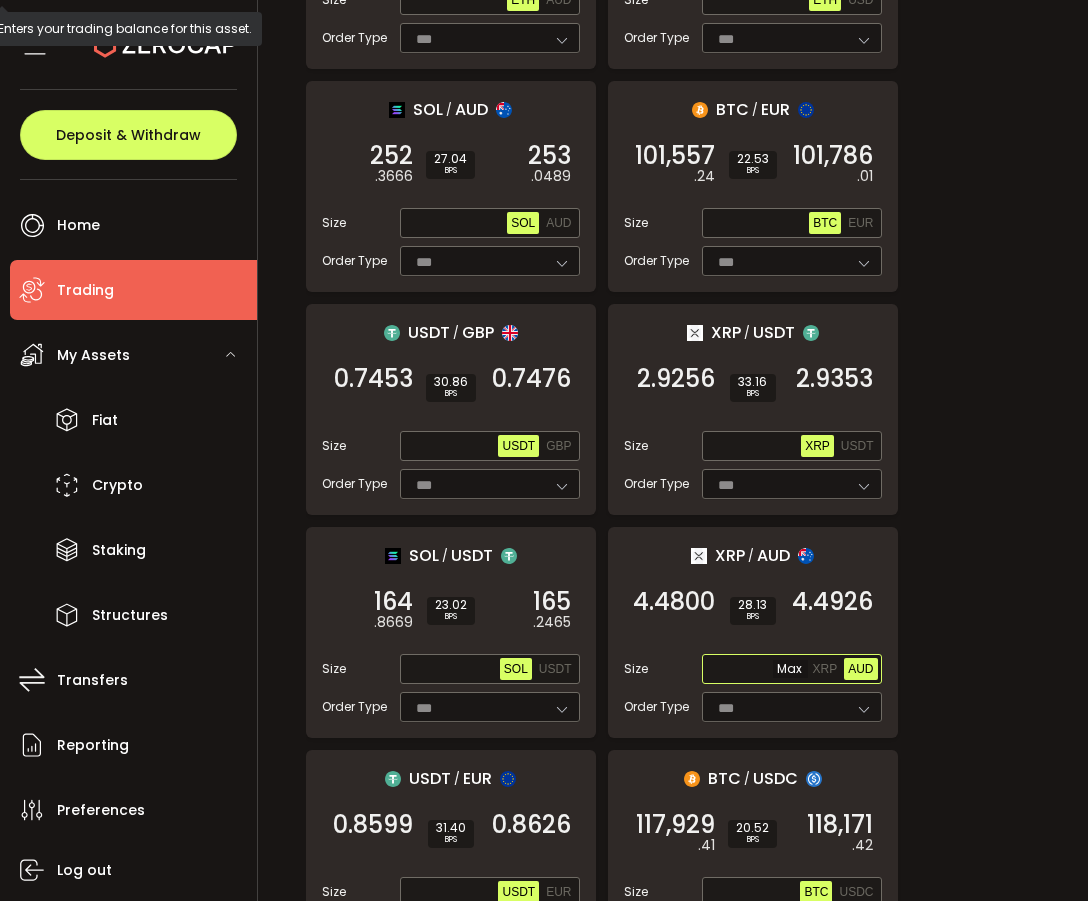 click at bounding box center (757, 670) 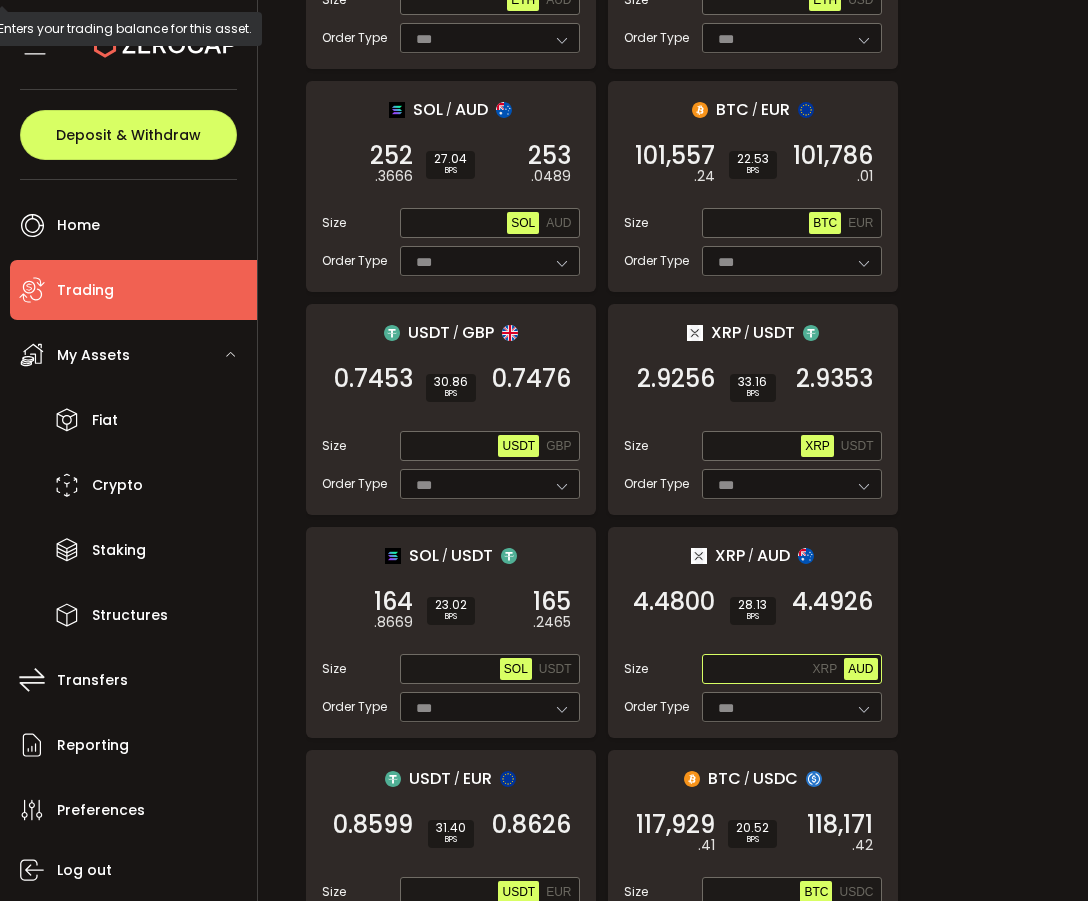 paste on "**********" 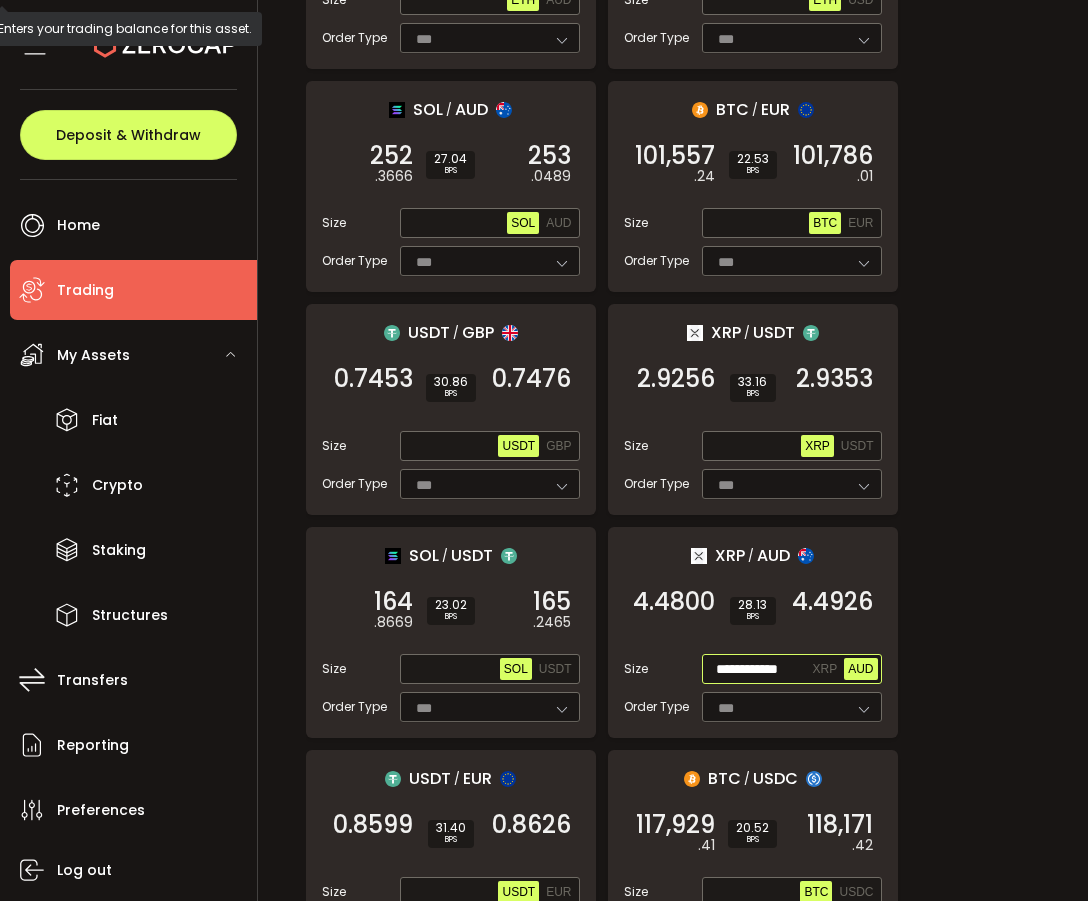 scroll, scrollTop: 0, scrollLeft: 3, axis: horizontal 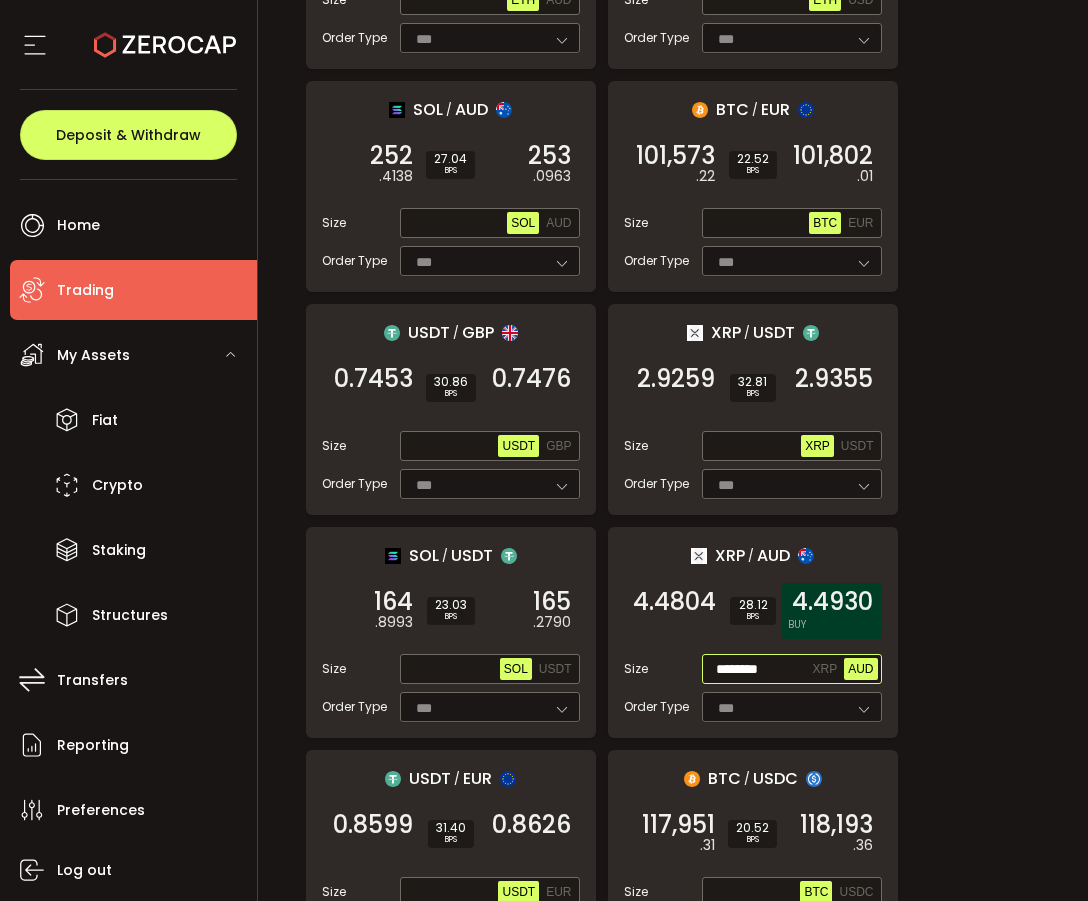type on "********" 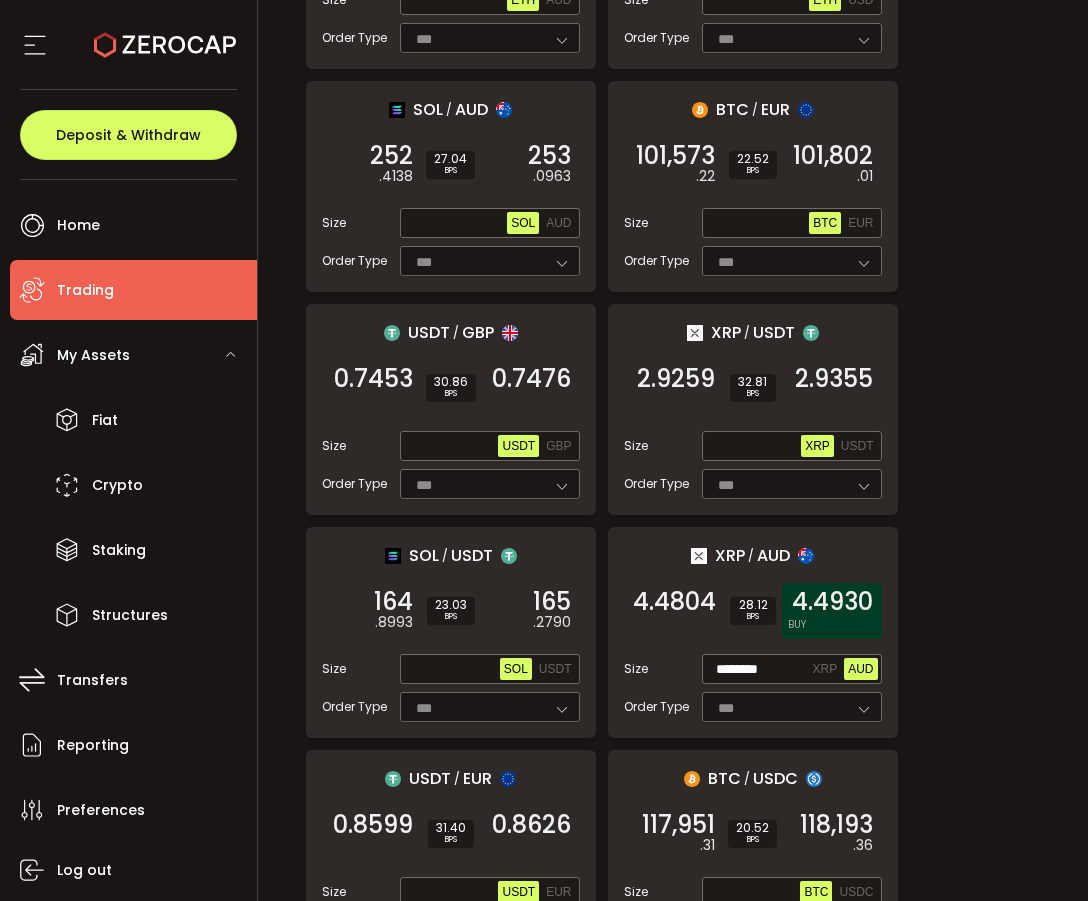 click on "4.4930" at bounding box center (832, 602) 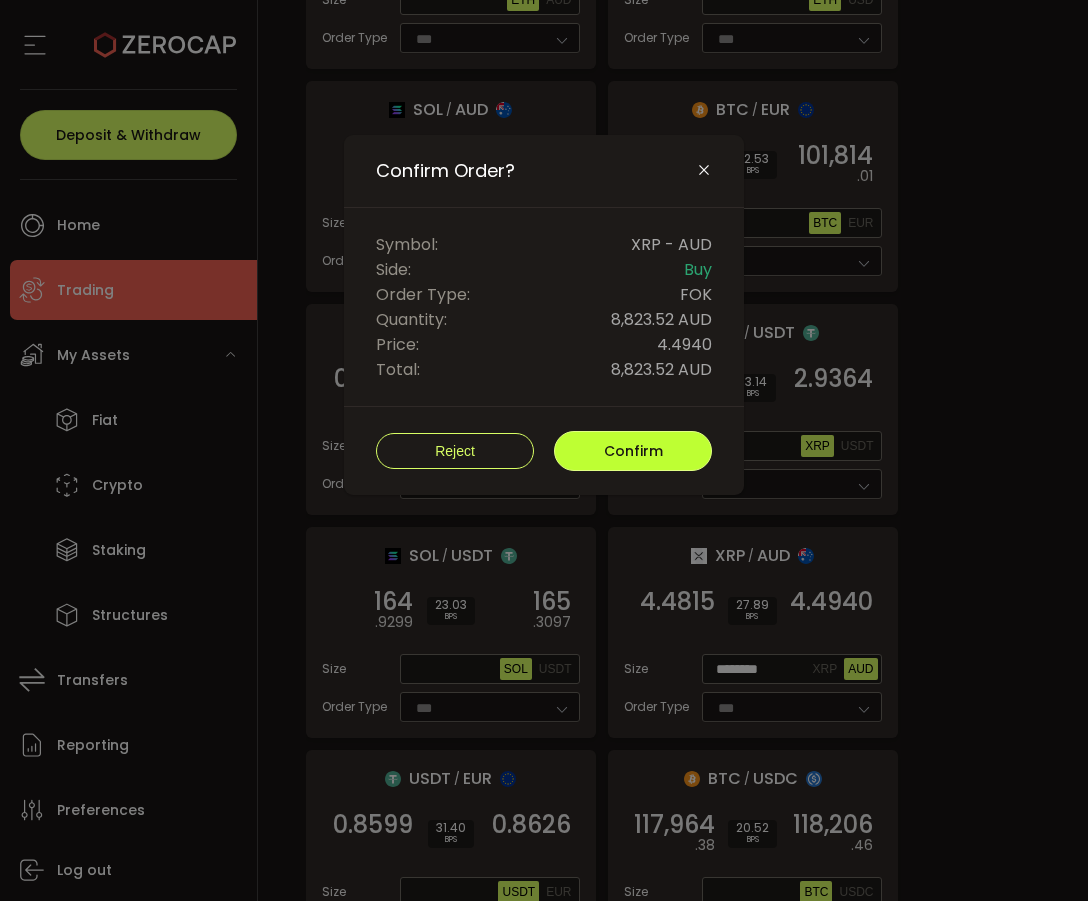 click on "Confirm" at bounding box center [633, 451] 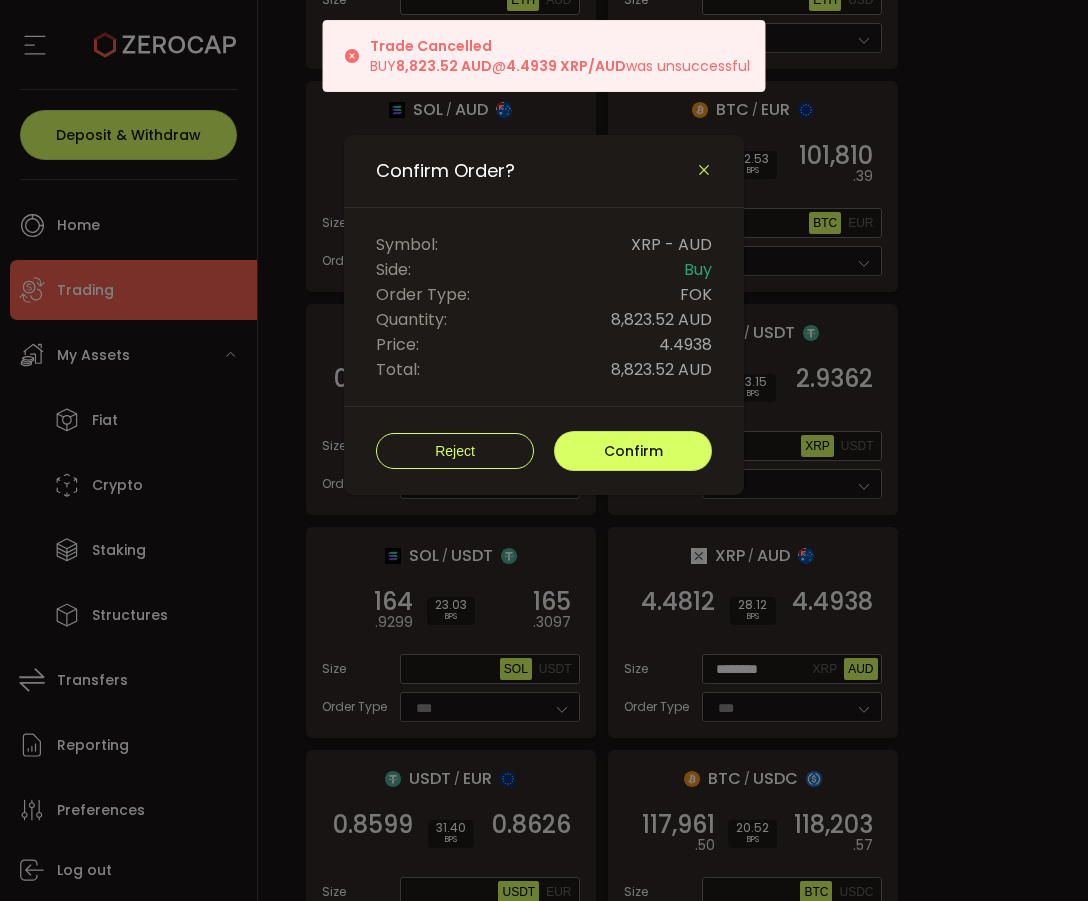 click at bounding box center (704, 170) 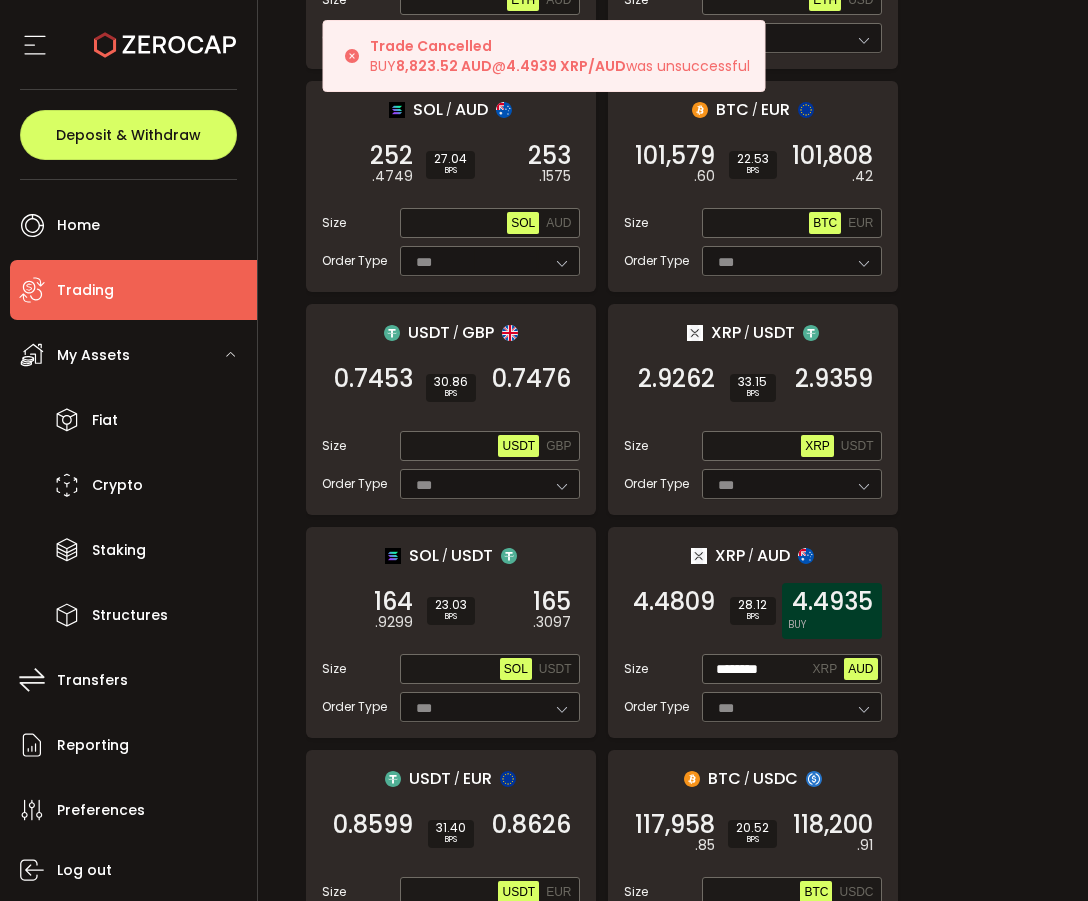 click on "4.4935" at bounding box center (832, 602) 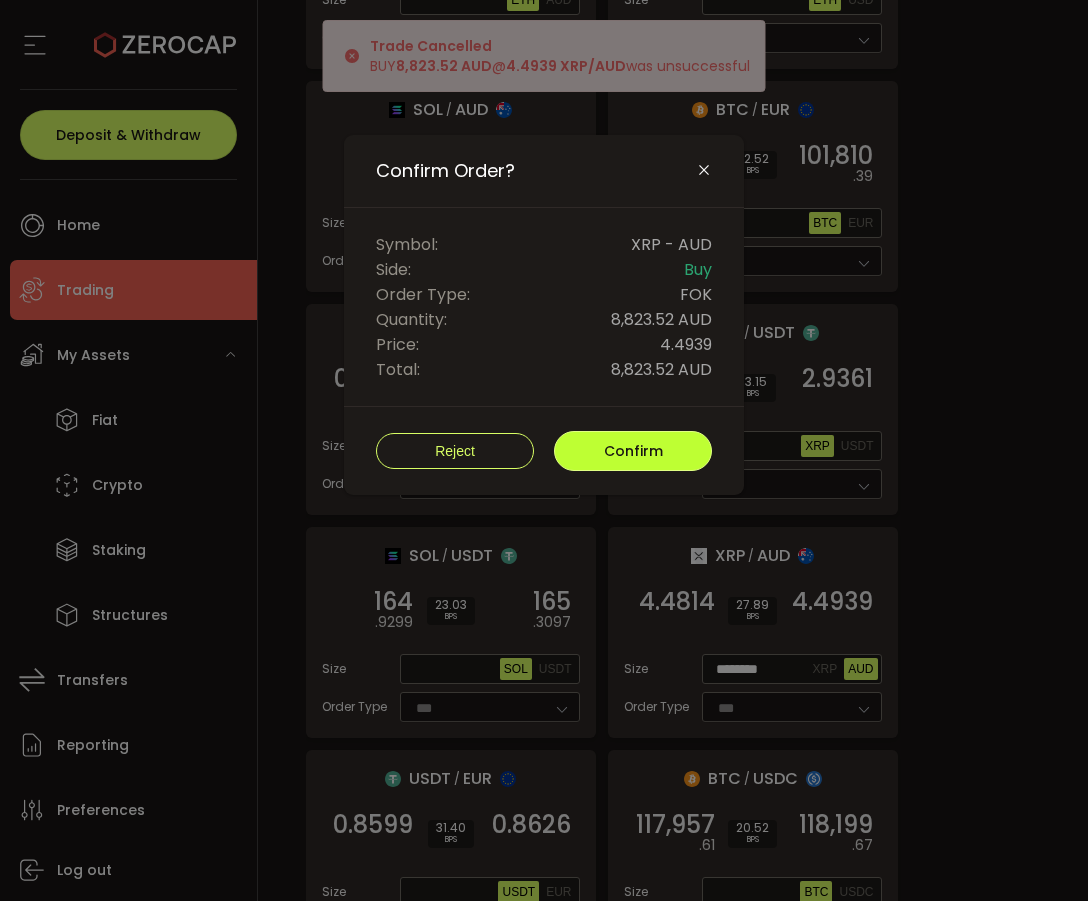 click on "Confirm" at bounding box center (633, 451) 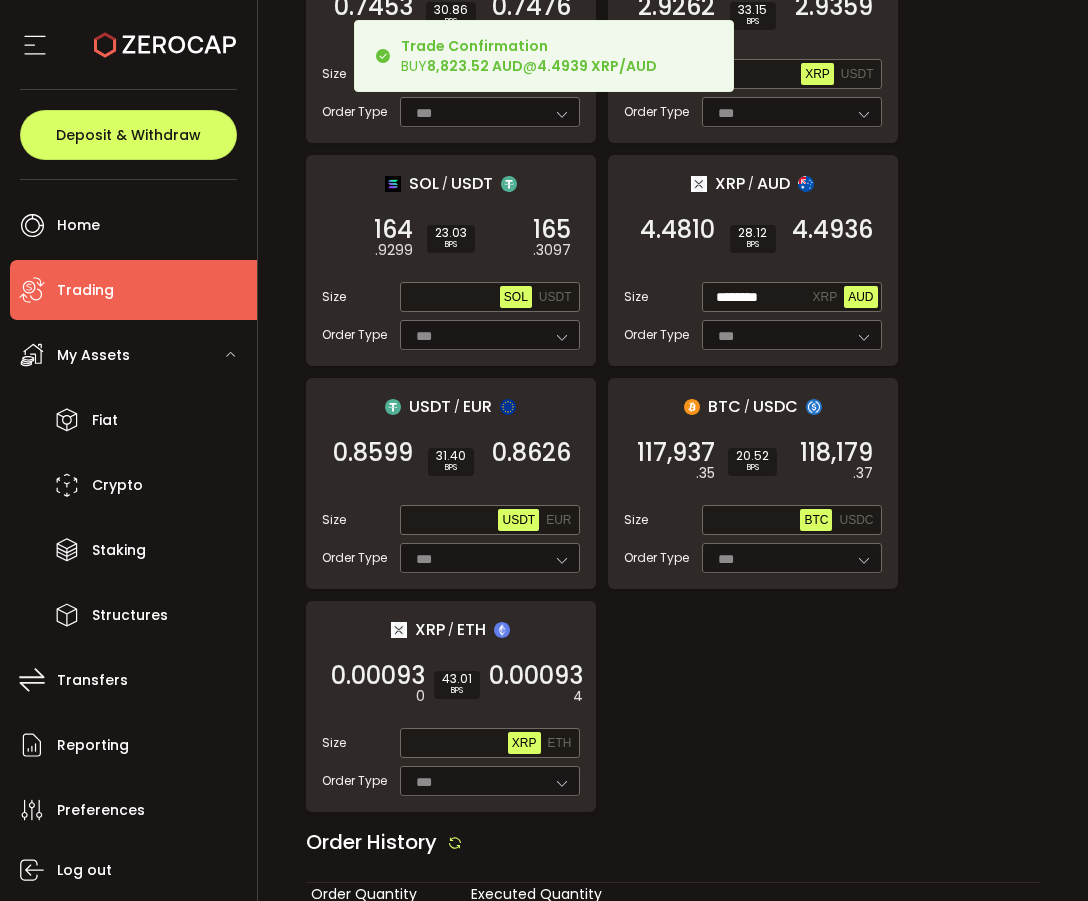 scroll, scrollTop: 2404, scrollLeft: 0, axis: vertical 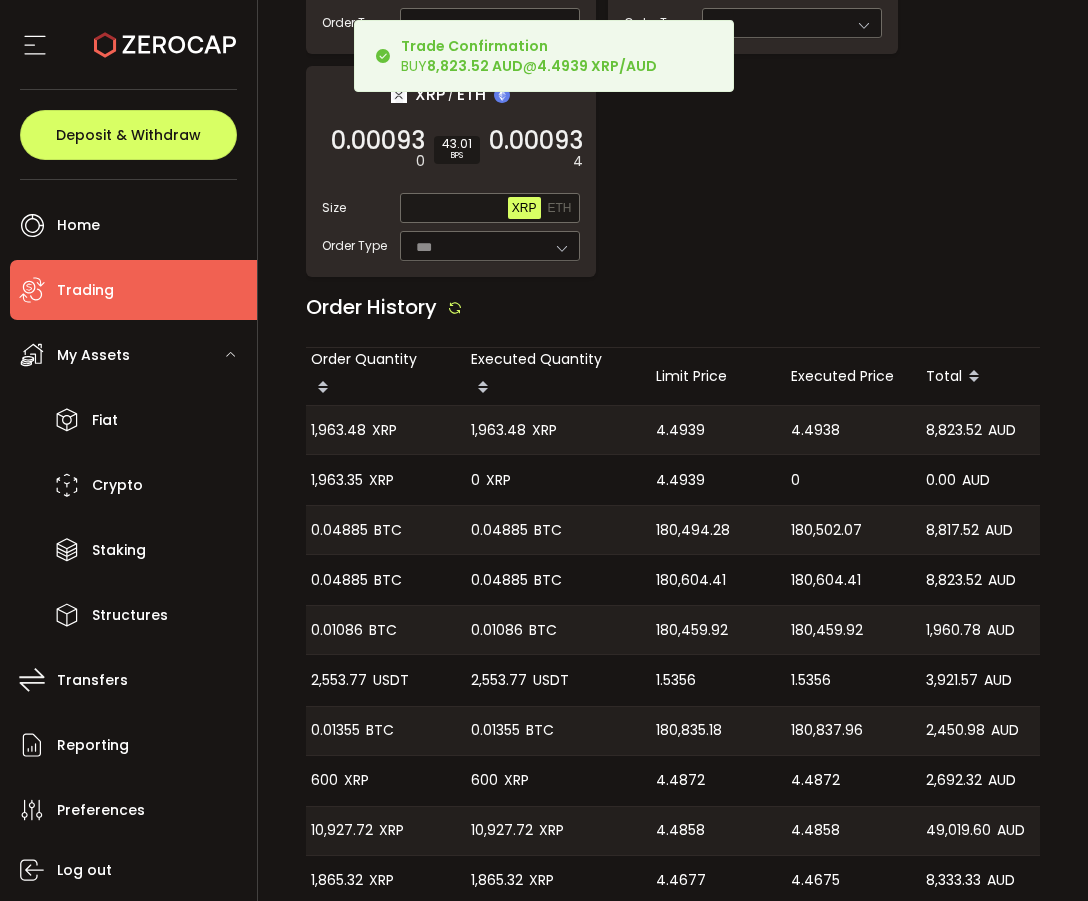 click on "4.4938" at bounding box center (815, 430) 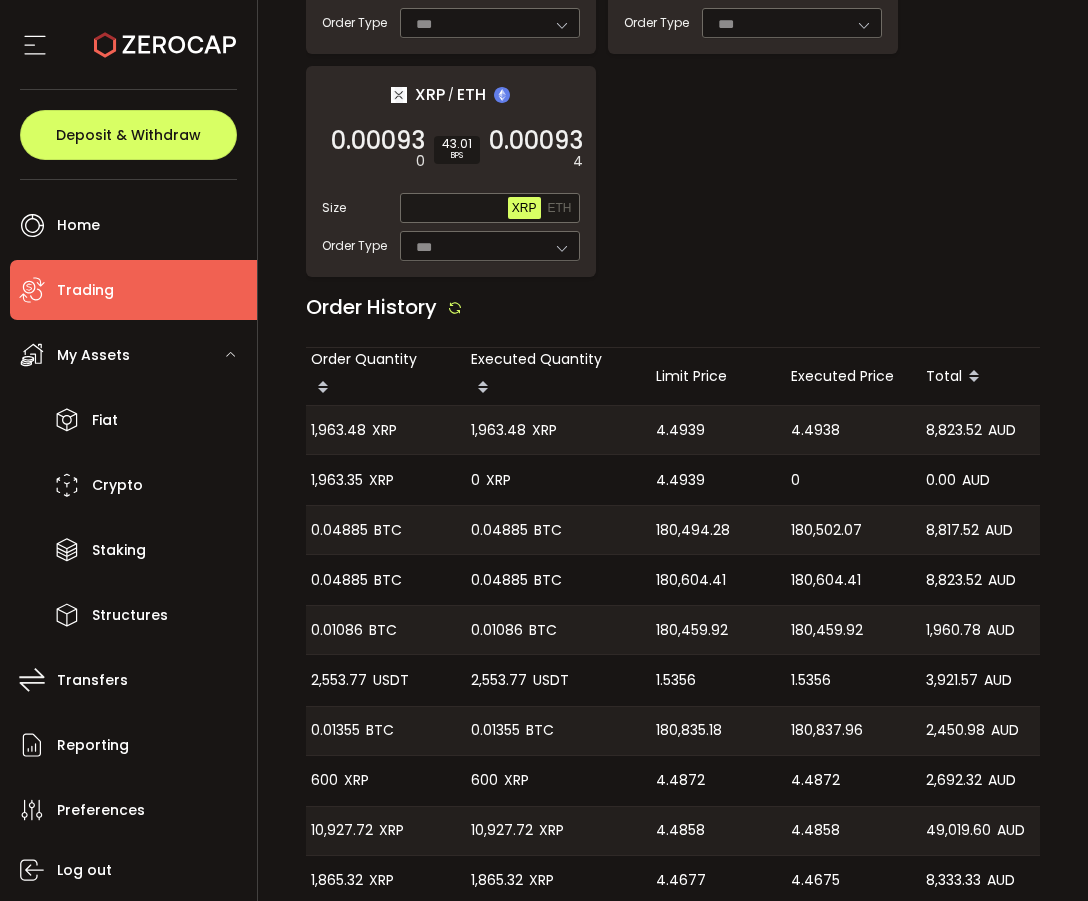 click on "ETH / USDT 3,141   .11 SELL 21.52 BPS 3,147  .87 BUY Size Max ETH USDT Order Type *** FOK USDC / AUD 1.5297    SELL 16.34 BPS 1.5322   BUY Size Max USDC AUD Order Type *** FOK USDC / USD 0.9996    SELL 9.00 BPS 1.0005   BUY Size Max USDC USD Order Type *** FOK ETH / BTC 0.02660    SELL 26.32 BPS 0.02667   BUY Size Max ETH BTC Order Type *** FOK BTC / USDT 117,913   .77 SELL 20.52 BPS 118,155  .74 BUY Size Max BTC USDT Order Type *** FOK USDC / USDT 0.9997    SELL 6.00 BPS 1.0003   BUY Size Max USDC USDT Order Type *** FOK SOL / AUDD -    SELL BPS -   BUY Size Max SOL AUDD Order Type *** FOK USDT / AUDD -    SELL BPS -   BUY Size Max USDT AUDD Order Type *** FOK USDC / AUDD -    SELL BPS -   BUY Size Max USDC AUDD Order Type *** FOK ETH / AUDD -    SELL BPS -   BUY Size Max ETH AUDD Order Type *** FOK BTC / AUDD -    SELL BPS -   BUY Size Max BTC AUDD Order Type *** FOK USDT / USD 0.9995    SELL 10.01 BPS 1.0005   BUY Size Max USDT USD Order Type *** FOK USDT / AUD 1.5298    SELL 16.34" at bounding box center (673, -944) 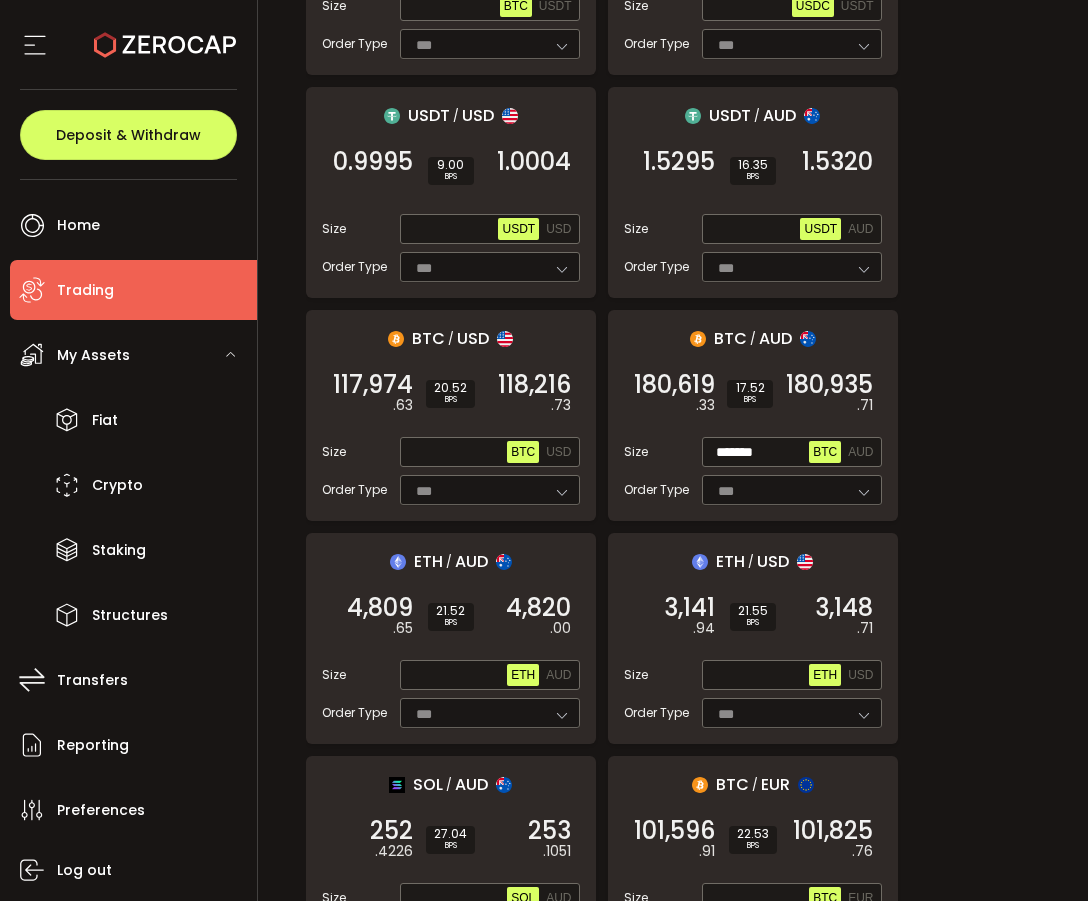 scroll, scrollTop: 822, scrollLeft: 0, axis: vertical 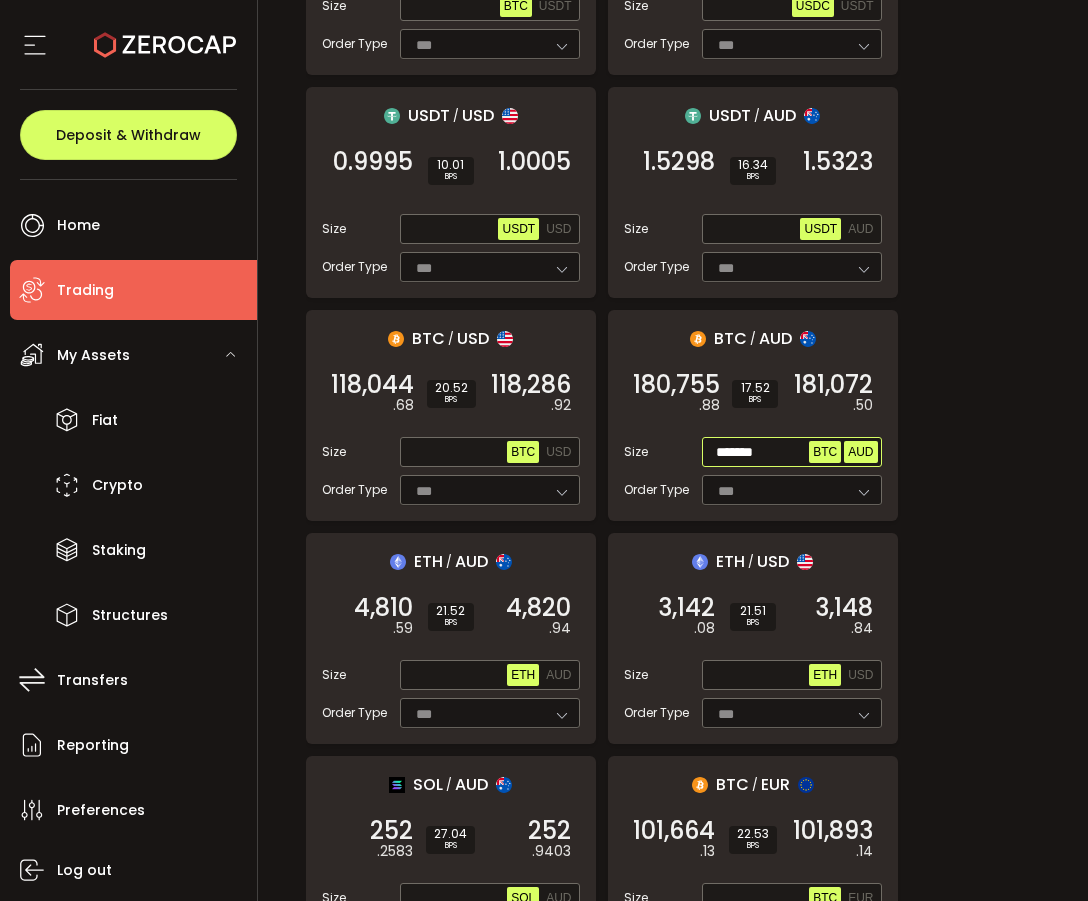 click on "AUD" at bounding box center [860, 452] 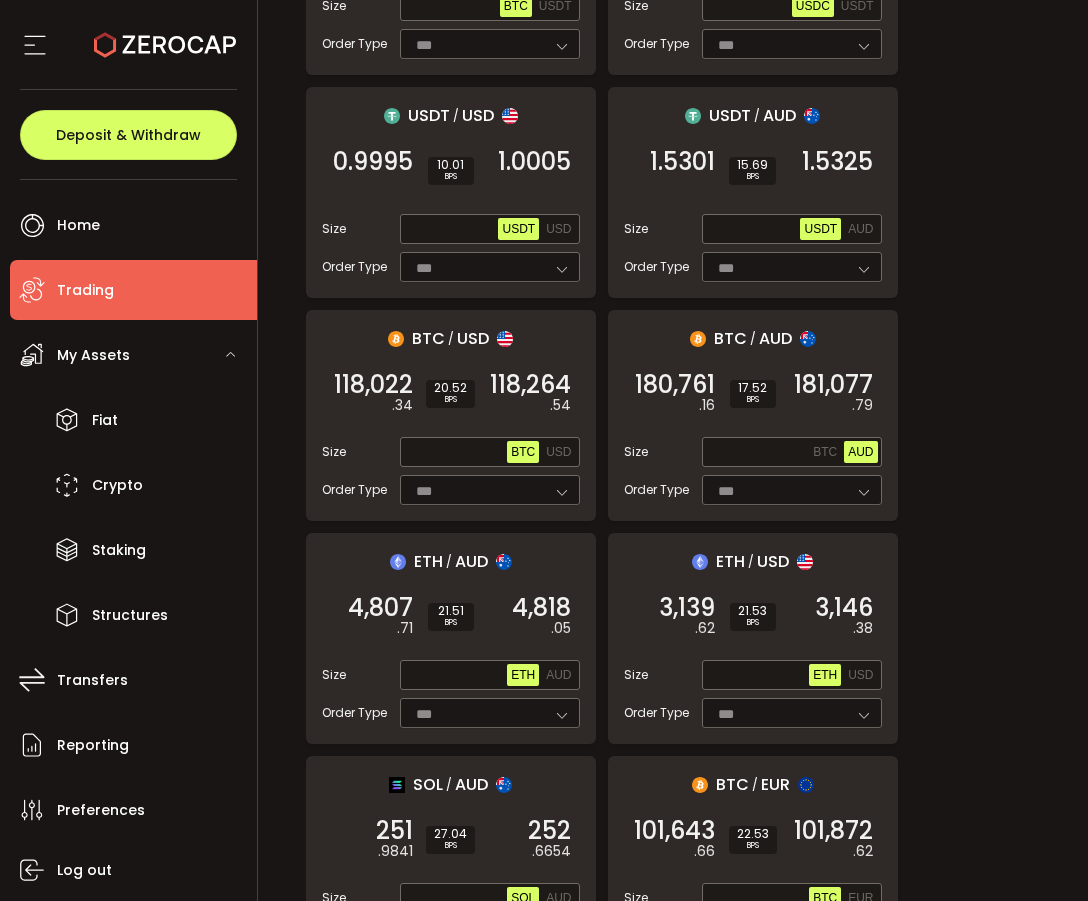 click on "ETH / USDT 3,139   .61 SELL 21.53 BPS 3,146  .37 BUY Size Max ETH USDT Order Type *** FOK USDC / AUD 1.5300    SELL 16.34 BPS 1.5325   BUY Size Max USDC AUD Order Type *** FOK USDC / USD 0.9996    SELL 9.00 BPS 1.0005   BUY Size Max USDC USD Order Type *** FOK ETH / BTC 0.02657    SELL 26.35 BPS 0.02664   BUY Size Max ETH BTC Order Type *** FOK BTC / USDT 118,021   .96 SELL 20.52 BPS 118,264  .15 BUY Size Max BTC USDT Order Type *** FOK USDC / USDT 0.9997    SELL 6.00 BPS 1.0003   BUY Size Max USDC USDT Order Type *** FOK SOL / AUDD -    SELL BPS -   BUY Size Max SOL AUDD Order Type *** FOK USDT / AUDD -    SELL BPS -   BUY Size Max USDT AUDD Order Type *** FOK USDC / AUDD -    SELL BPS -   BUY Size Max USDC AUDD Order Type *** FOK ETH / AUDD -    SELL BPS -   BUY Size Max ETH AUDD Order Type *** FOK BTC / AUDD -    SELL BPS -   BUY Size Max BTC AUDD Order Type *** FOK USDT / USD 0.9995    SELL 10.01 BPS 1.0005   BUY Size Max USDT USD Order Type *** FOK USDT / AUD 1.5301    SELL 15.69" at bounding box center [673, 638] 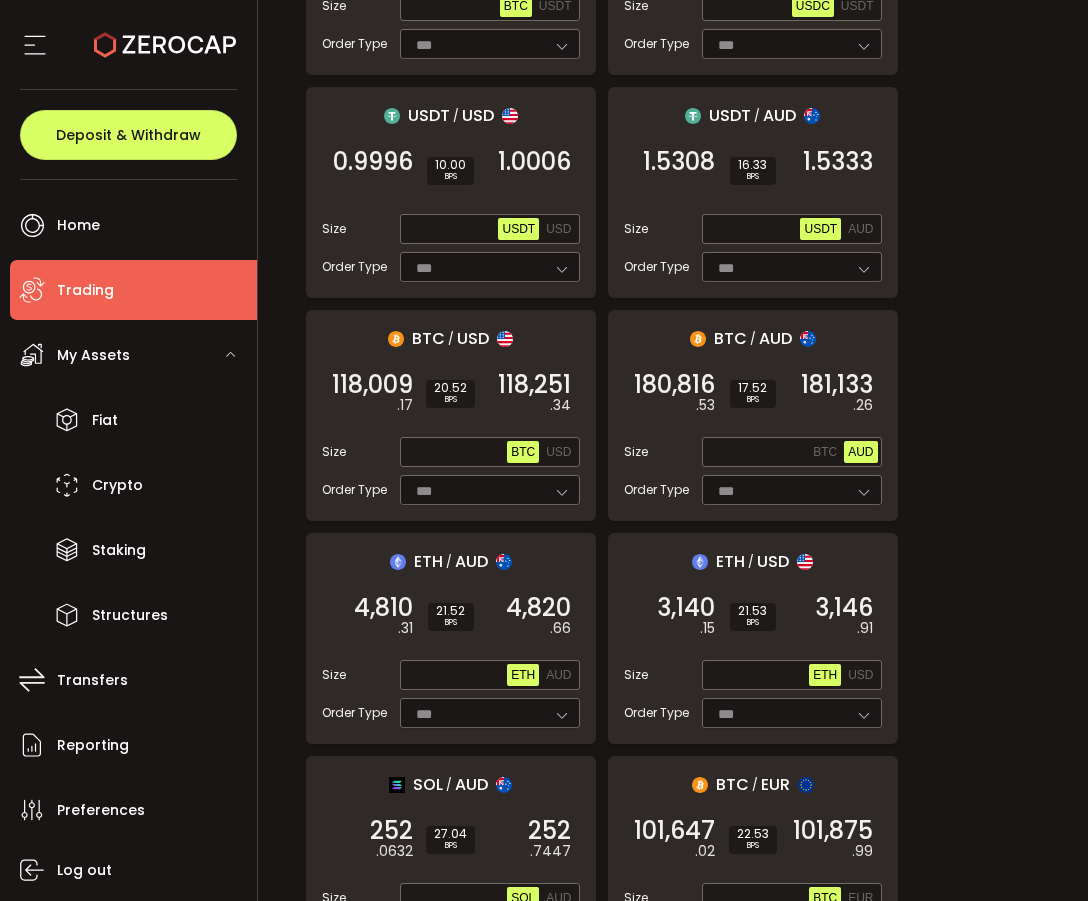click on "ETH / USDT 3,139   .81 SELL 21.53 BPS 3,146  .57 BUY Size Max ETH USDT Order Type *** FOK USDC / AUD 1.5306    SELL 16.33 BPS 1.5331   BUY Size Max USDC AUD Order Type *** FOK USDC / USD 0.9996    SELL 9.00 BPS 1.0005   BUY Size Max USDC USD Order Type *** FOK ETH / BTC 0.02657    SELL 30.11 BPS 0.02665   BUY Size Max ETH BTC Order Type *** FOK BTC / USDT 117,996   .15 SELL 20.52 BPS 118,238  .29 BUY Size Max BTC USDT Order Type *** FOK USDC / USDT 0.9996    SELL 6.00 BPS 1.0002   BUY Size Max USDC USDT Order Type *** FOK SOL / AUDD -    SELL BPS -   BUY Size Max SOL AUDD Order Type *** FOK USDT / AUDD -    SELL BPS -   BUY Size Max USDT AUDD Order Type *** FOK USDC / AUDD -    SELL BPS -   BUY Size Max USDC AUDD Order Type *** FOK ETH / AUDD -    SELL BPS -   BUY Size Max ETH AUDD Order Type *** FOK BTC / AUDD -    SELL BPS -   BUY Size Max BTC AUDD Order Type *** FOK USDT / USD 0.9996    SELL 10.00 BPS 1.0006   BUY Size Max USDT USD Order Type *** FOK USDT / AUD 1.5308    SELL 16.33" at bounding box center (673, 638) 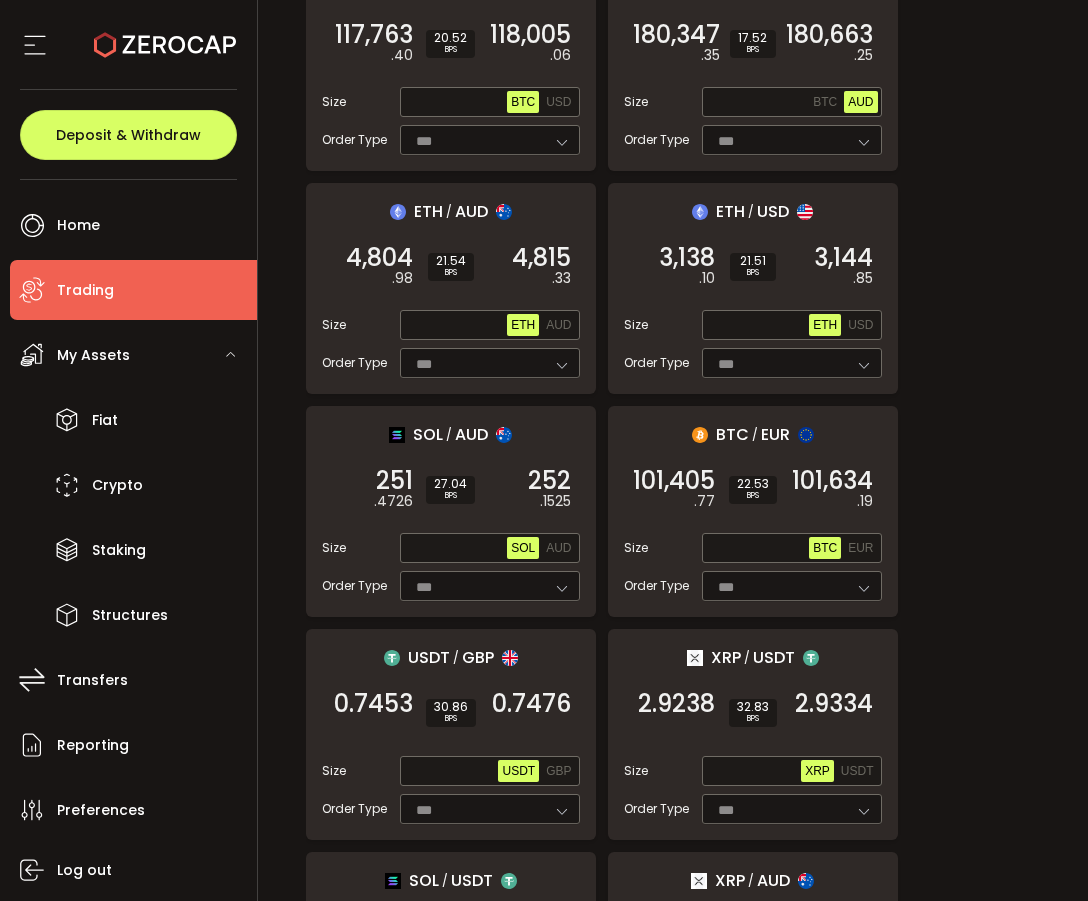 scroll, scrollTop: 921, scrollLeft: 0, axis: vertical 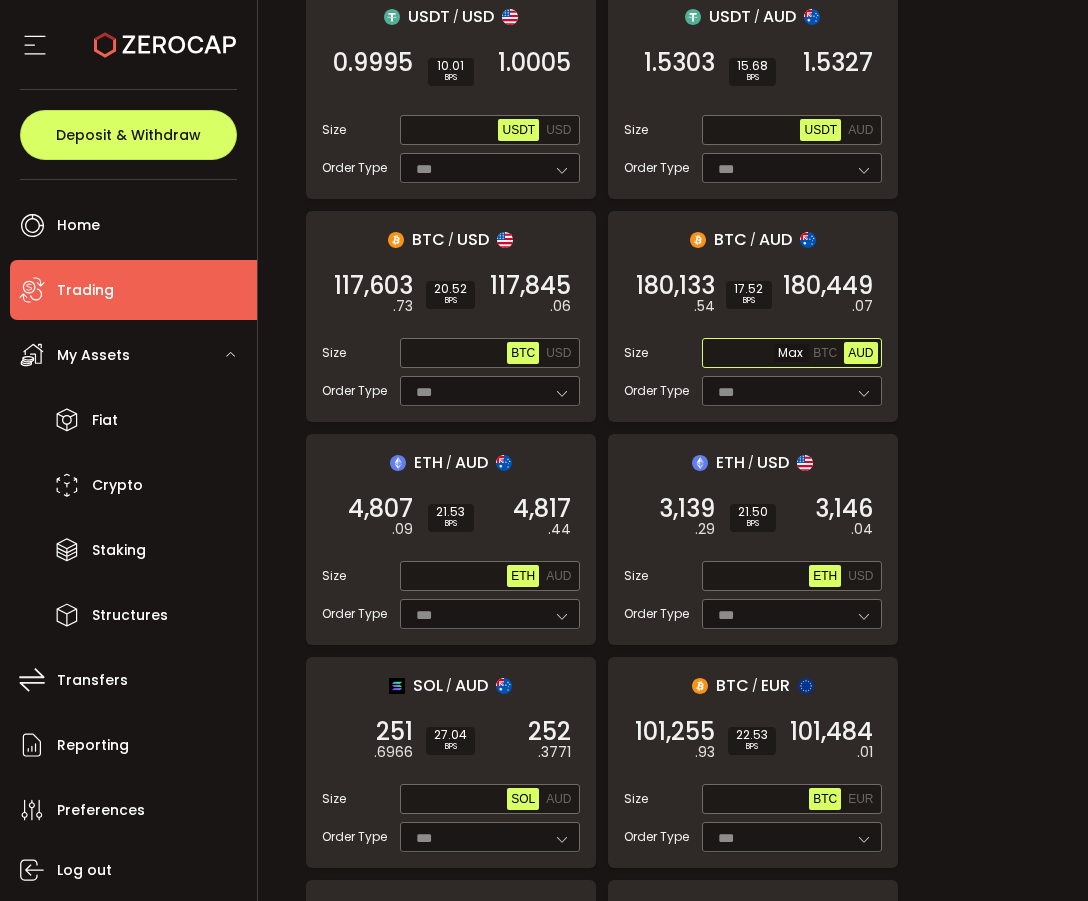 click at bounding box center (758, 354) 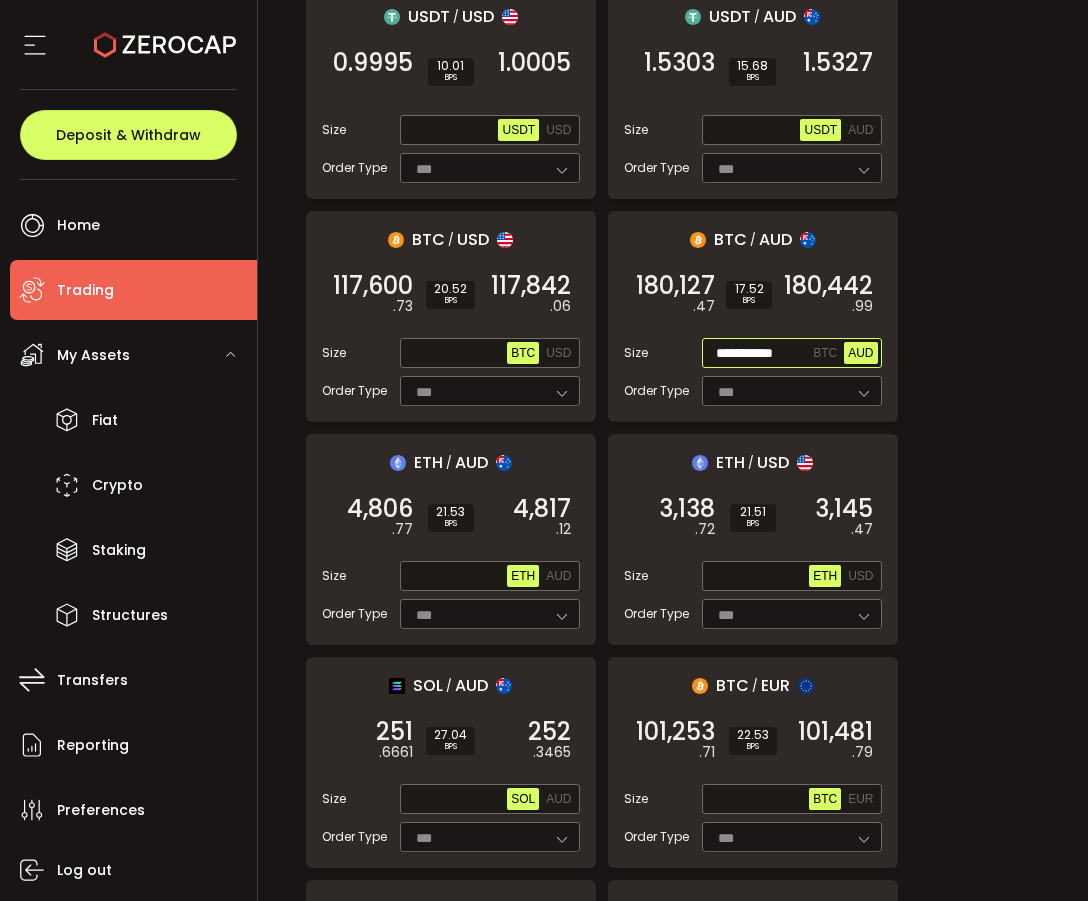 scroll, scrollTop: 0, scrollLeft: 0, axis: both 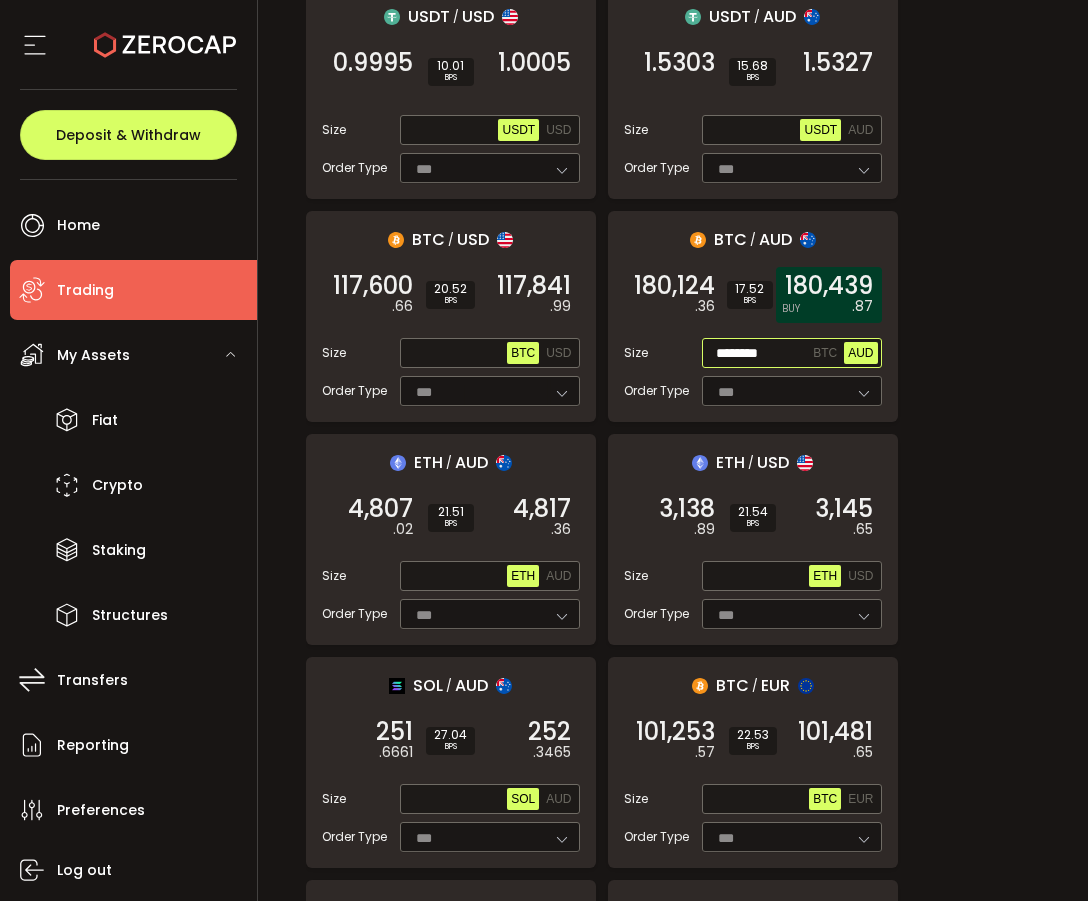 type on "********" 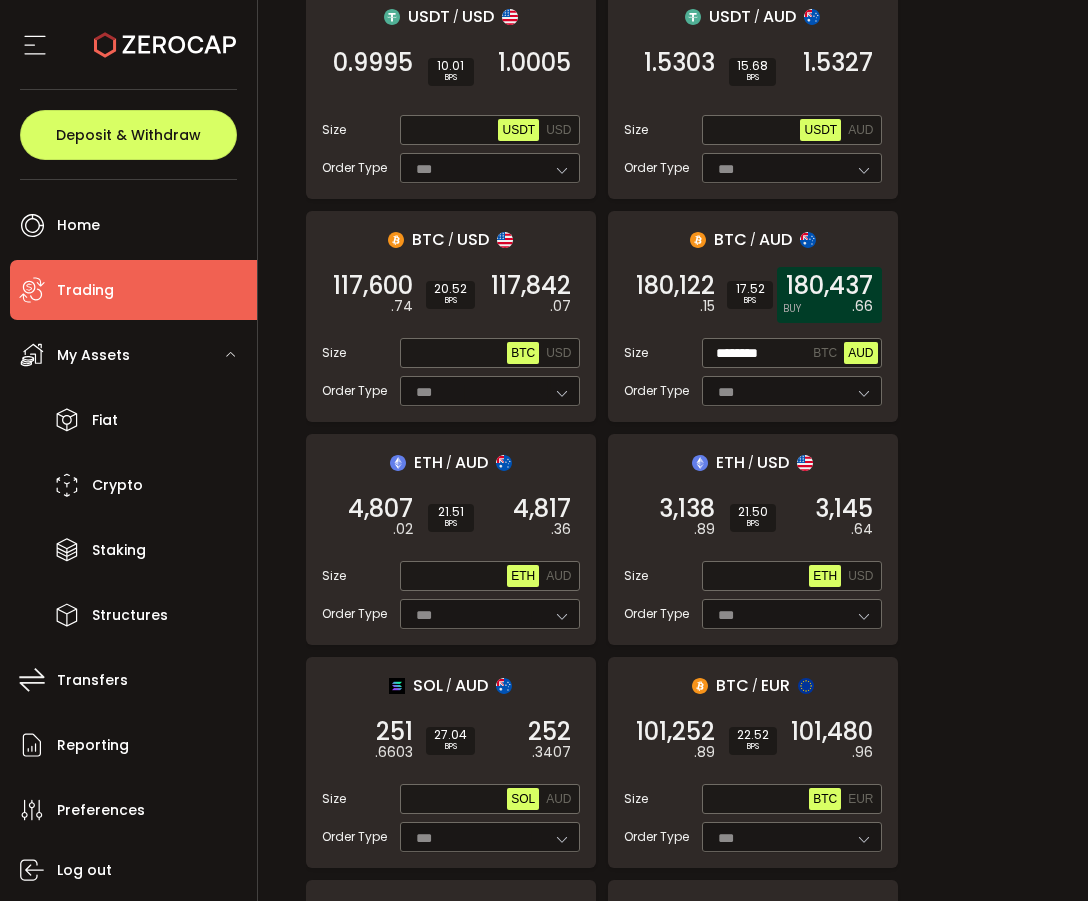 click on "180,437  .66 BUY" at bounding box center (829, 295) 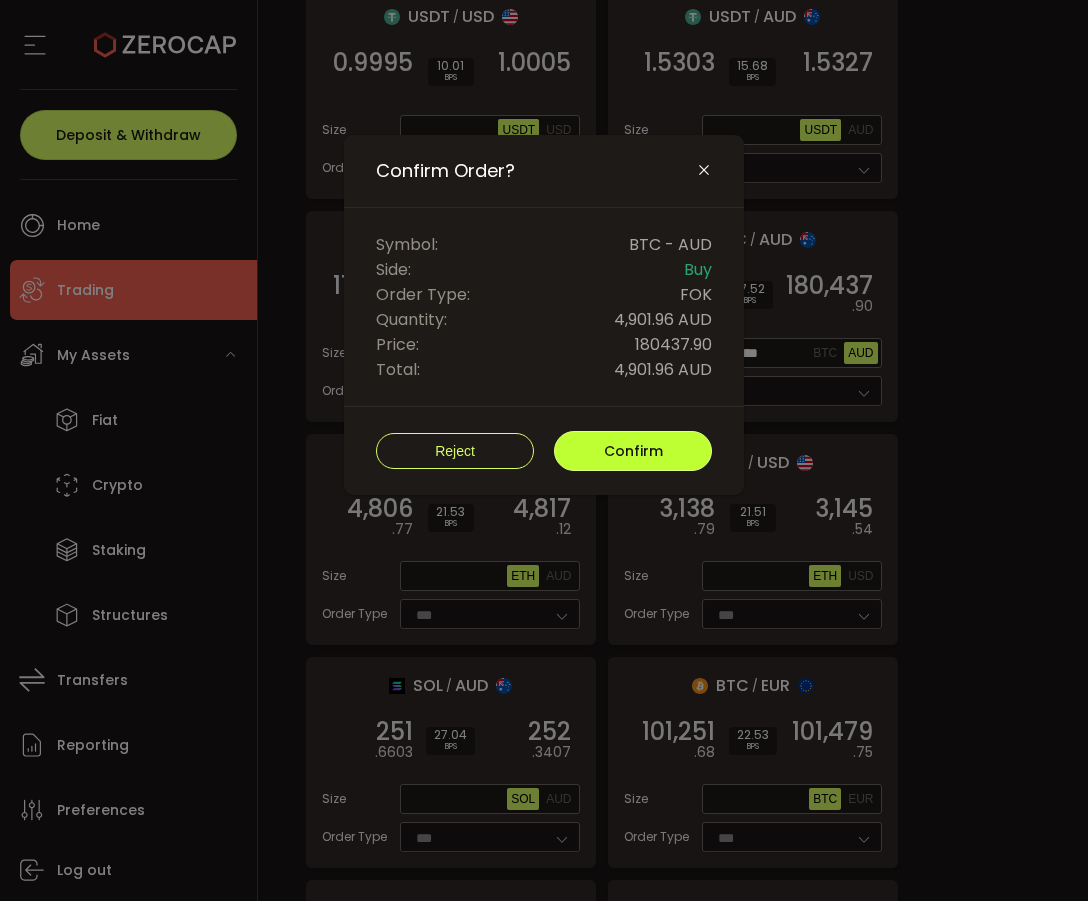 click on "Confirm" at bounding box center (633, 451) 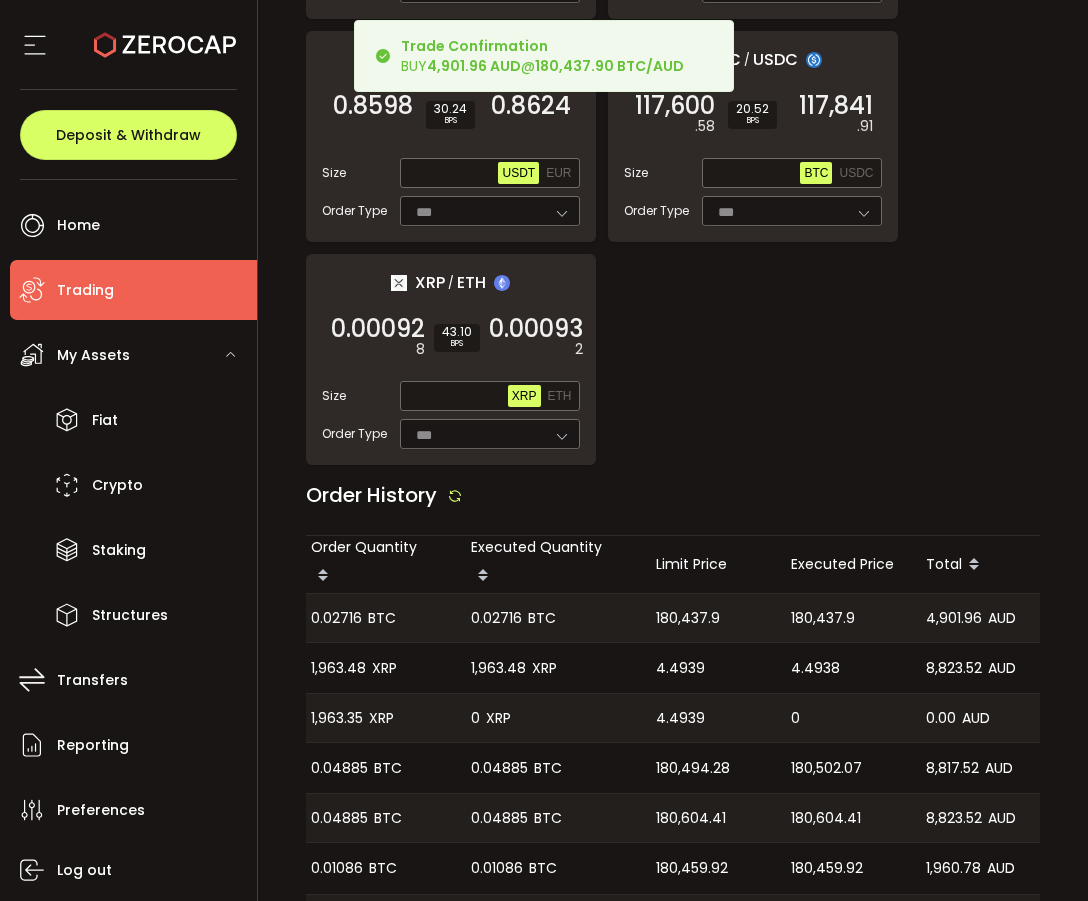 scroll, scrollTop: 2281, scrollLeft: 0, axis: vertical 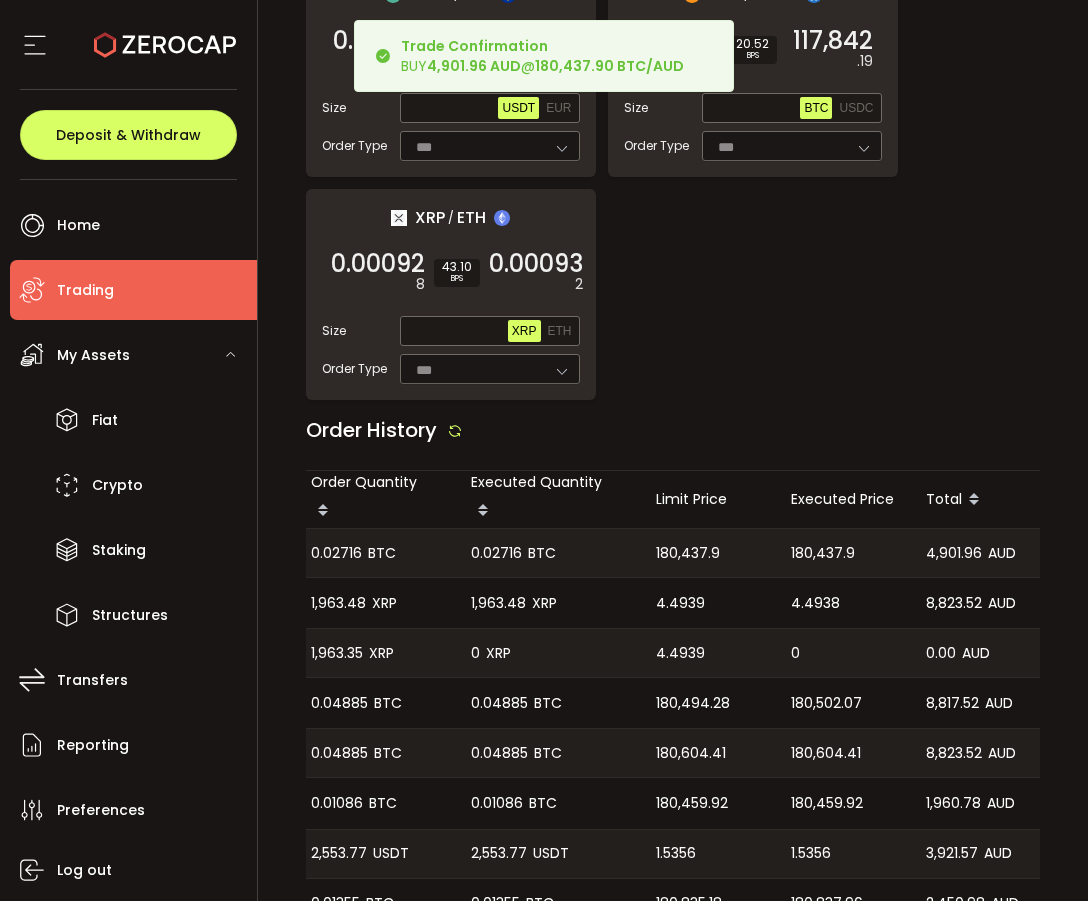 click on "180,437.9" at bounding box center (823, 553) 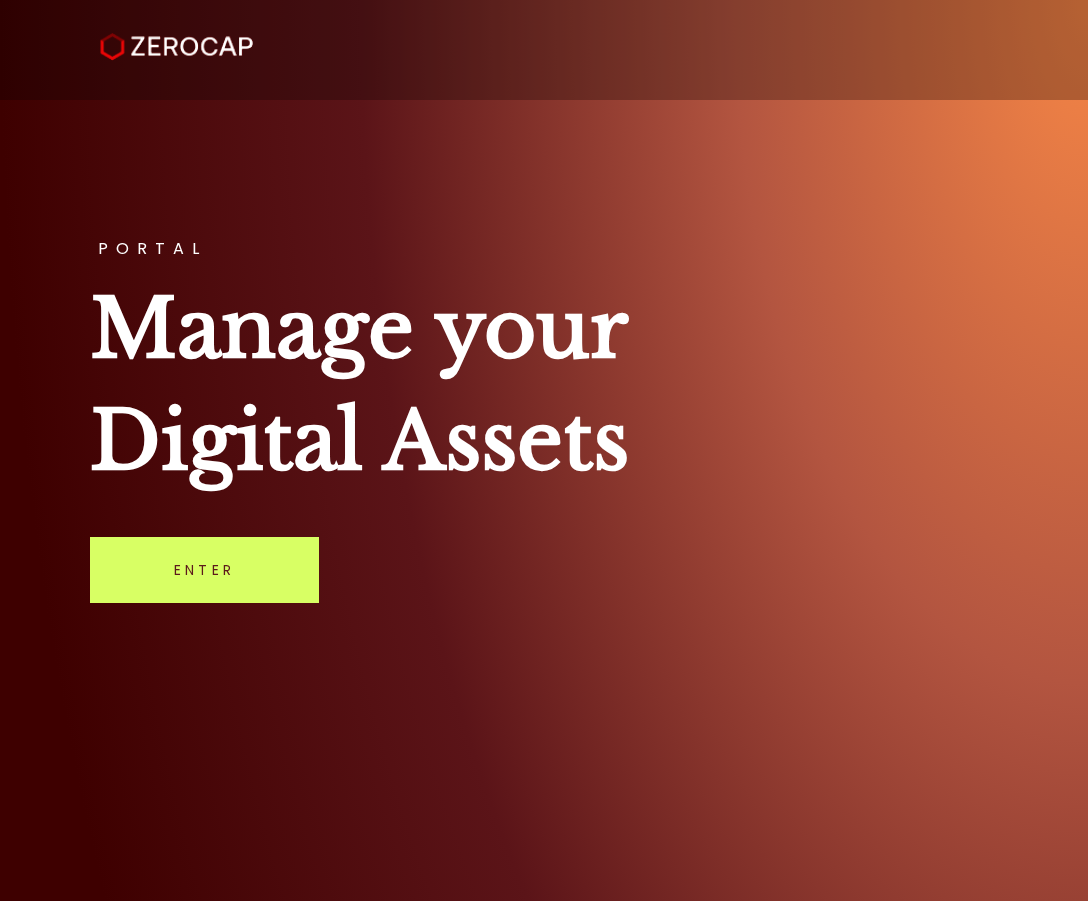 scroll, scrollTop: 0, scrollLeft: 0, axis: both 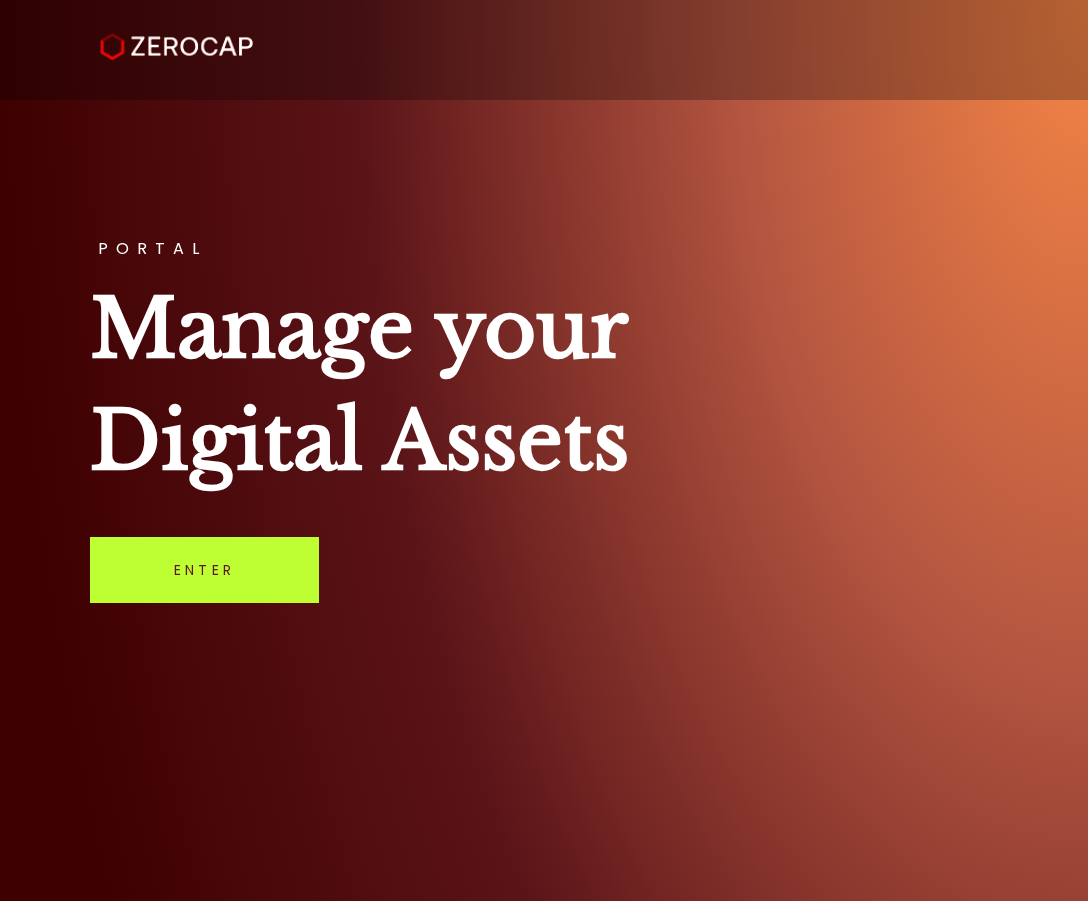 click on "Enter" at bounding box center (204, 570) 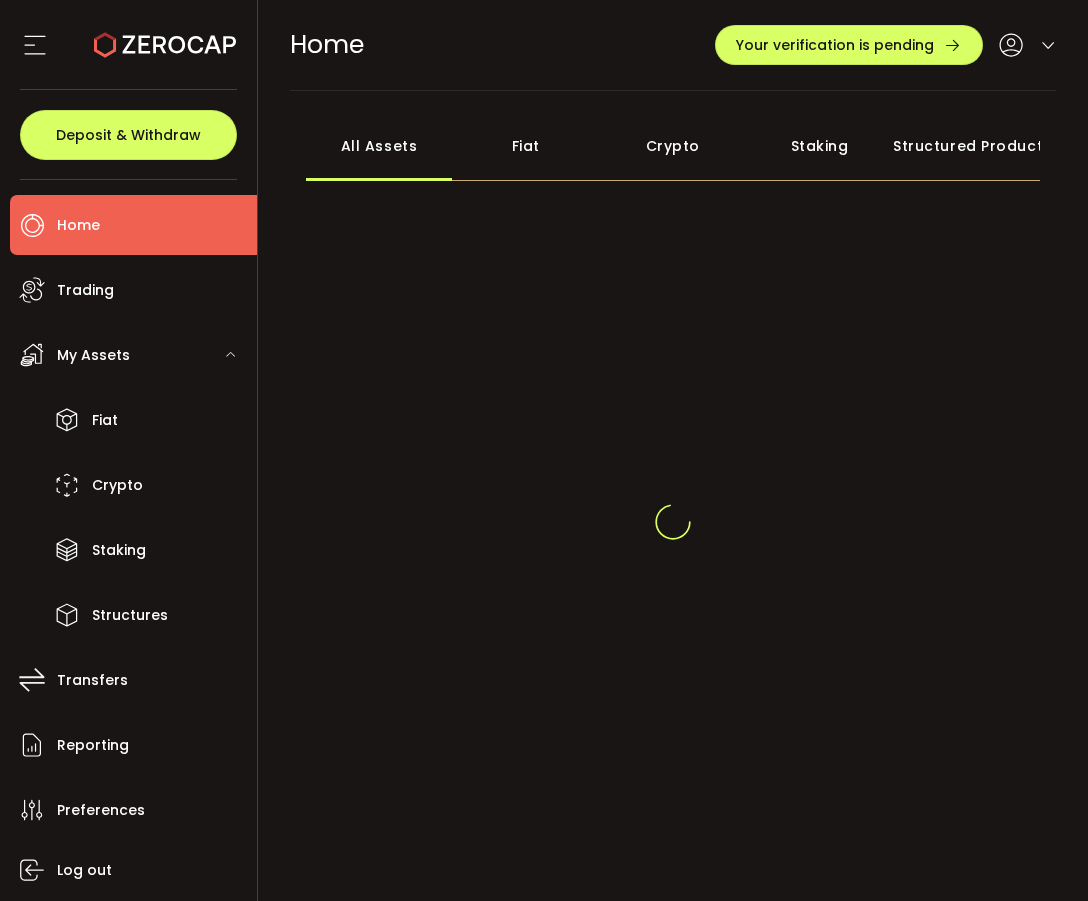 scroll, scrollTop: 0, scrollLeft: 0, axis: both 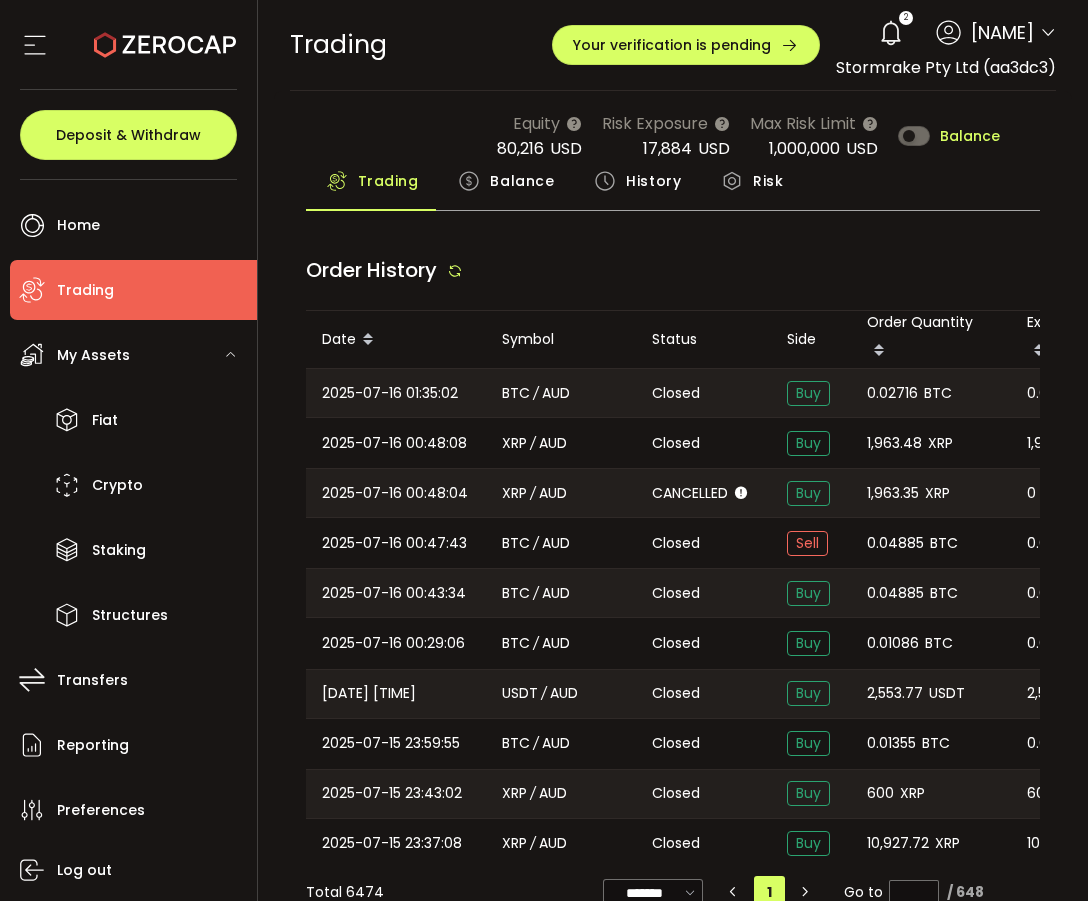 type on "***" 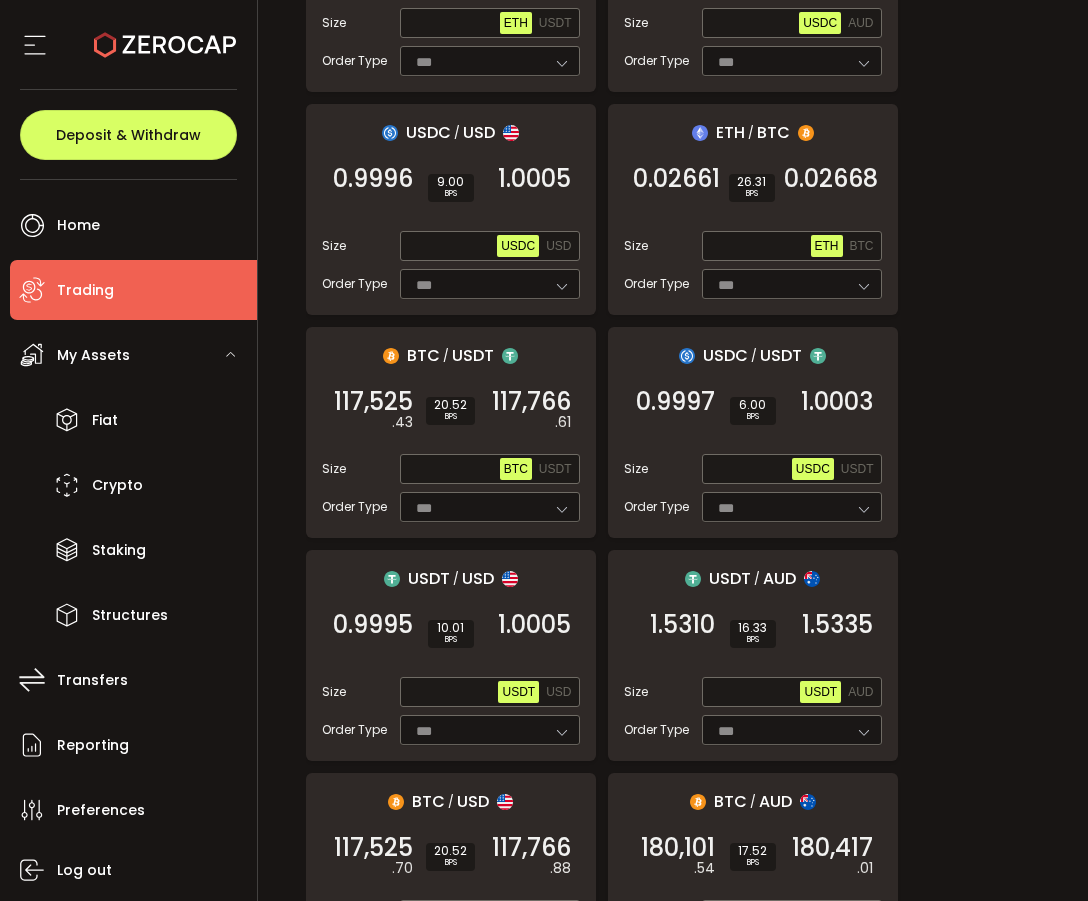 scroll, scrollTop: 519, scrollLeft: 0, axis: vertical 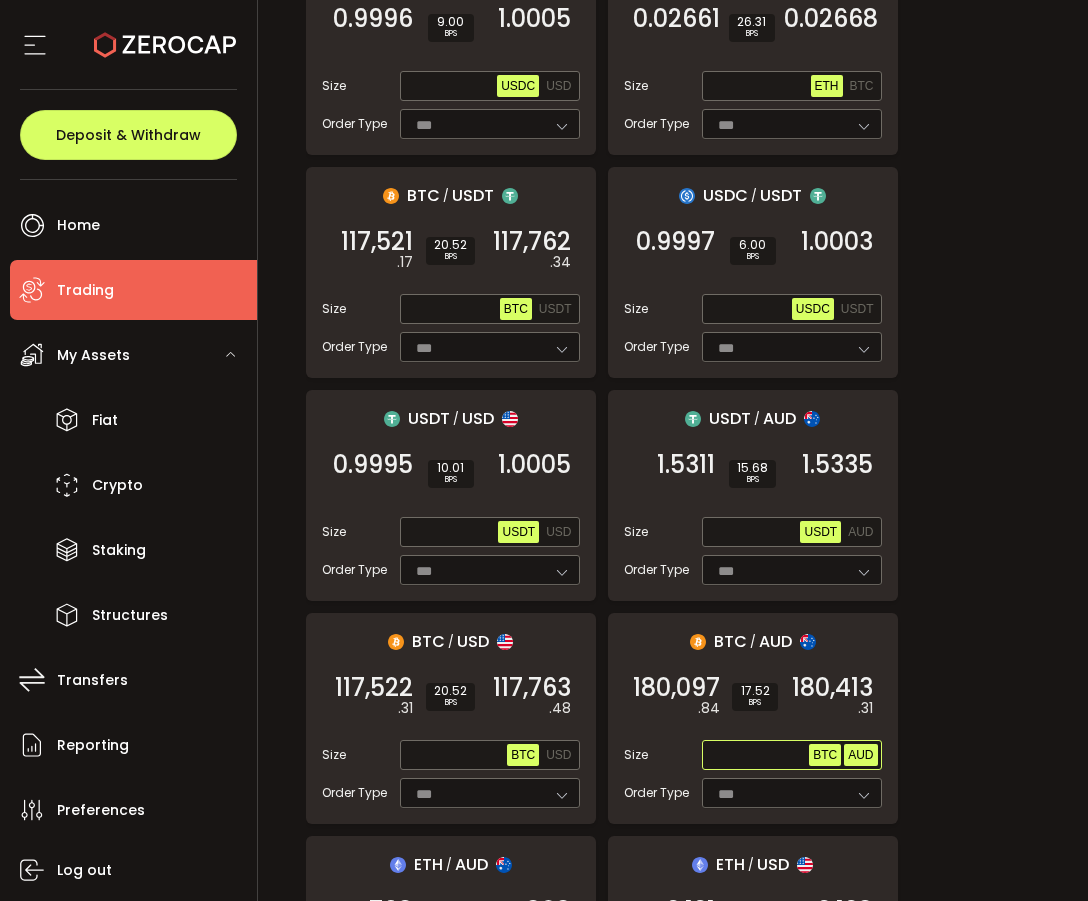 click on "AUD" at bounding box center [860, 755] 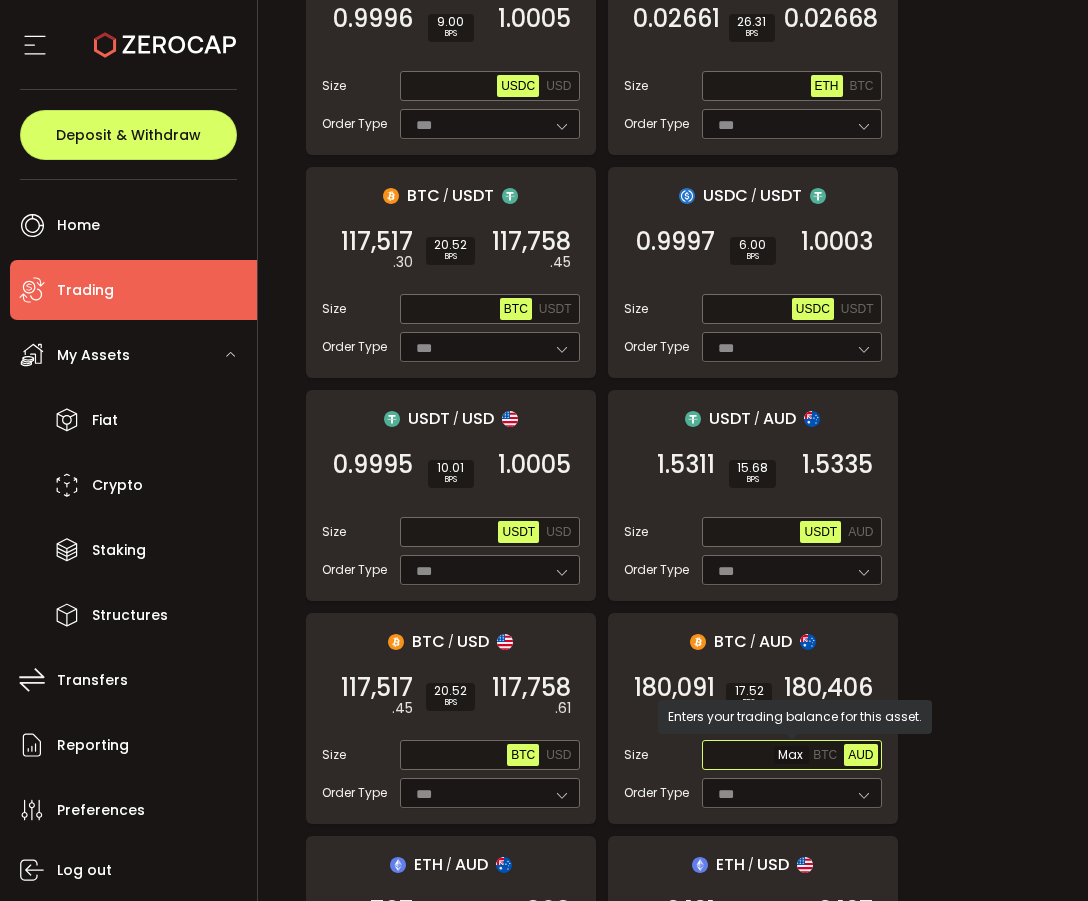 click at bounding box center [758, 756] 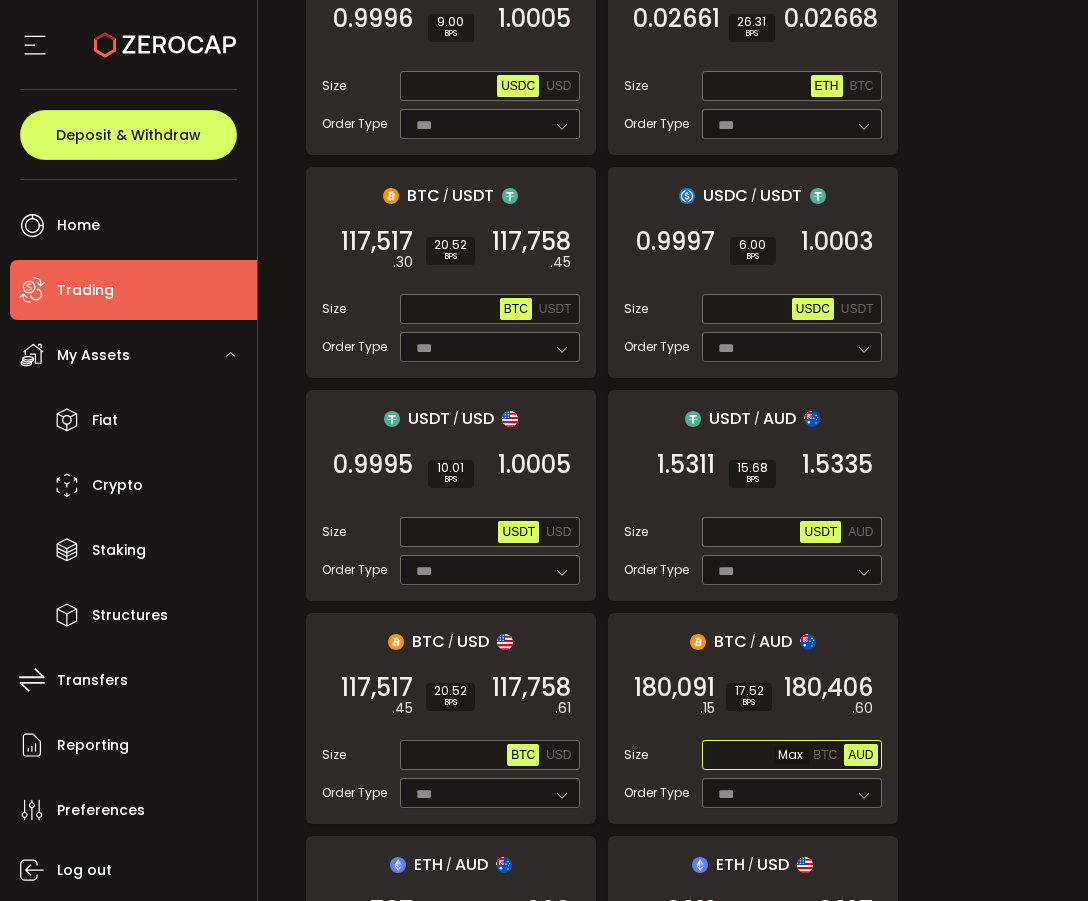 paste on "**********" 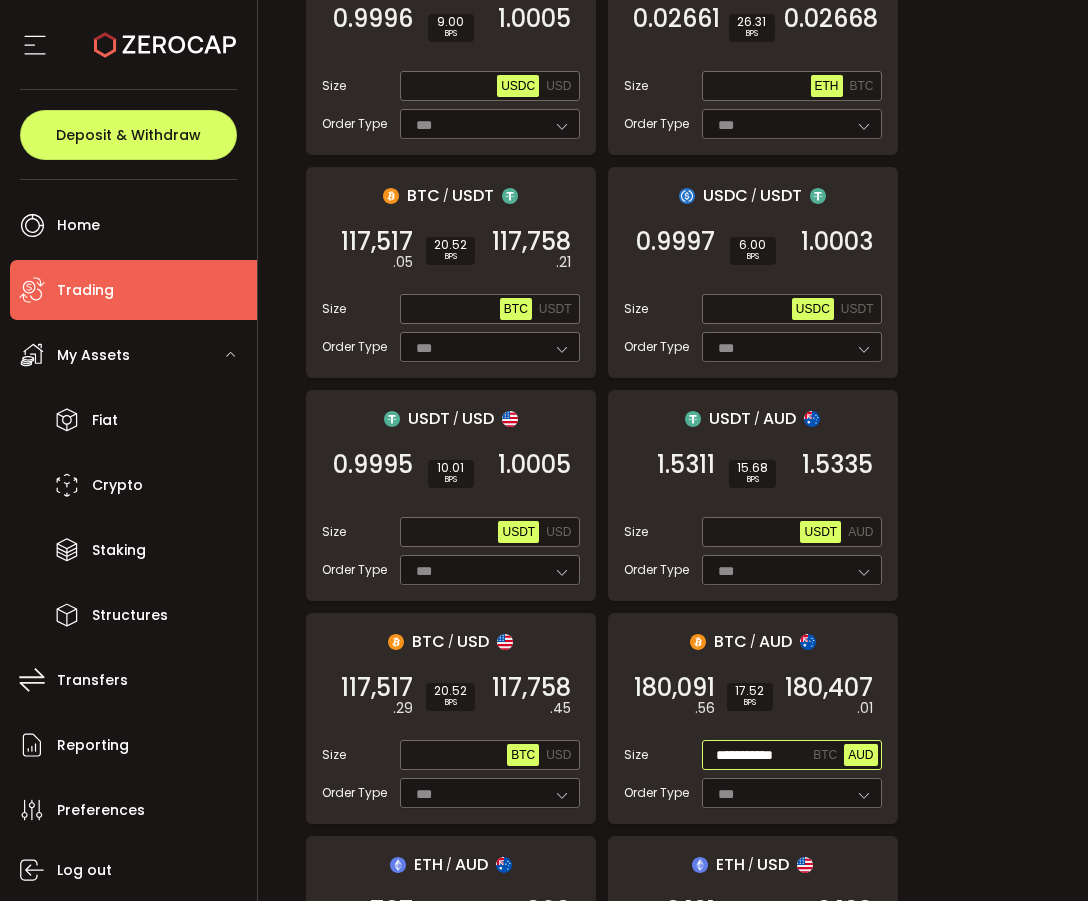 scroll, scrollTop: 0, scrollLeft: 0, axis: both 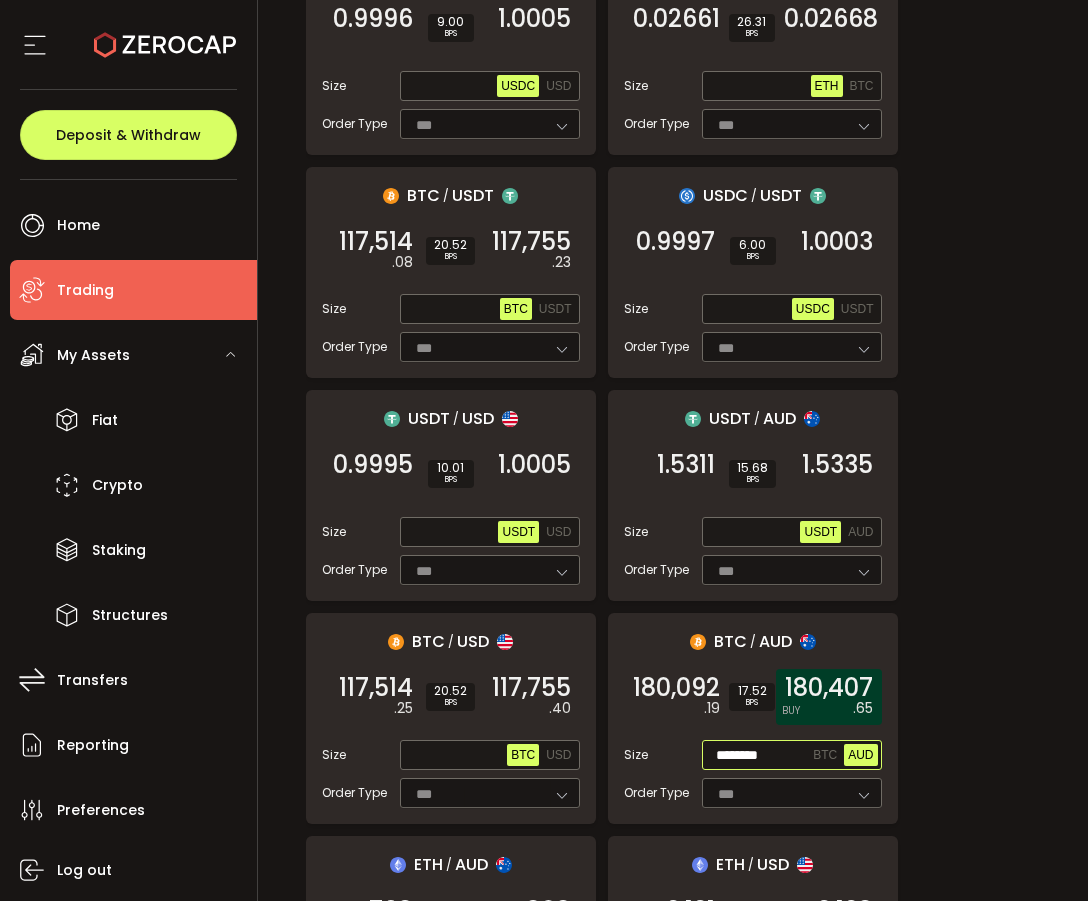 type on "********" 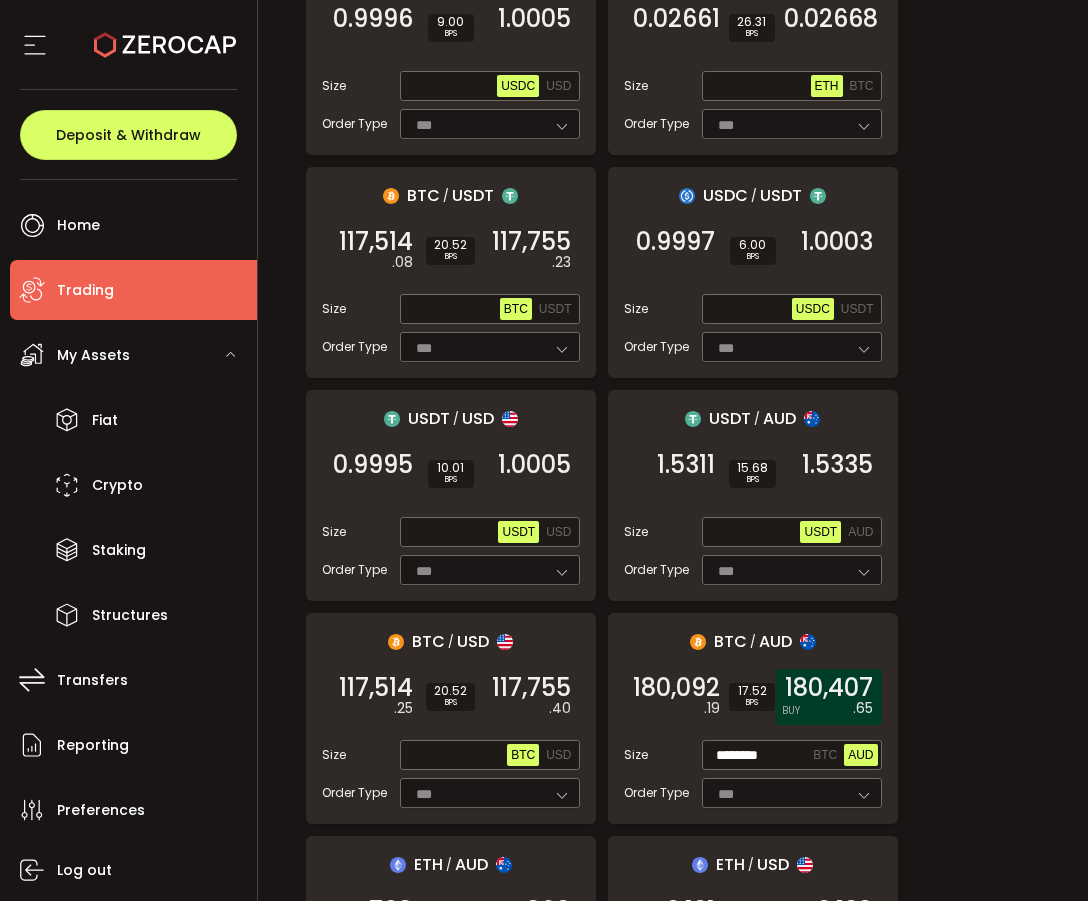 click on "180,407  .65 BUY" at bounding box center [829, 697] 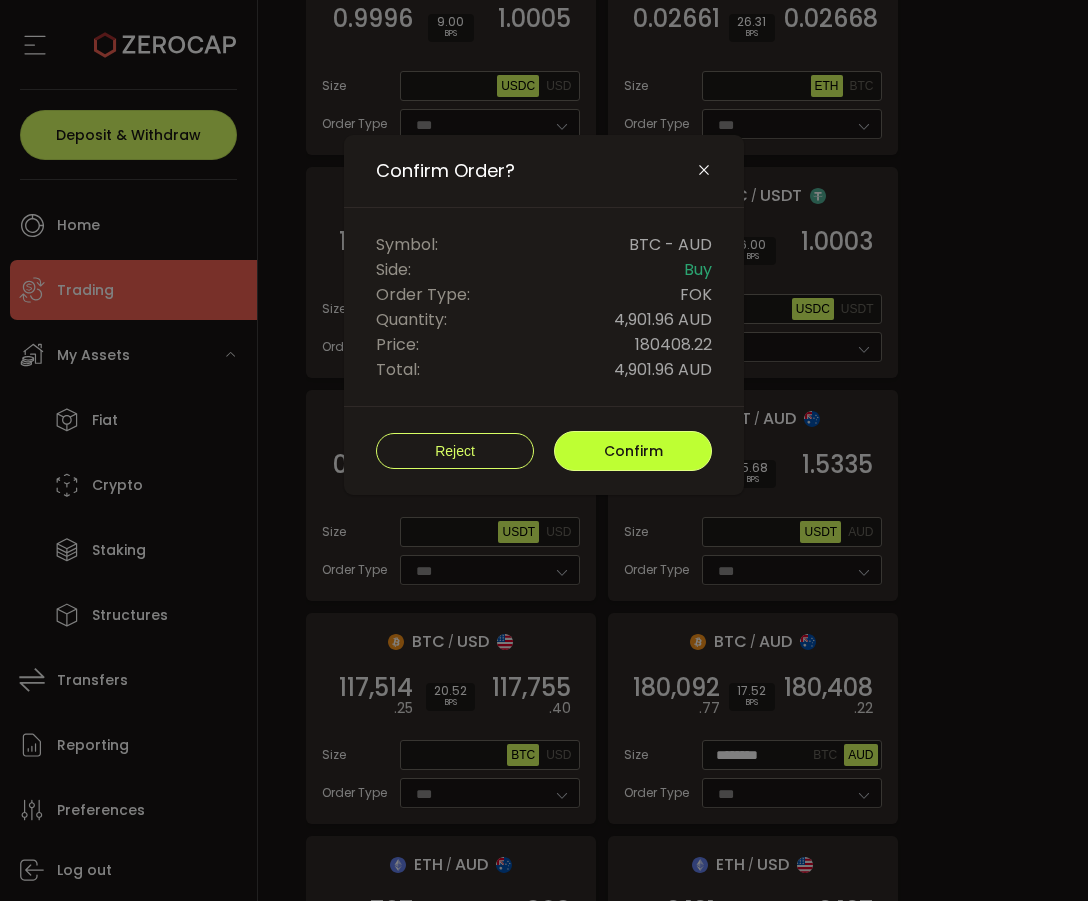 click on "Confirm" at bounding box center [633, 451] 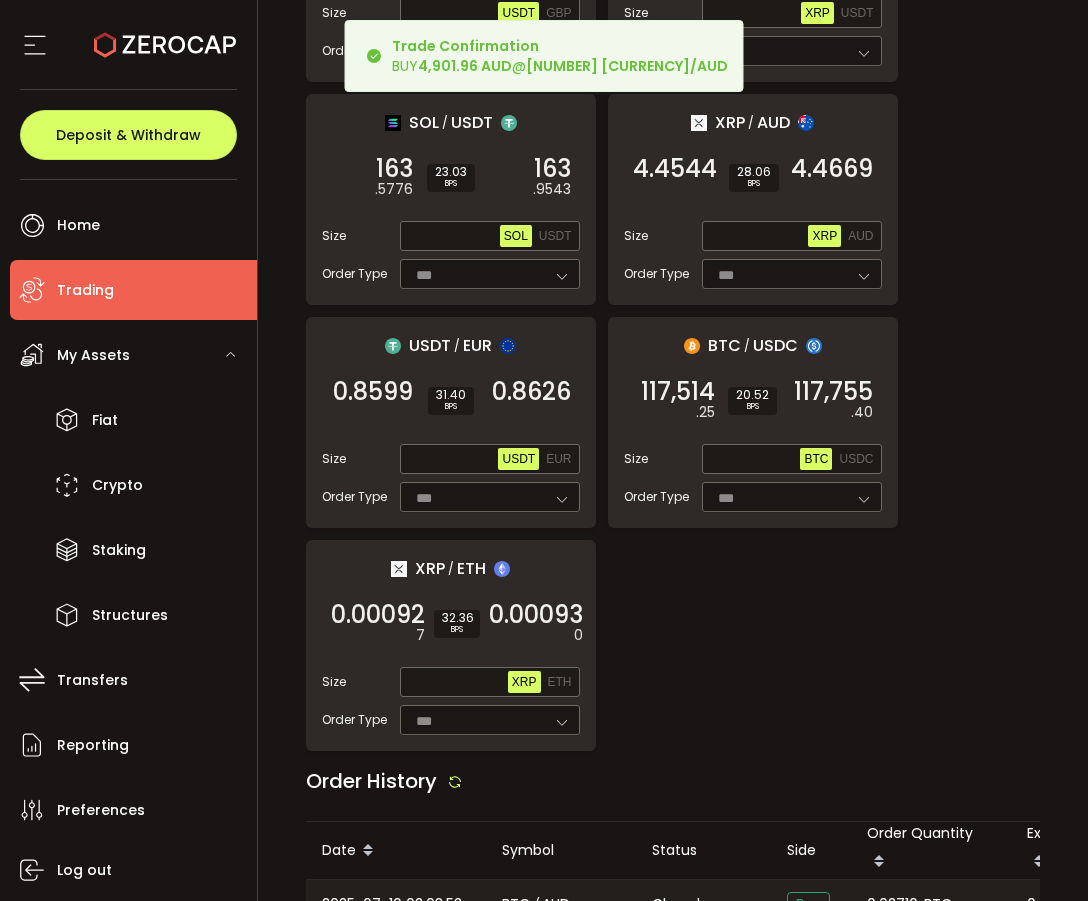 scroll, scrollTop: 2275, scrollLeft: 0, axis: vertical 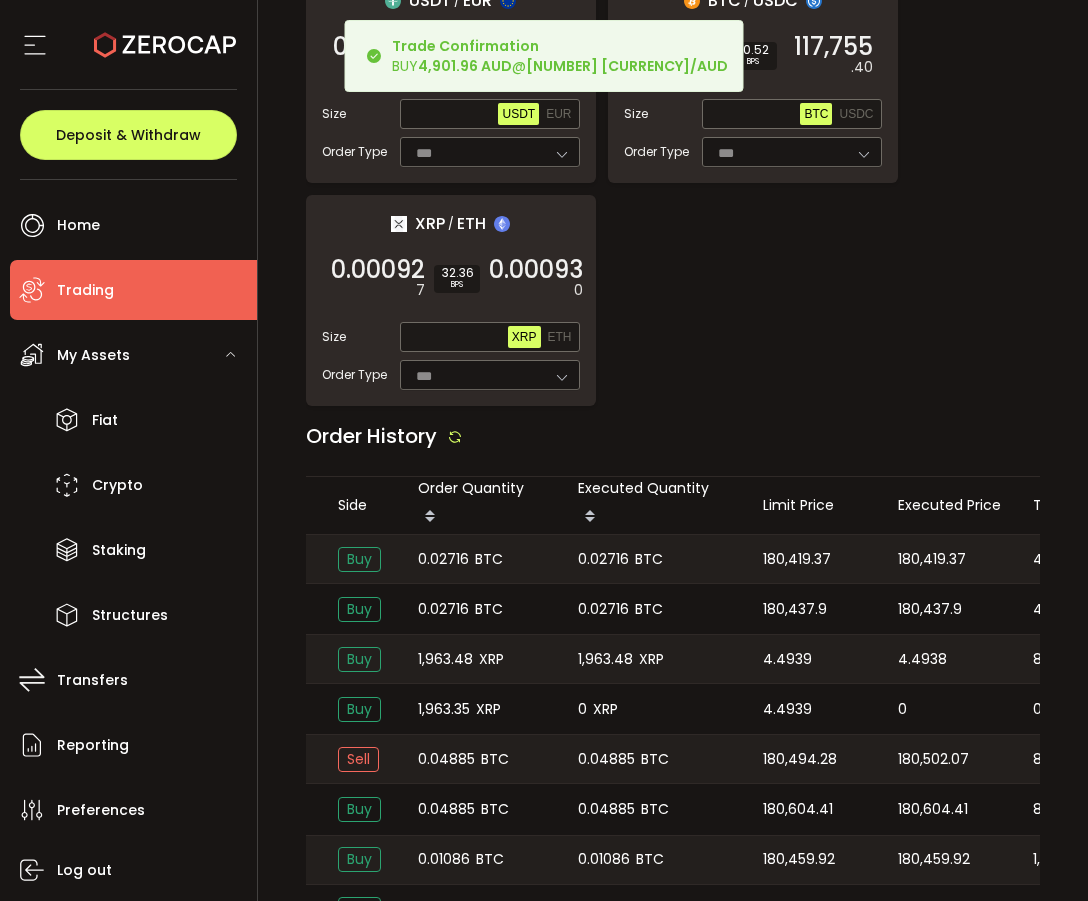 click on "180,419.37" at bounding box center [932, 559] 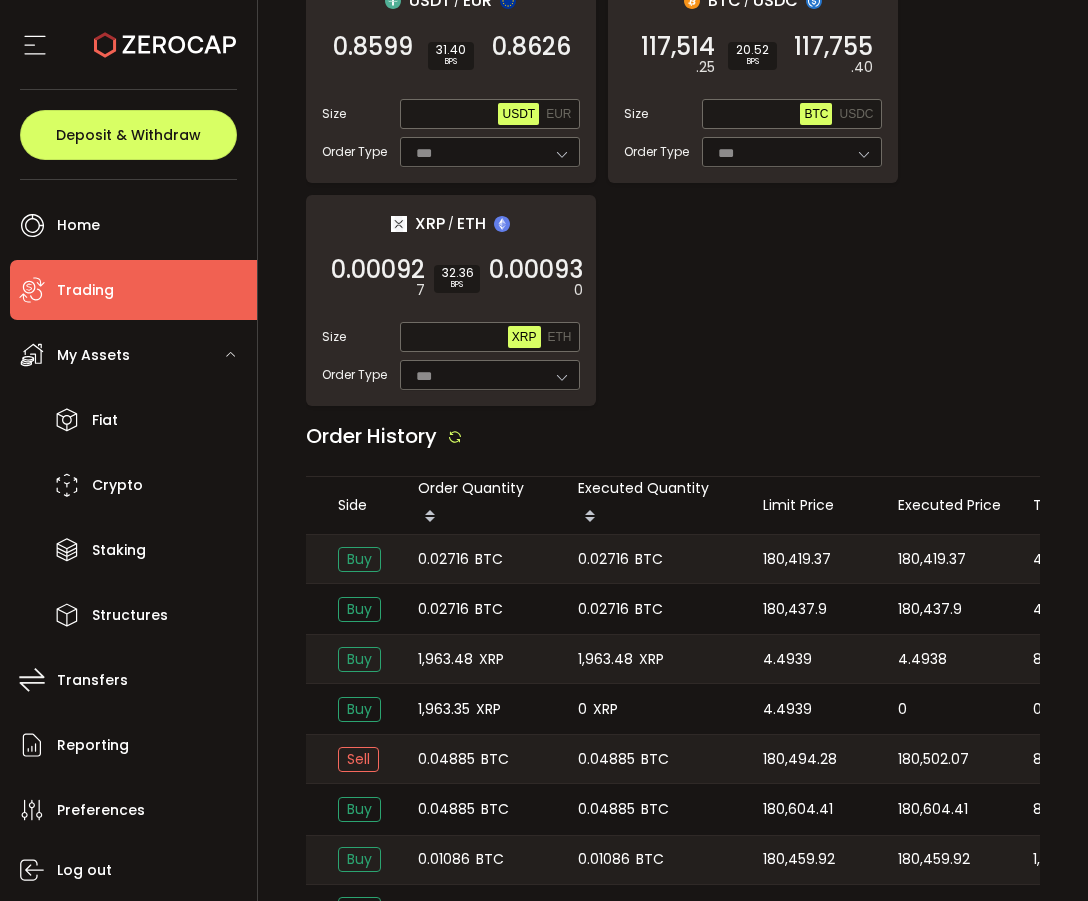 copy on "180,419.37" 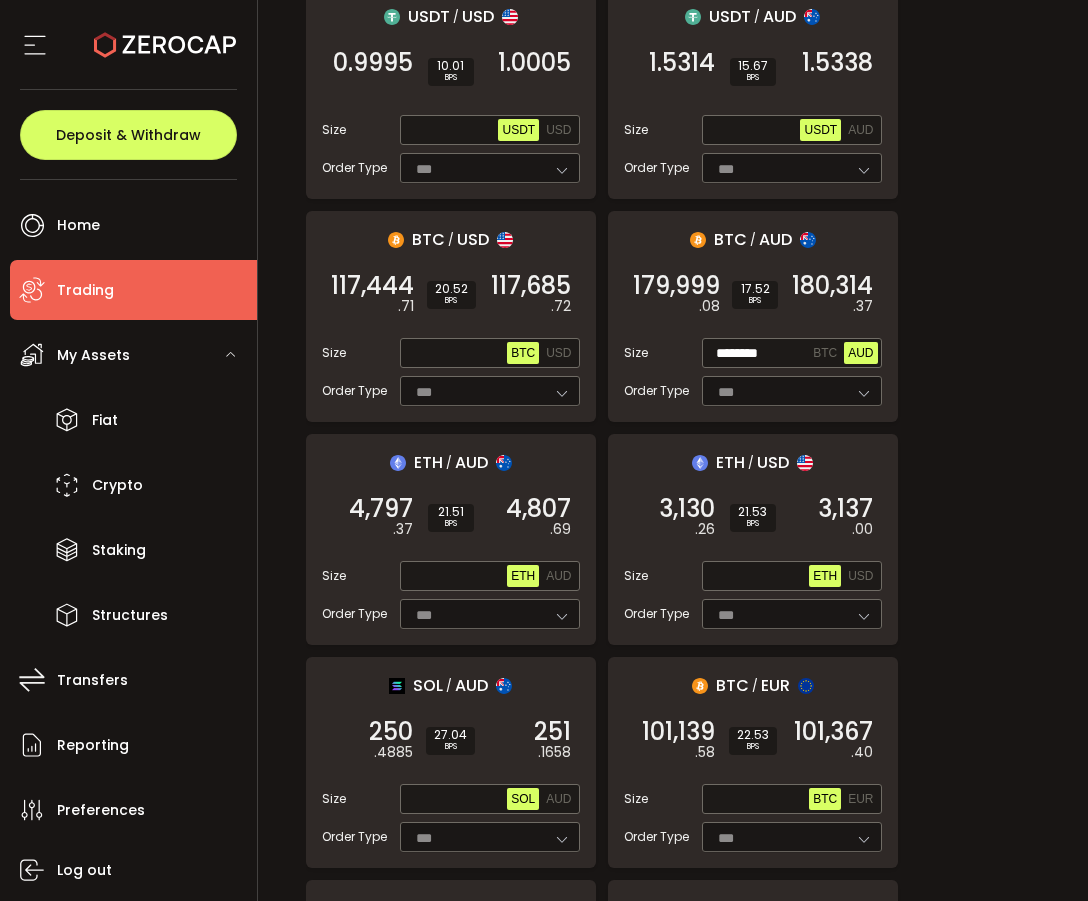 scroll, scrollTop: 820, scrollLeft: 0, axis: vertical 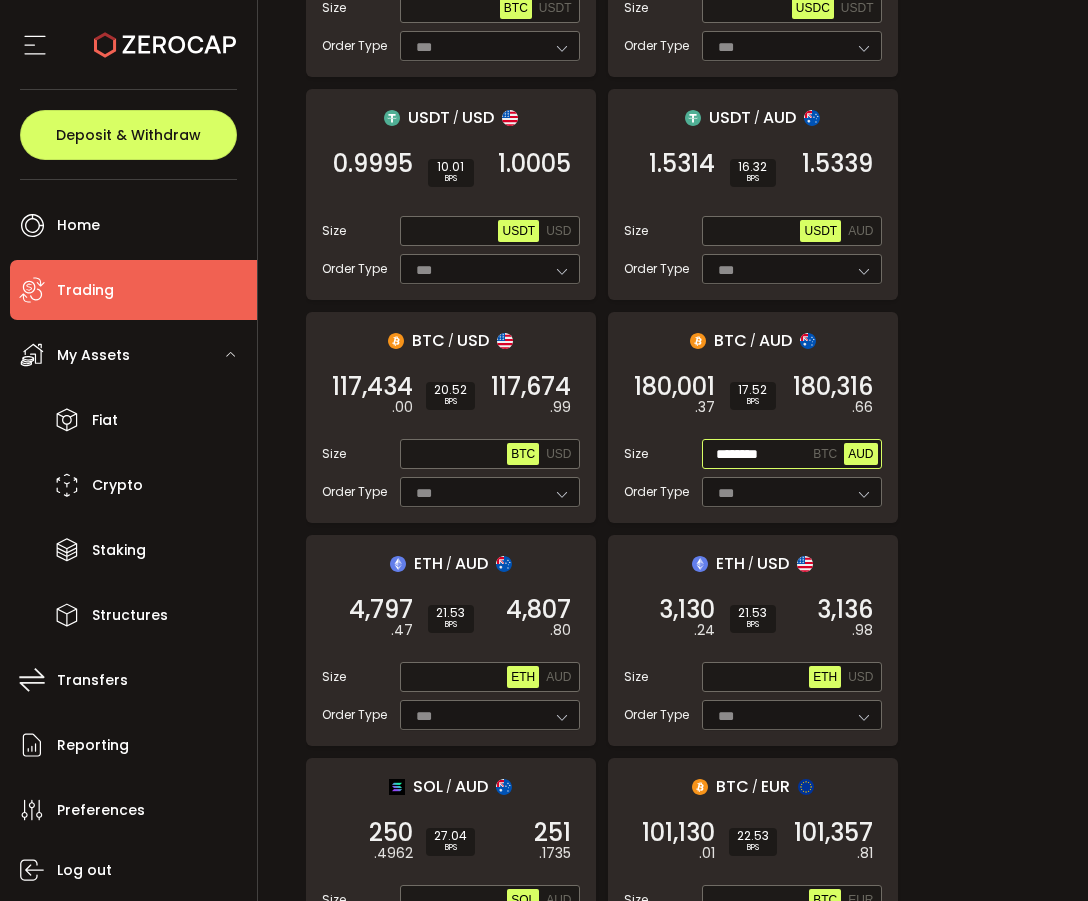 click on "AUD" at bounding box center [860, 454] 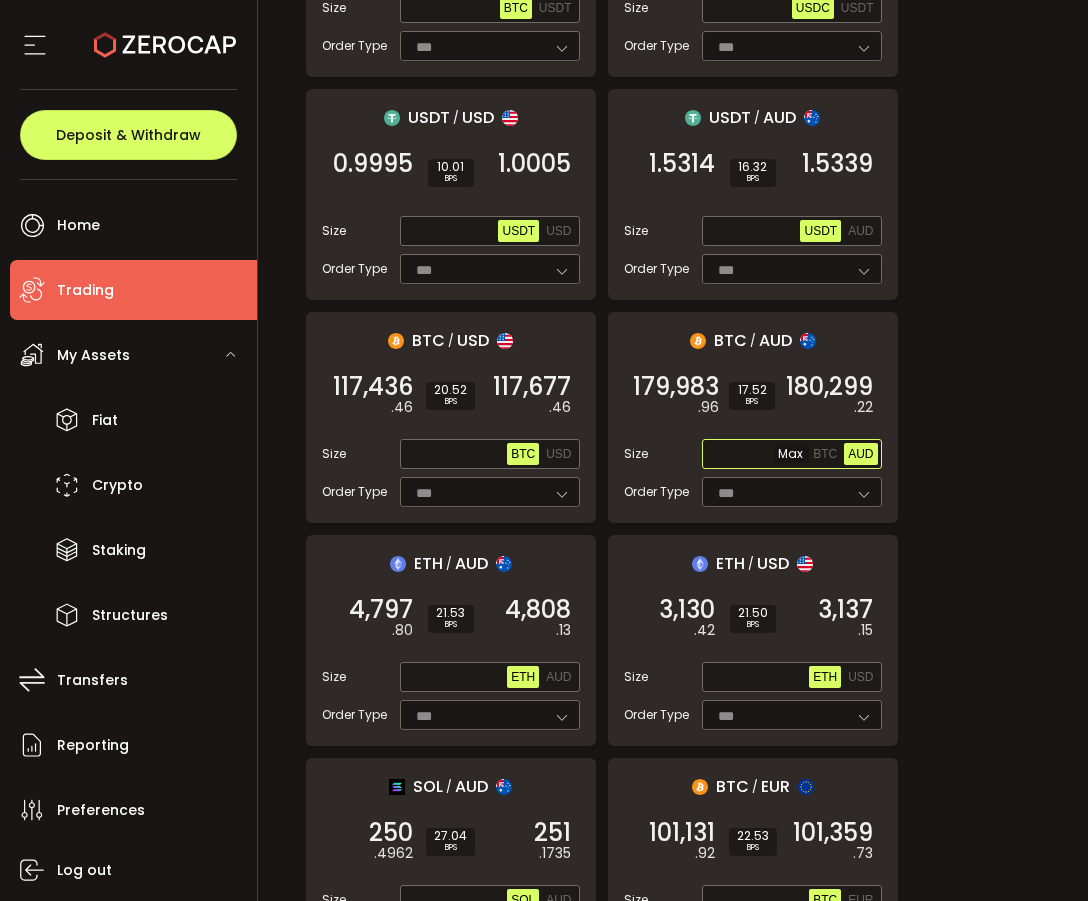 click at bounding box center [758, 455] 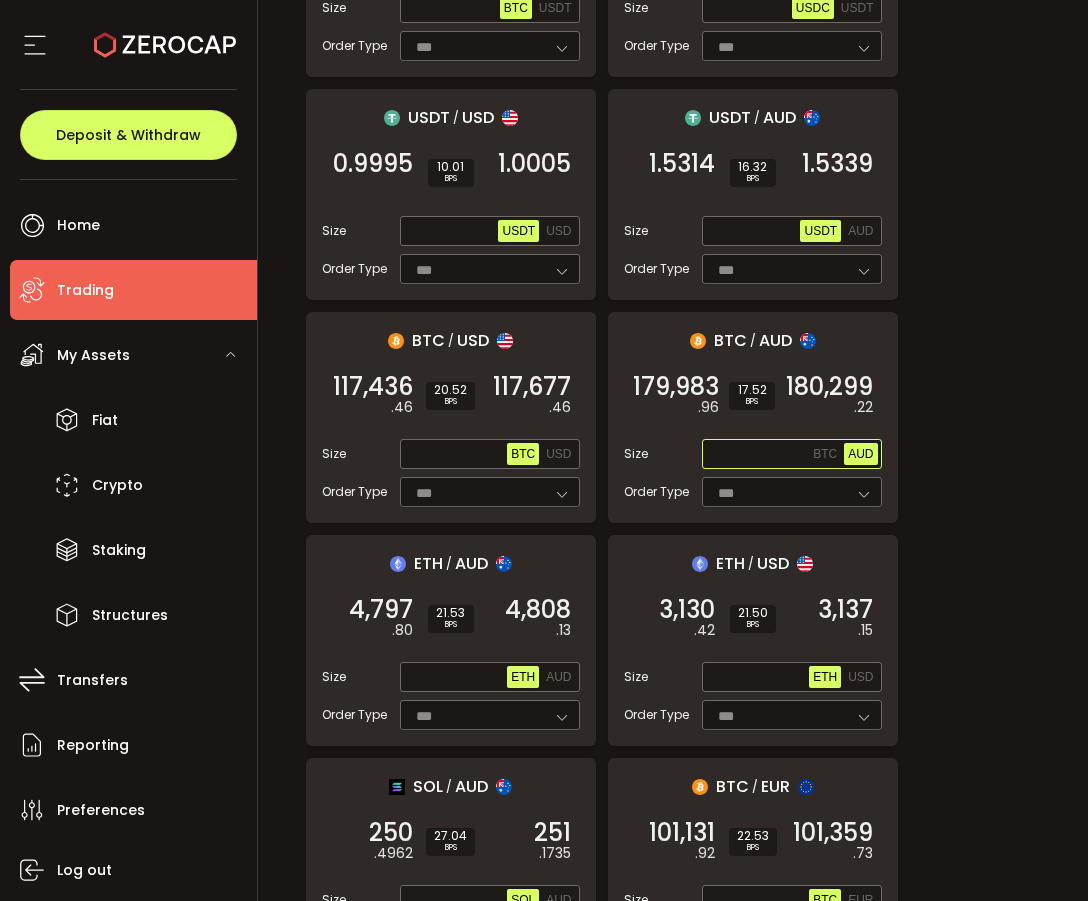 paste on "*****" 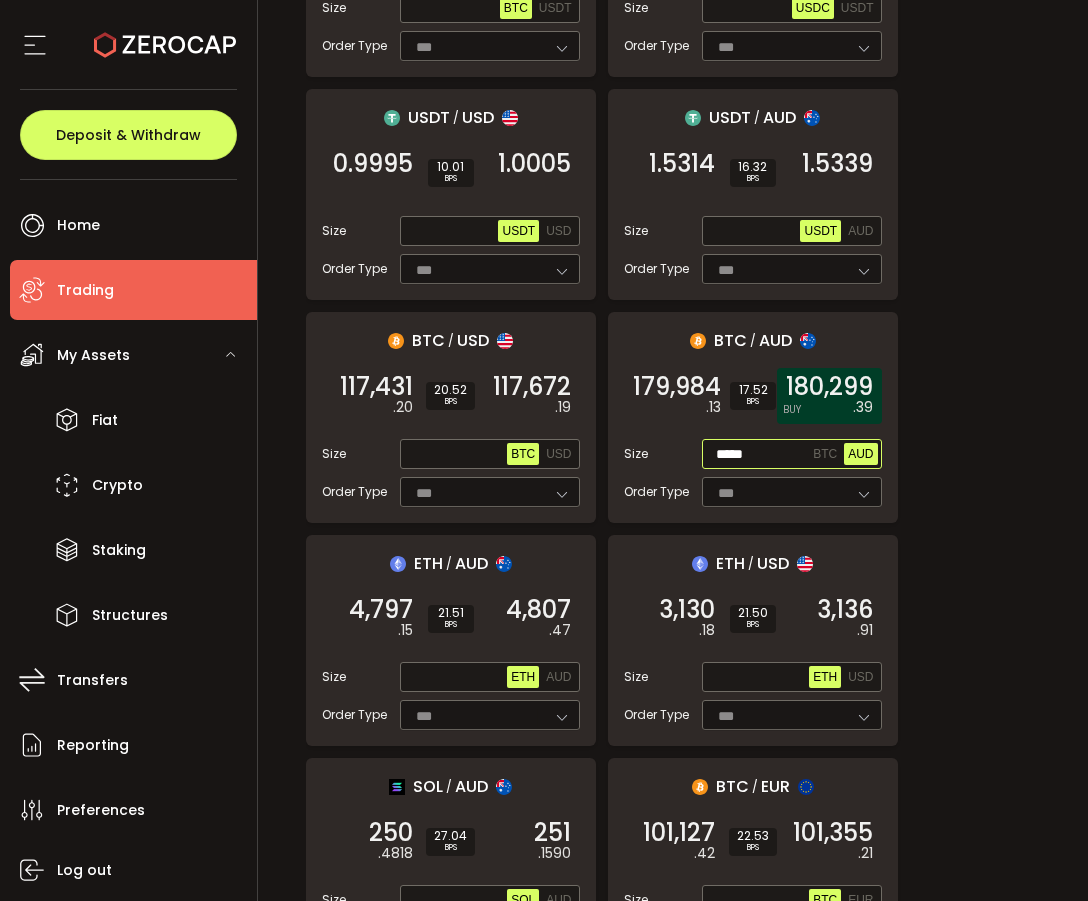 type on "*****" 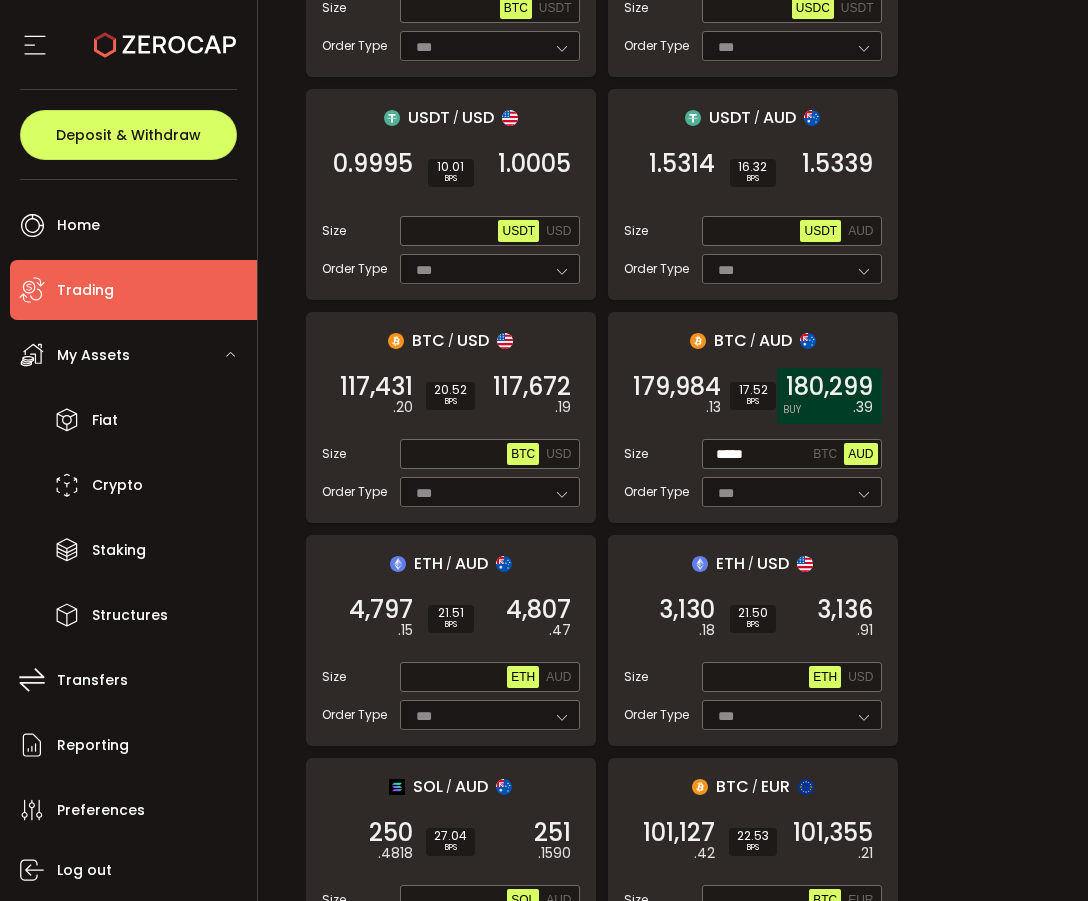 click on "180,299" at bounding box center [829, 387] 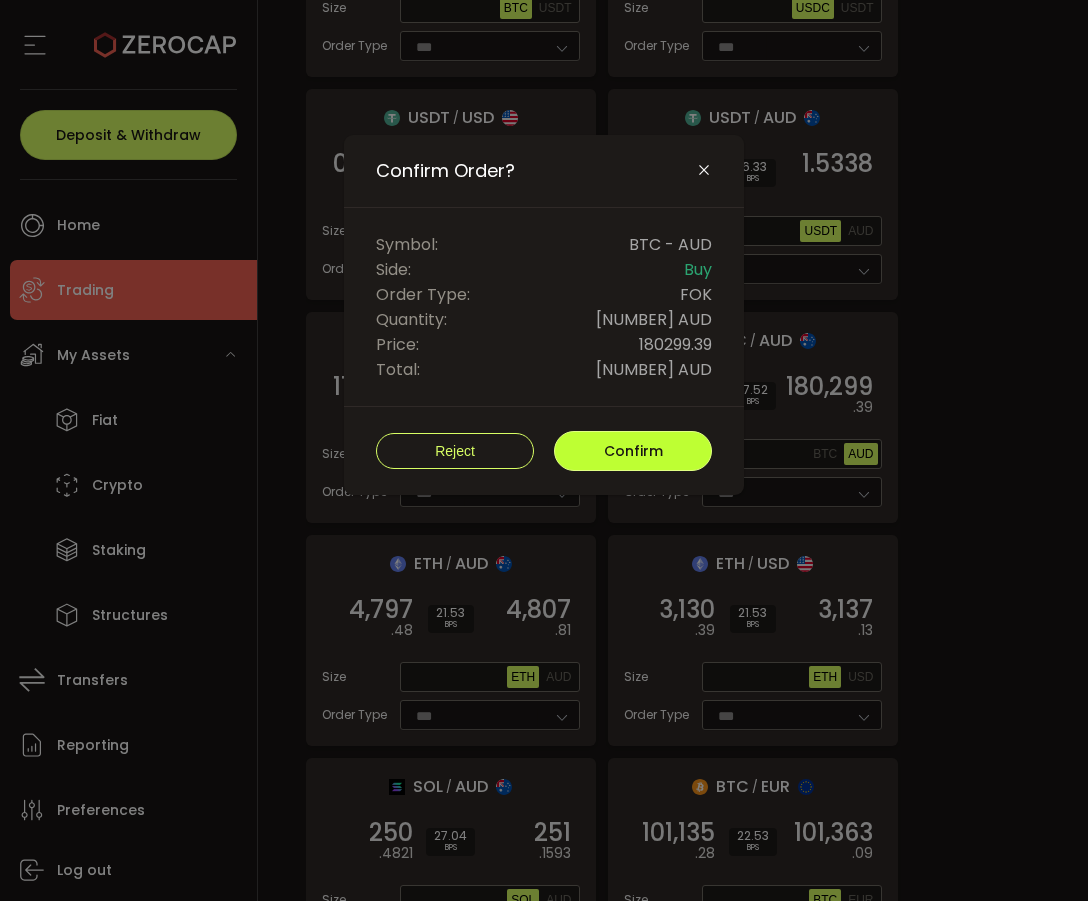click on "Confirm" at bounding box center (633, 451) 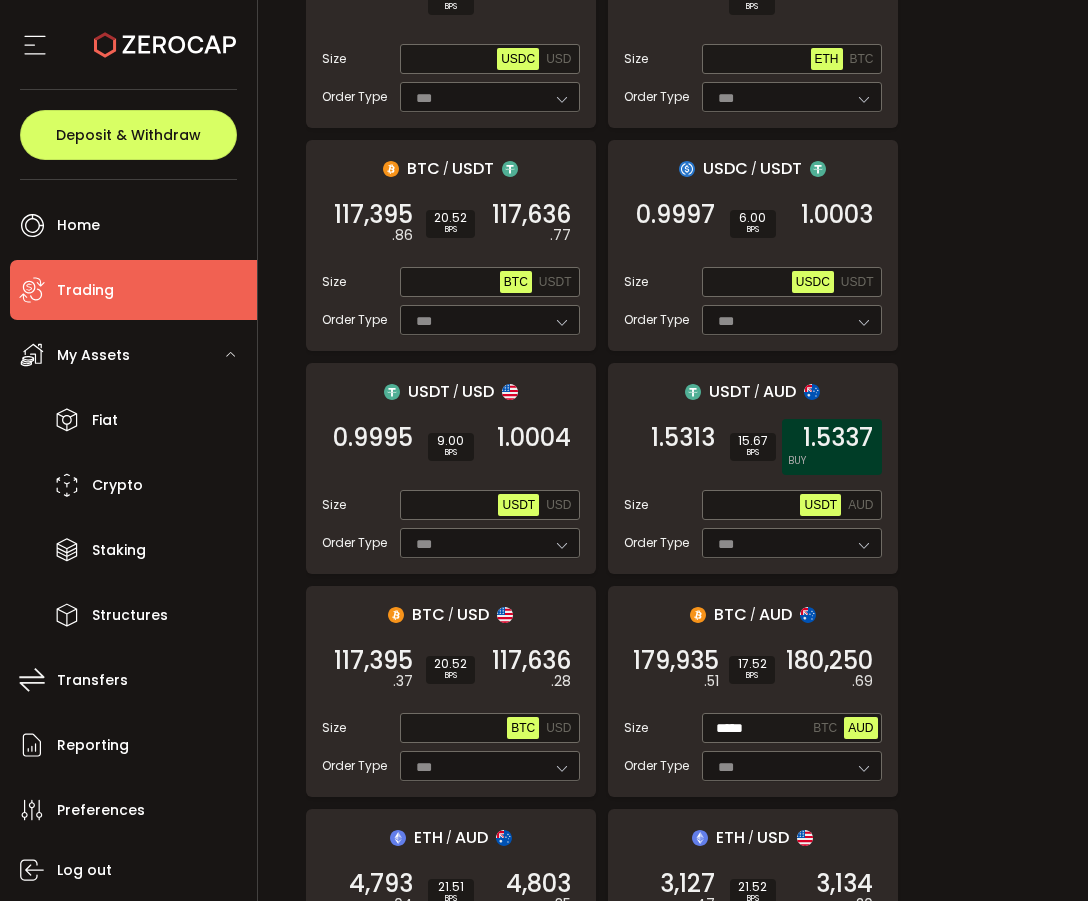 scroll, scrollTop: 549, scrollLeft: 0, axis: vertical 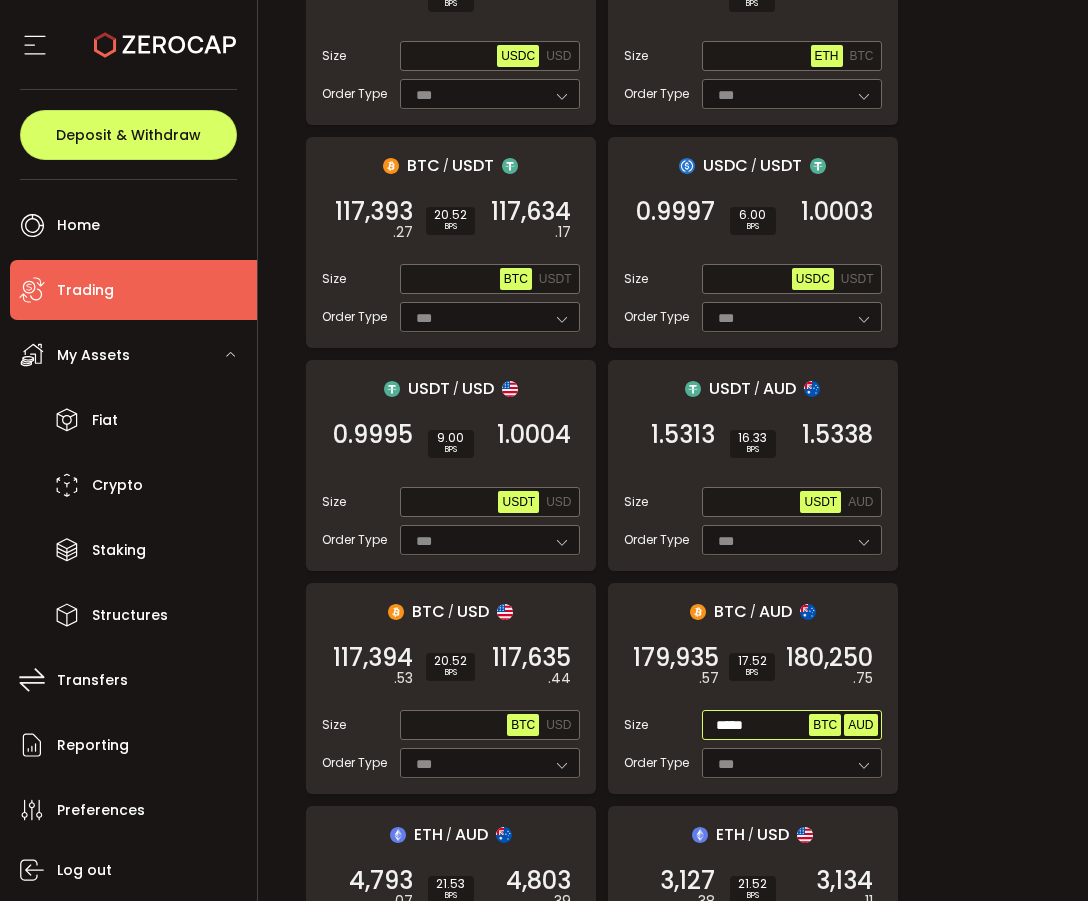 click on "BTC" at bounding box center [825, 725] 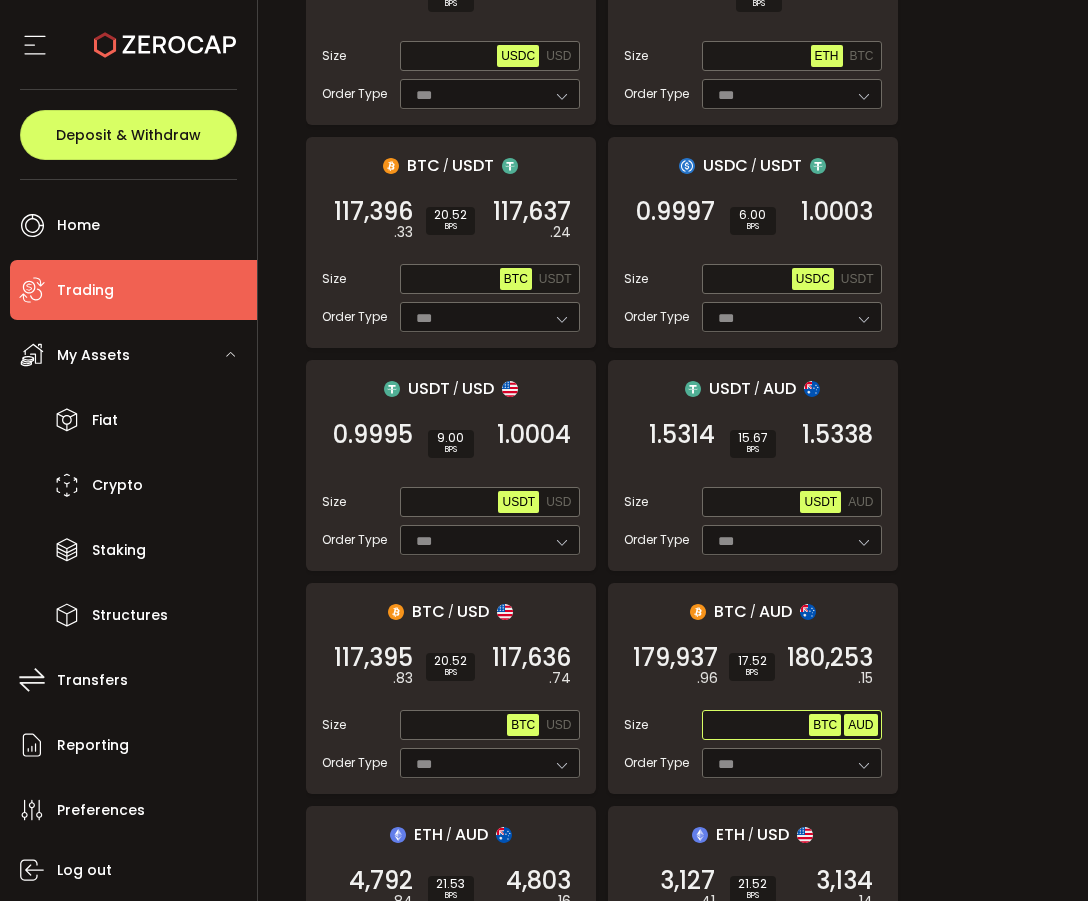 click on "AUD" at bounding box center [860, 725] 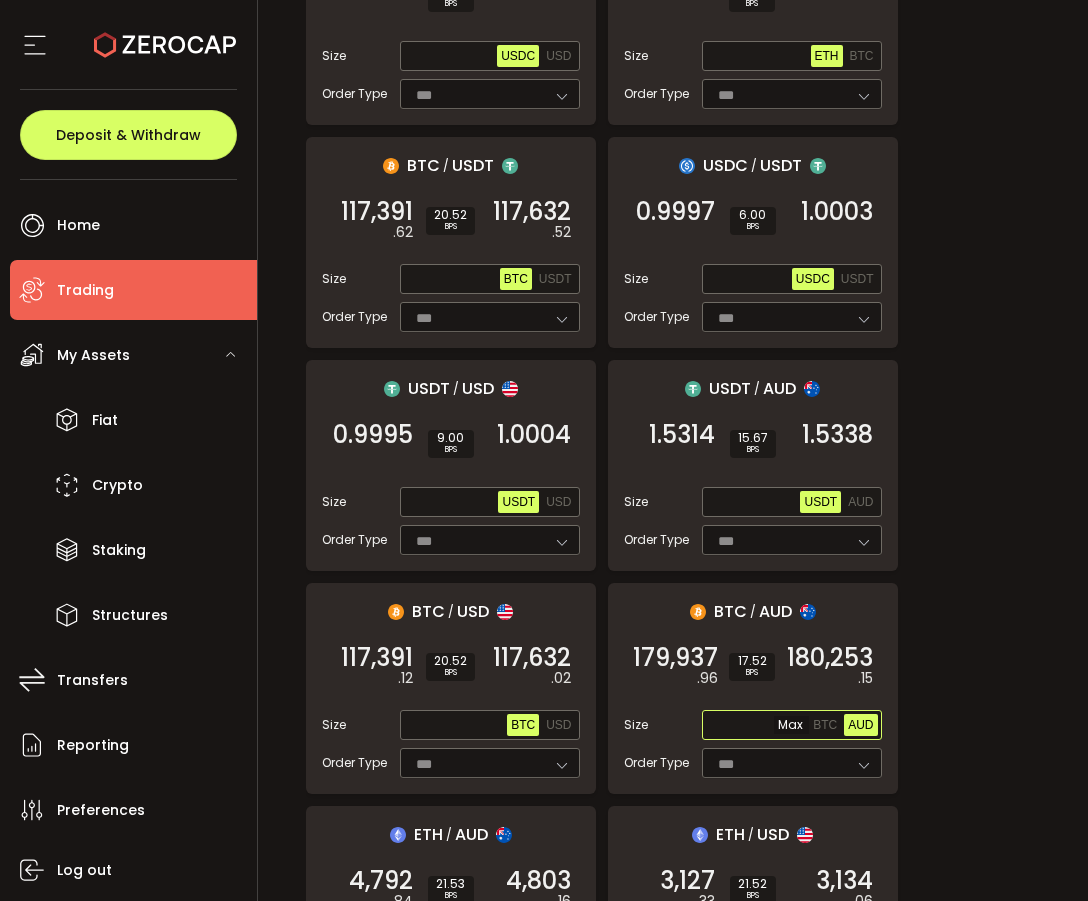 click at bounding box center (758, 726) 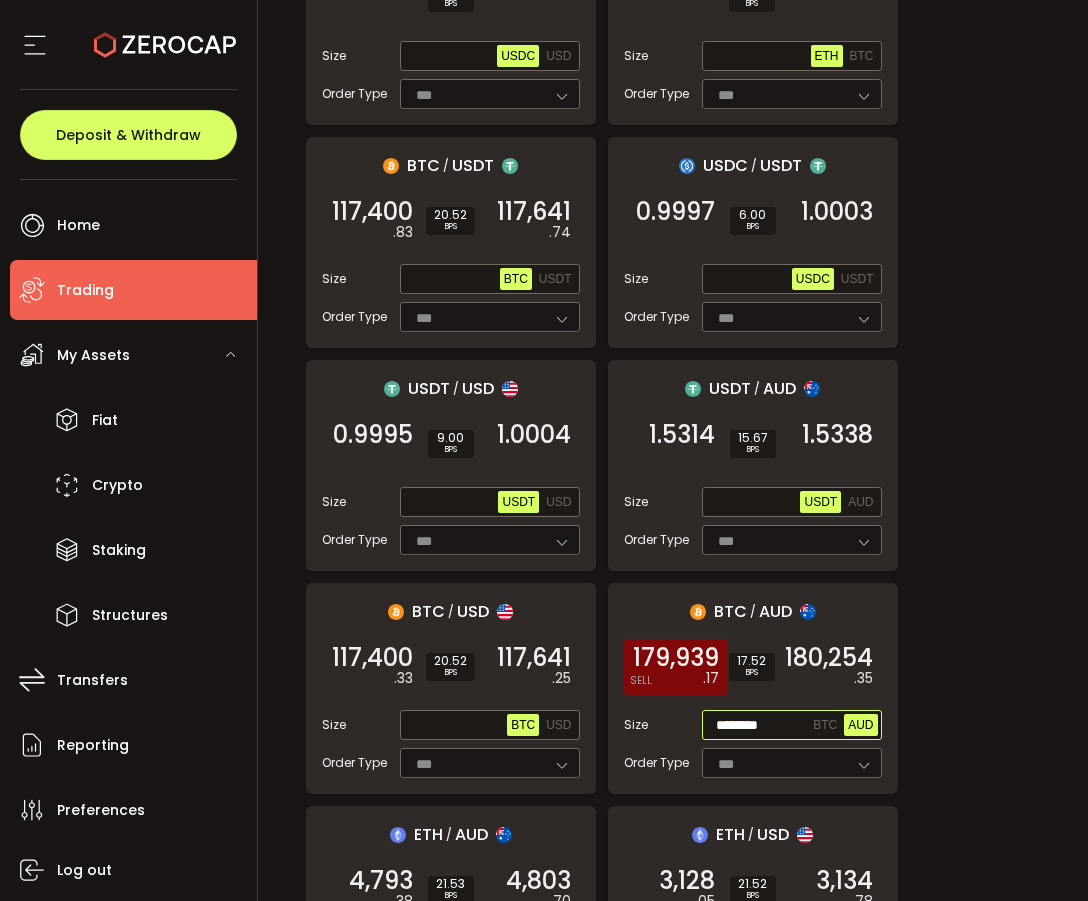 type on "********" 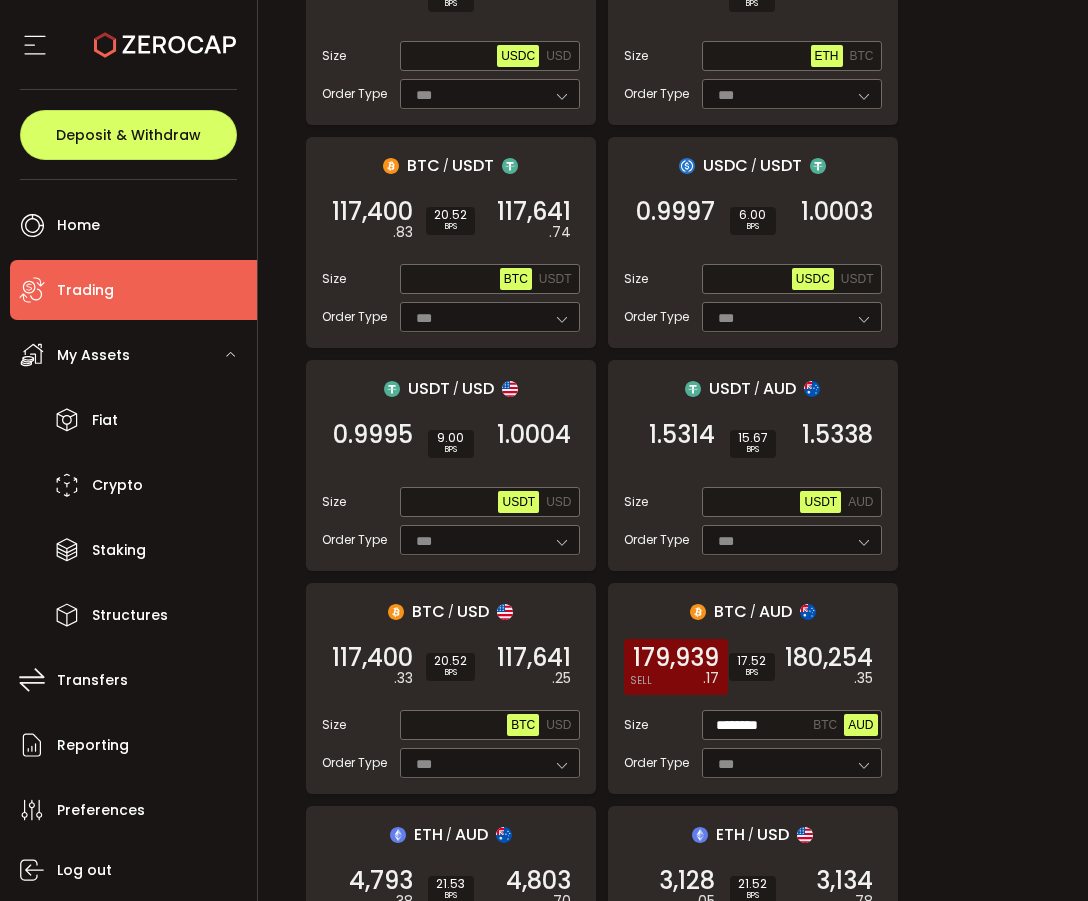 click on "179,939" at bounding box center (676, 658) 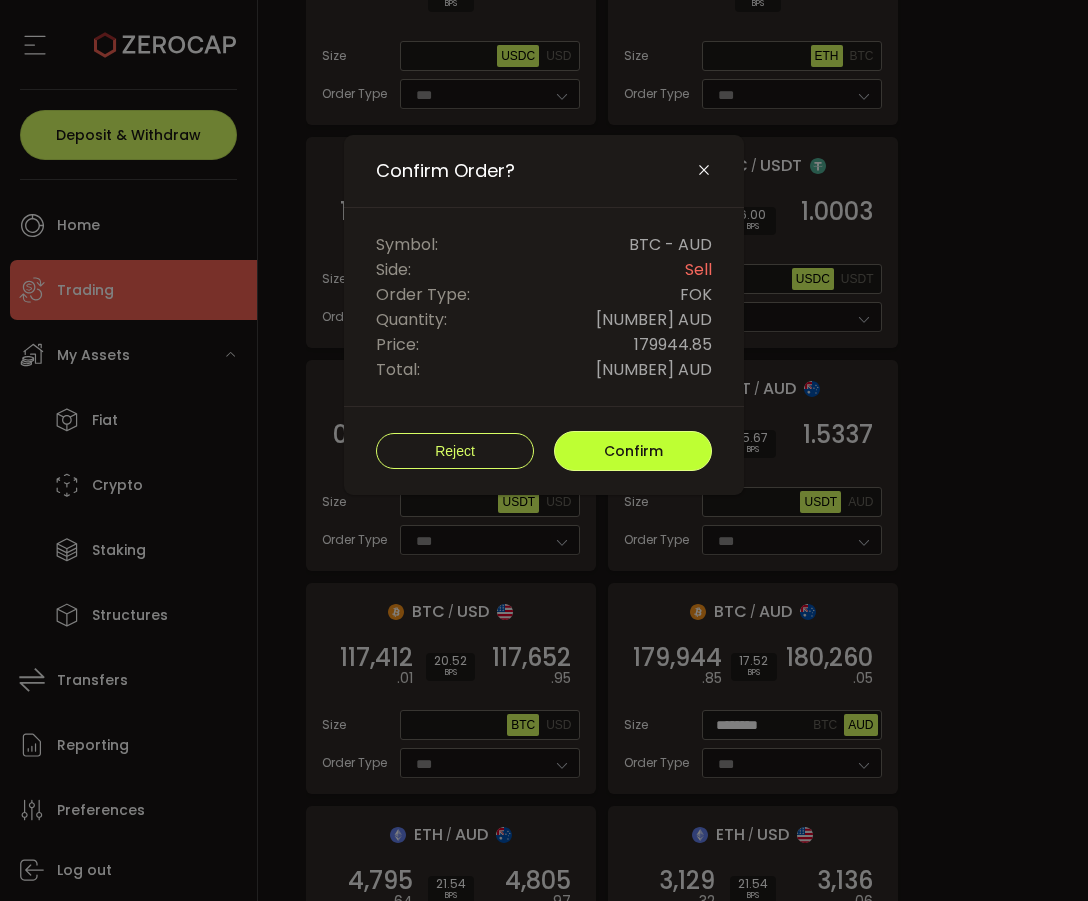 click on "Confirm" at bounding box center [633, 451] 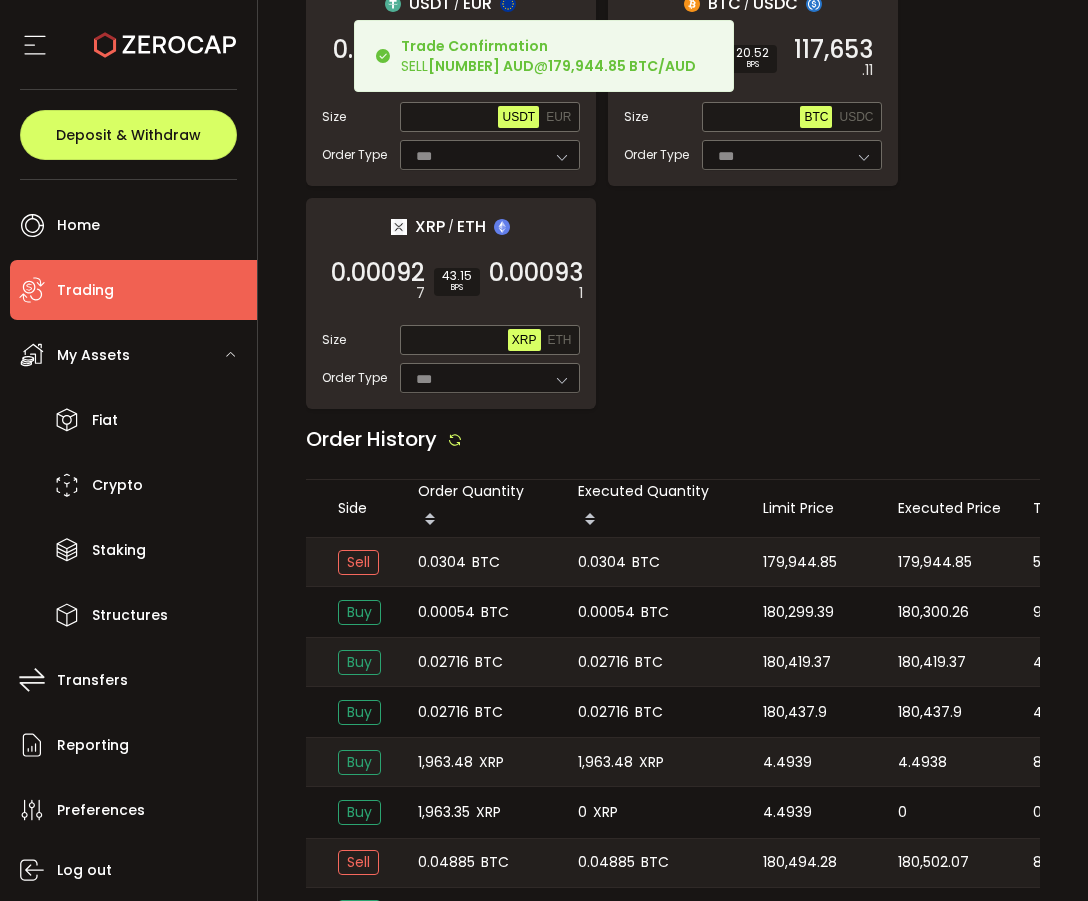 scroll, scrollTop: 2311, scrollLeft: 0, axis: vertical 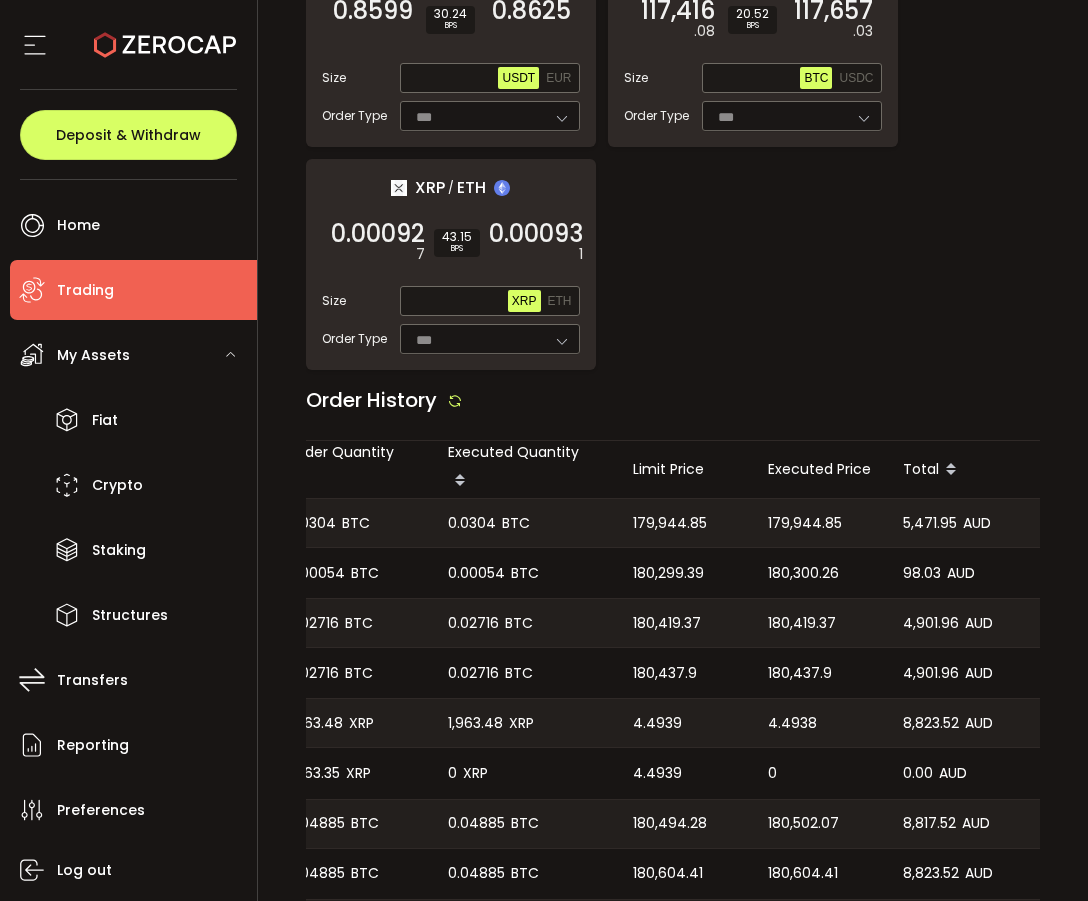 click on "[NUMBER] [CURRENCY]" at bounding box center [524, 523] 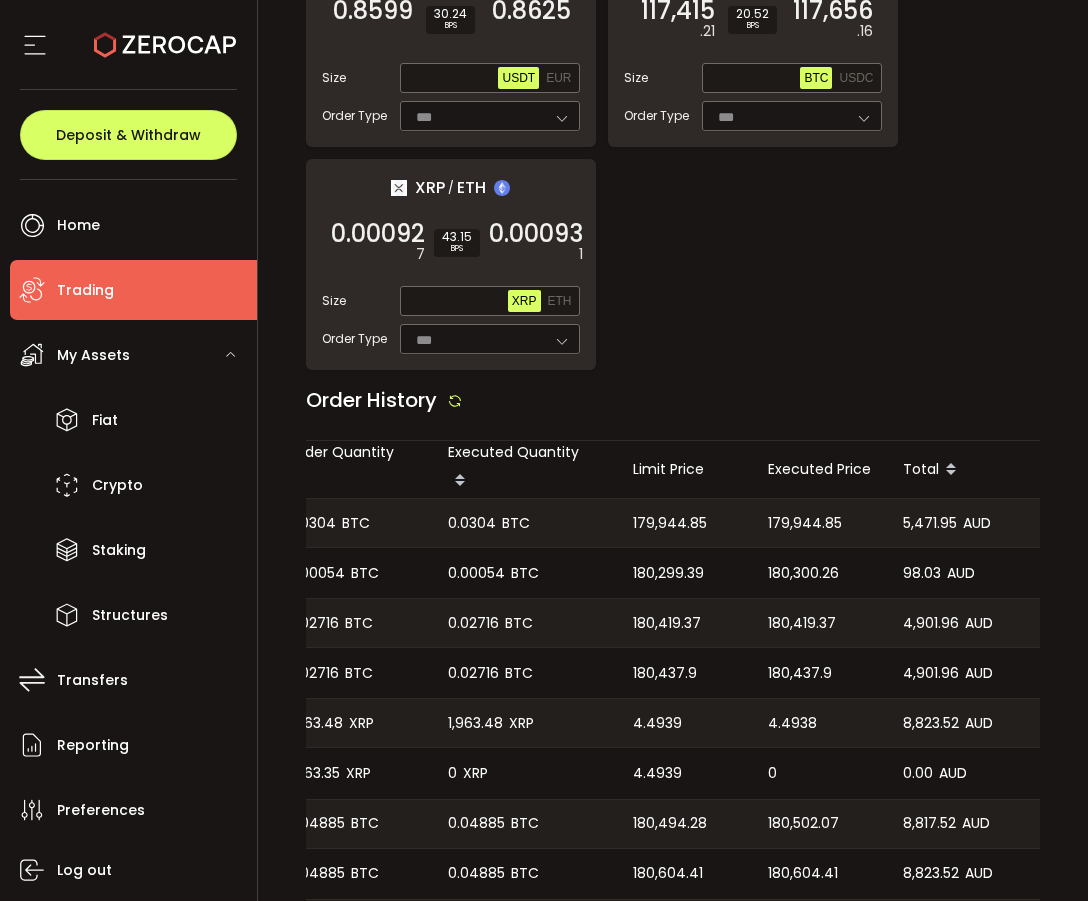 click on "0.0304" at bounding box center (472, 523) 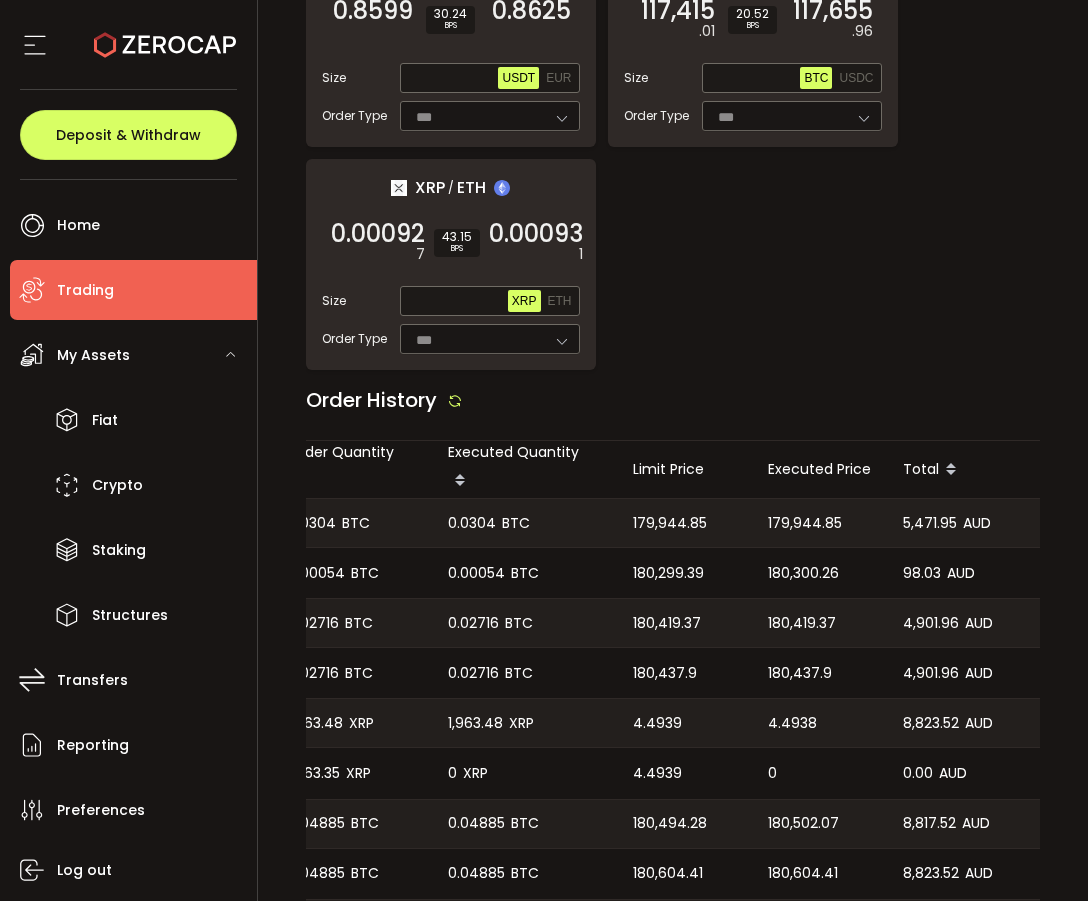 click on "179,944.85" at bounding box center [805, 523] 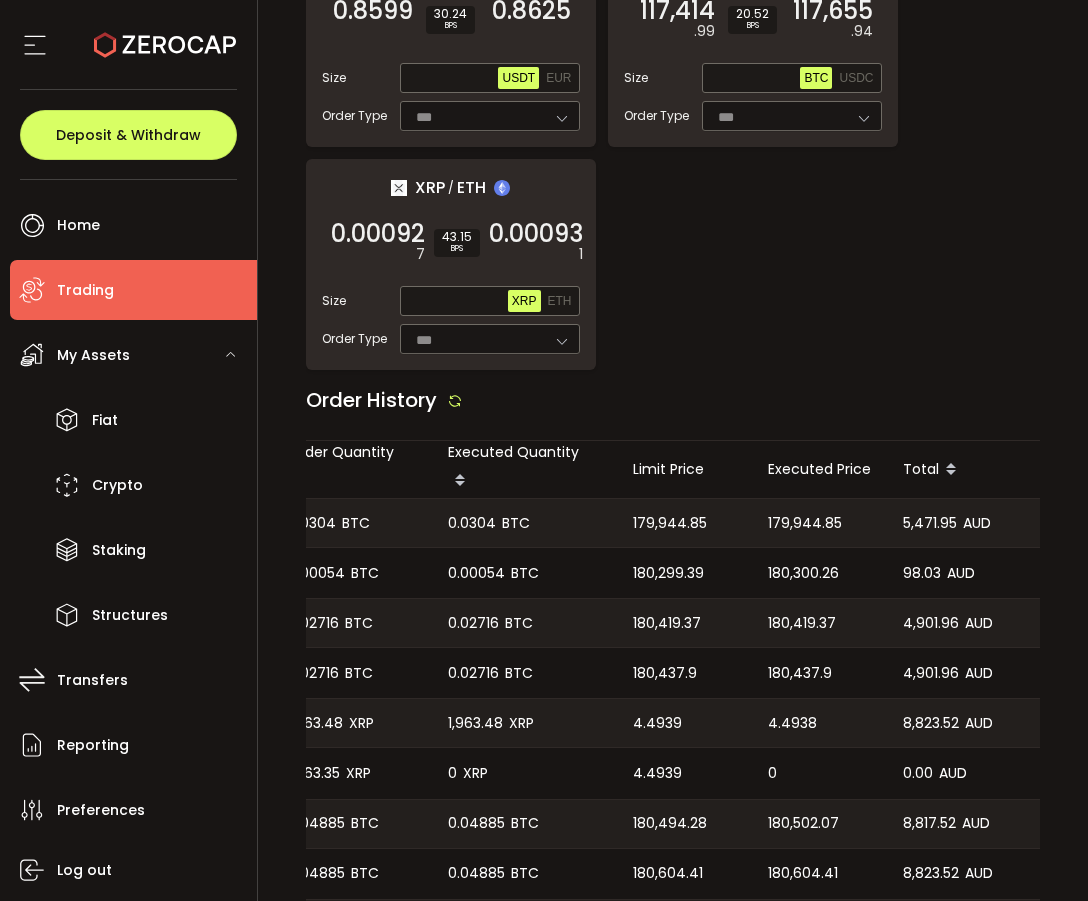 click on "179,944.85" at bounding box center [805, 523] 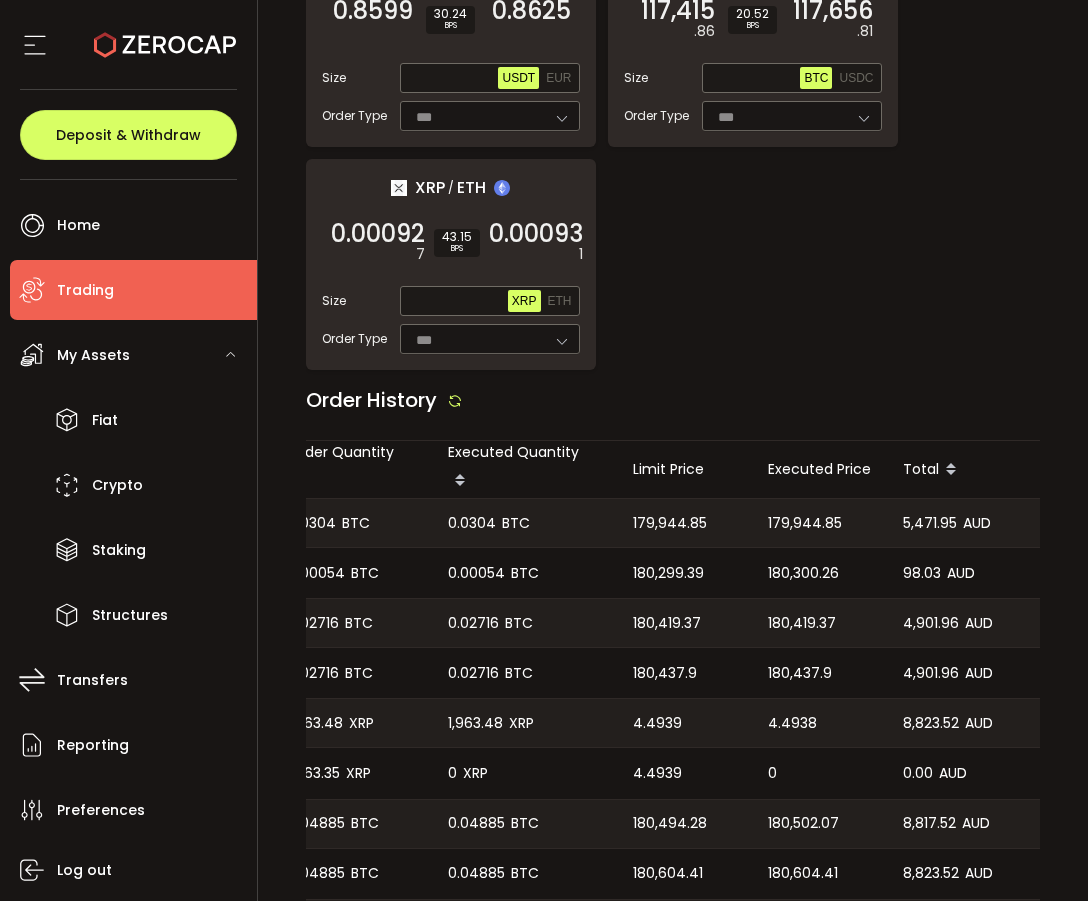 copy on "179,944.85" 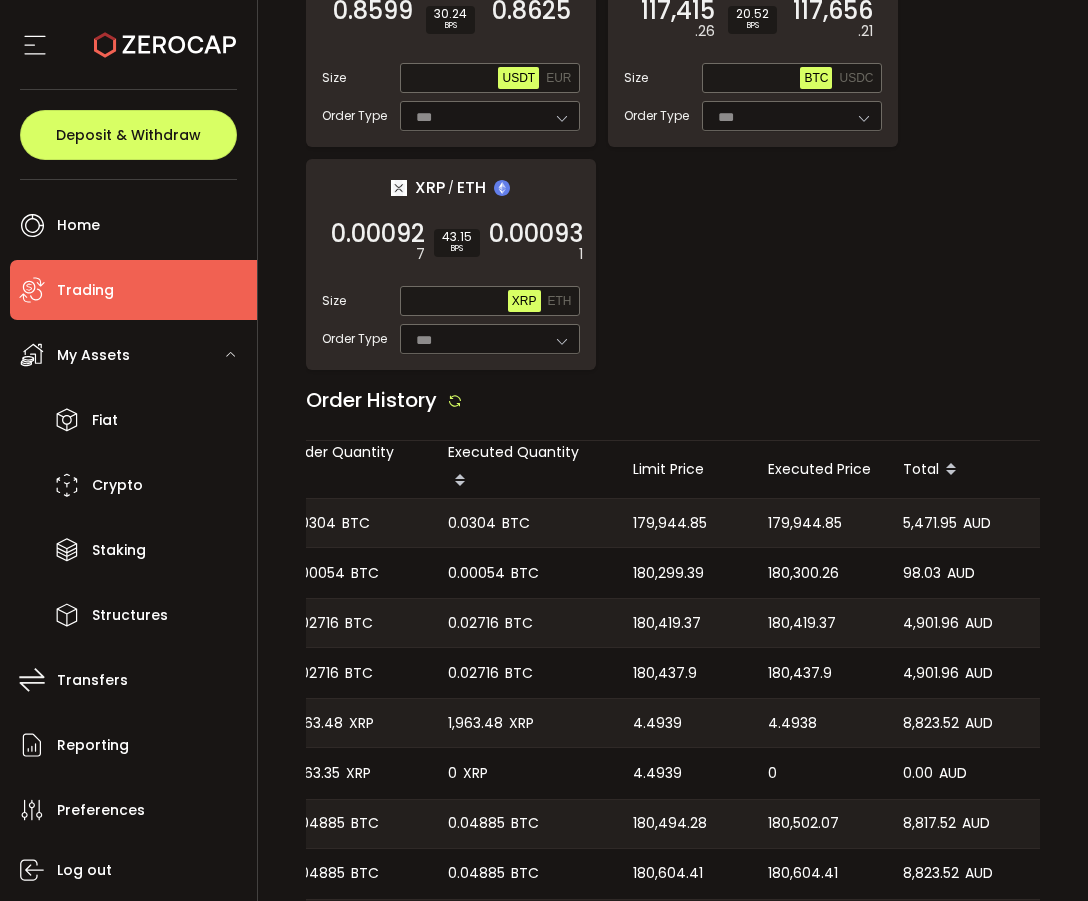 click on "0.0304" at bounding box center [472, 523] 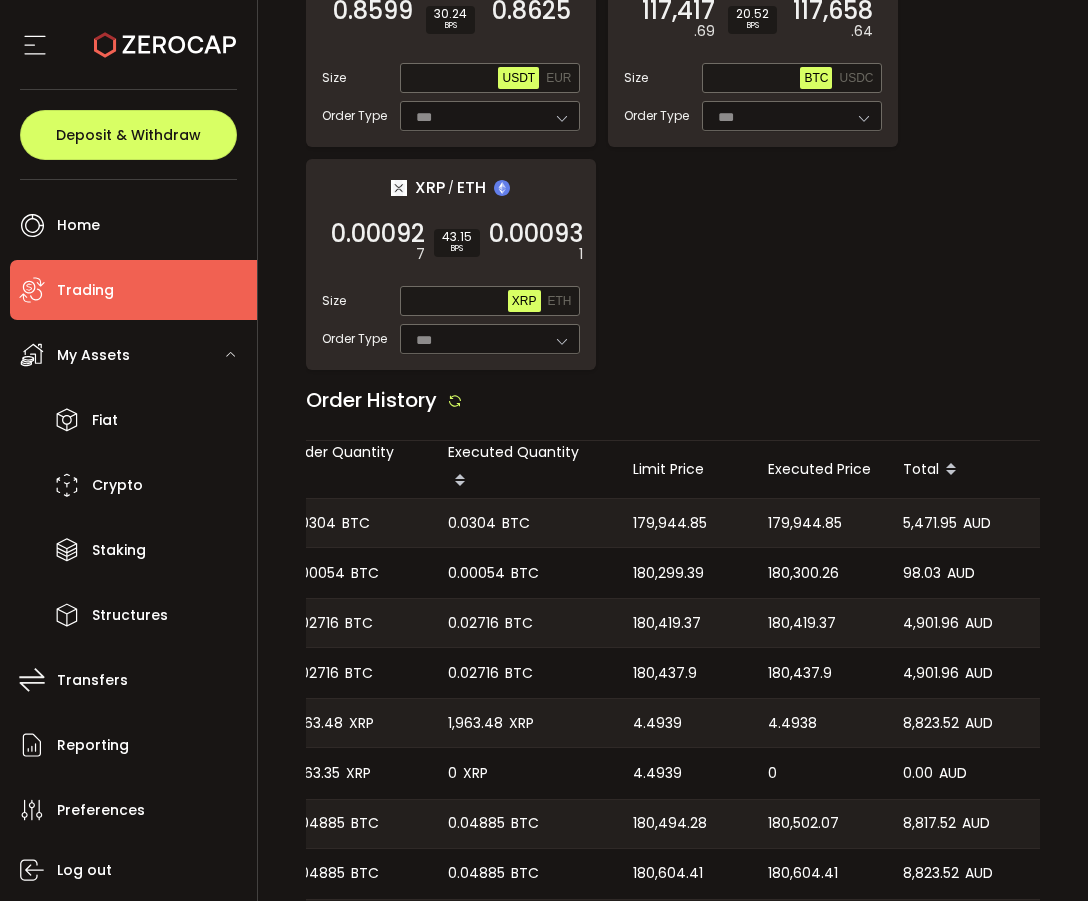 copy on "0.0304" 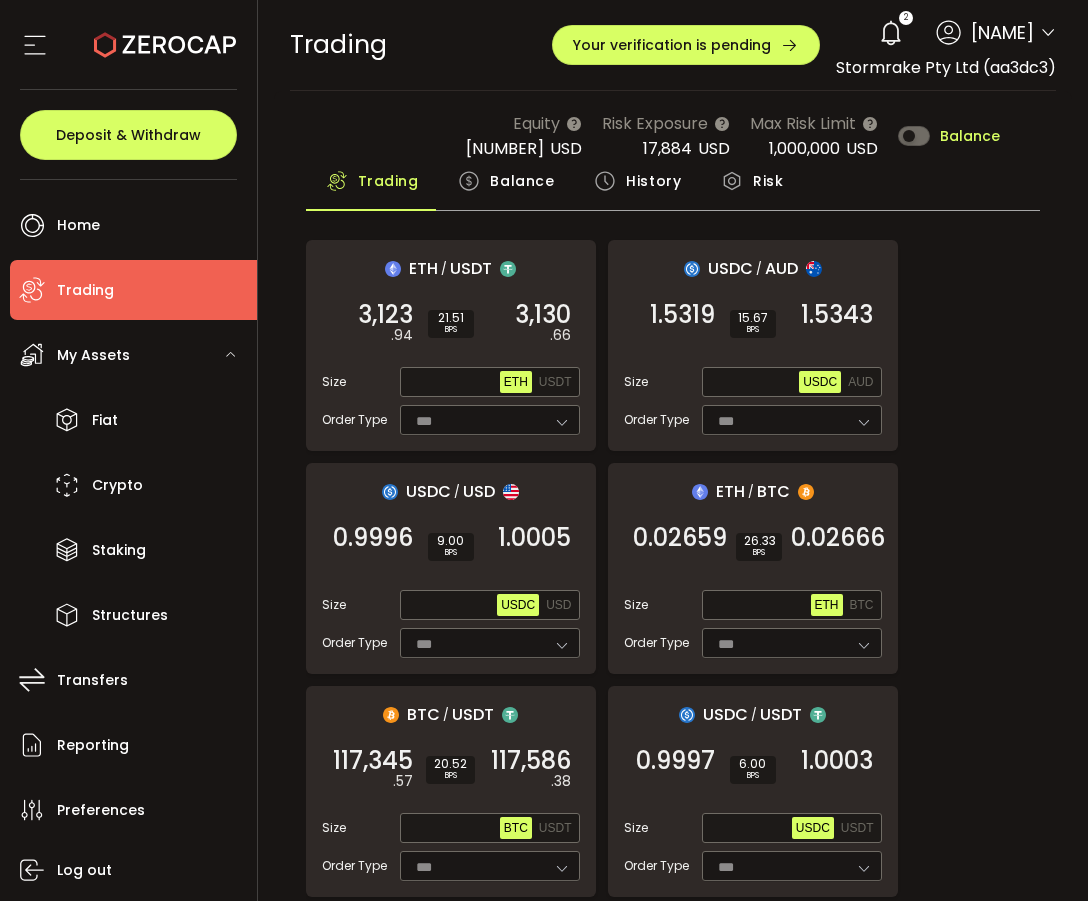 scroll, scrollTop: 466, scrollLeft: 0, axis: vertical 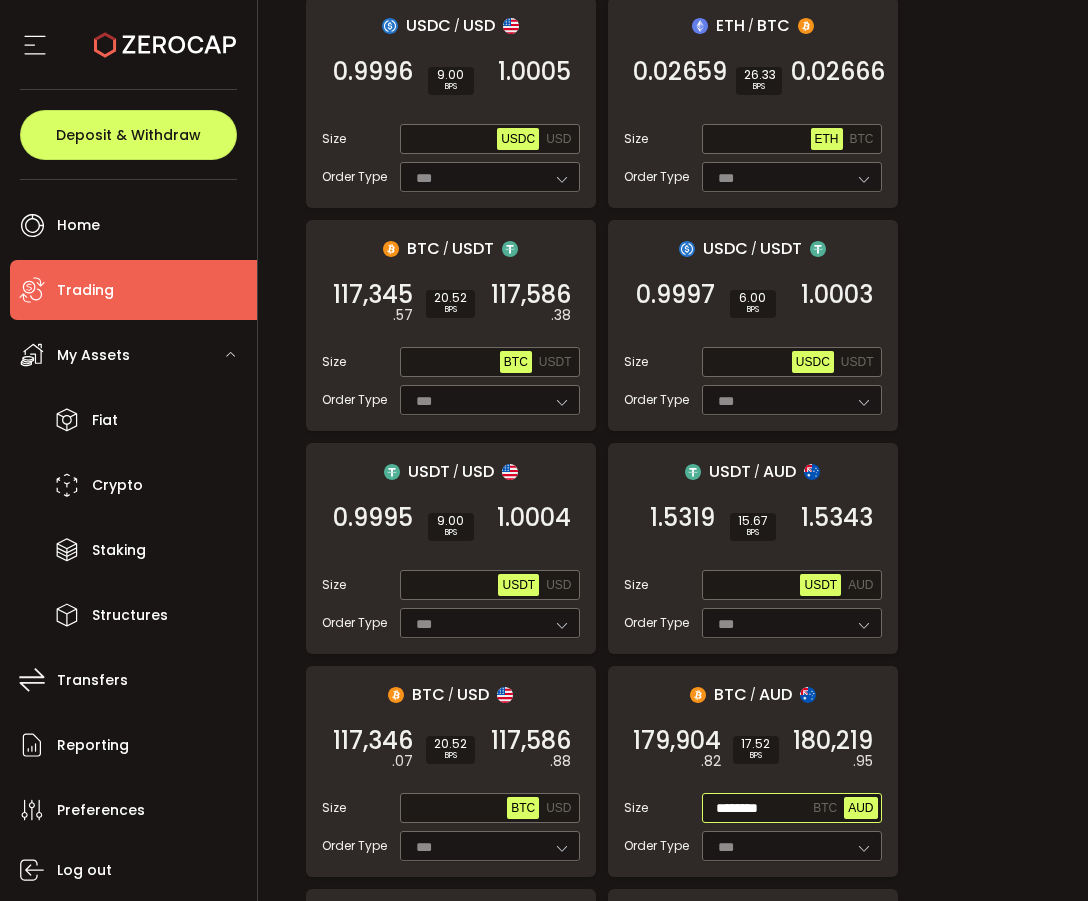 click on "AUD" at bounding box center (860, 808) 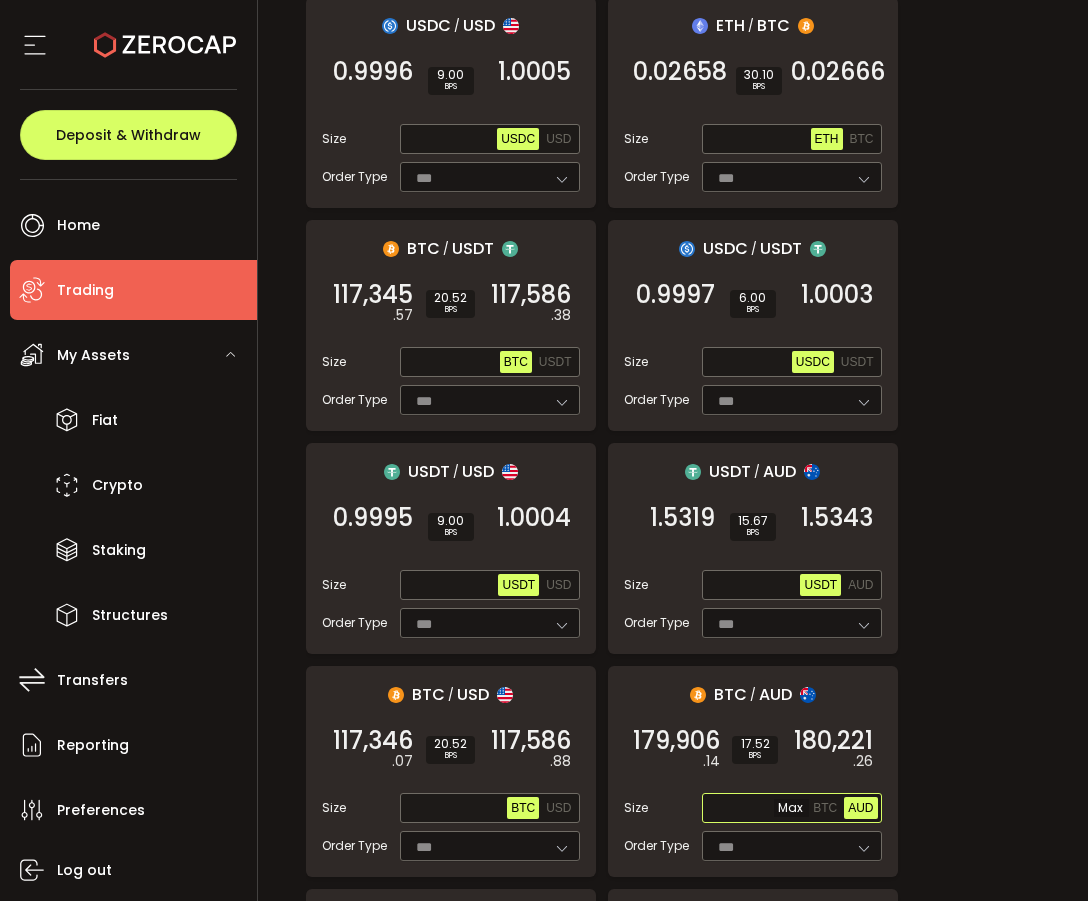 click at bounding box center [758, 809] 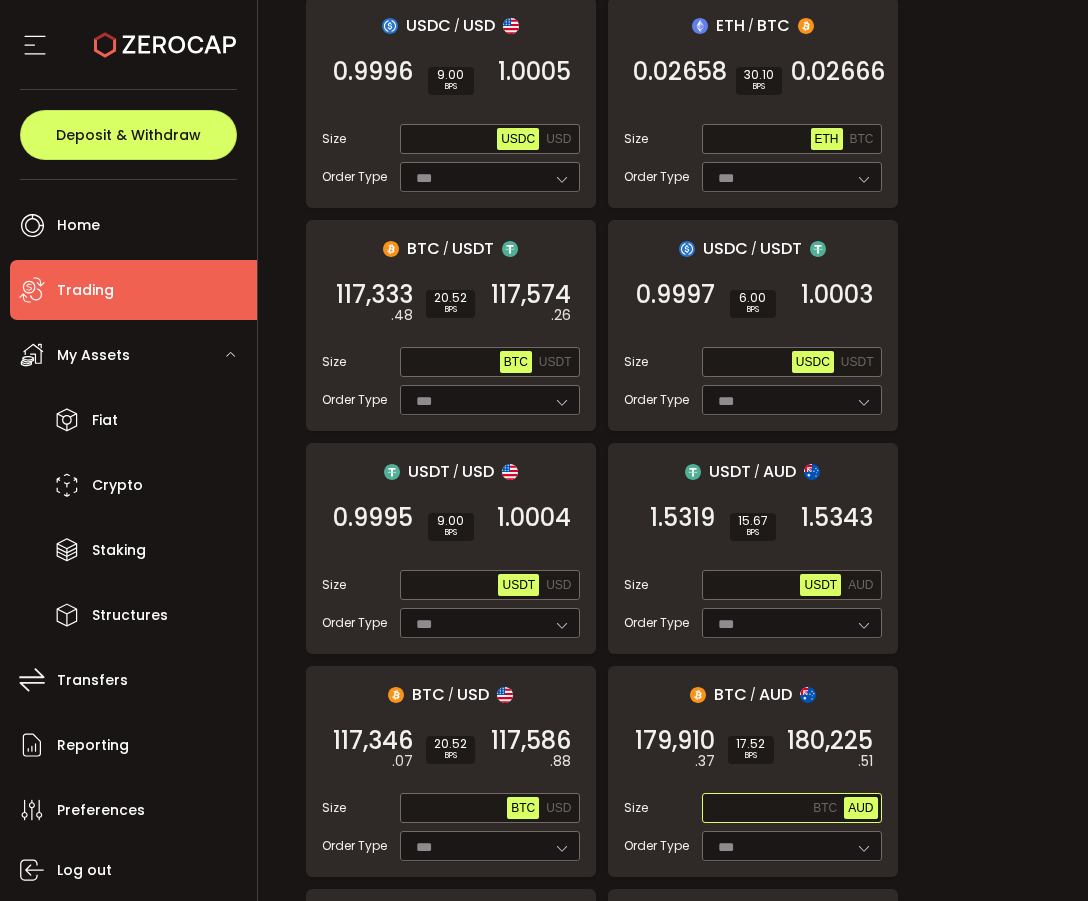 paste on "**********" 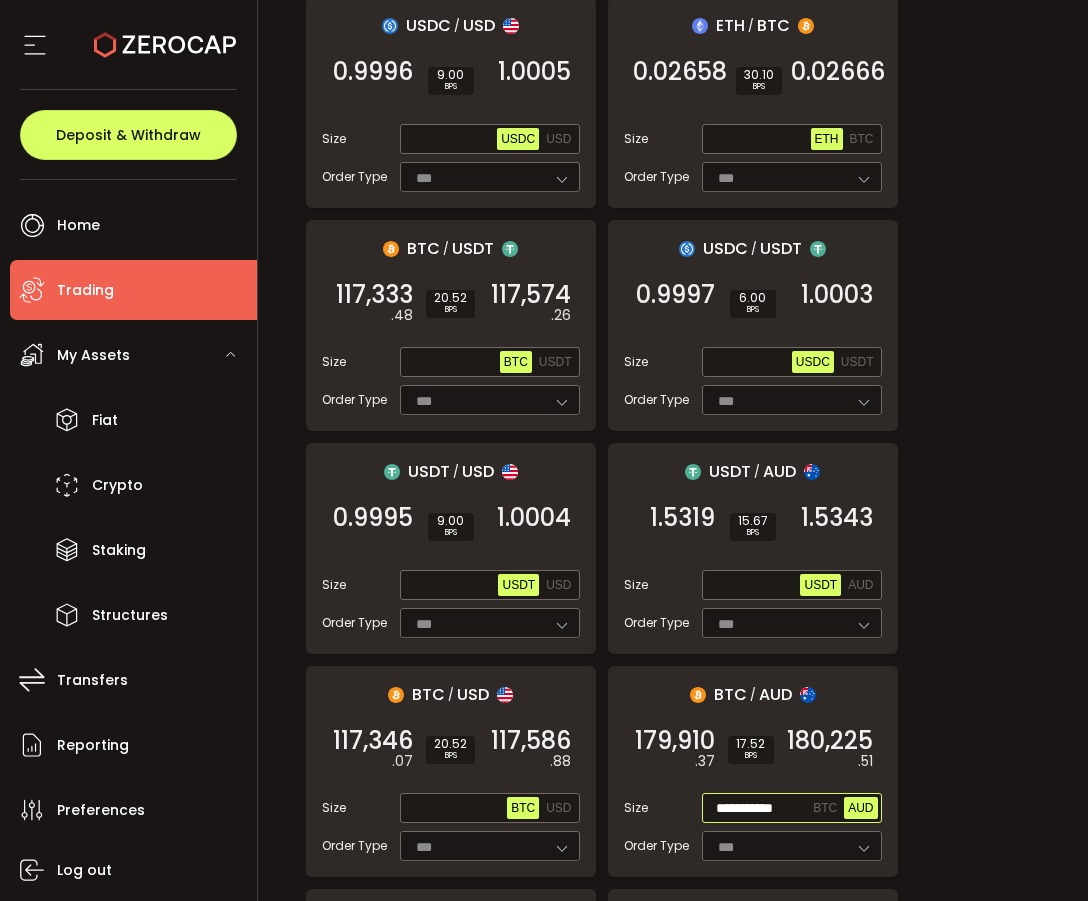 scroll, scrollTop: 0, scrollLeft: 0, axis: both 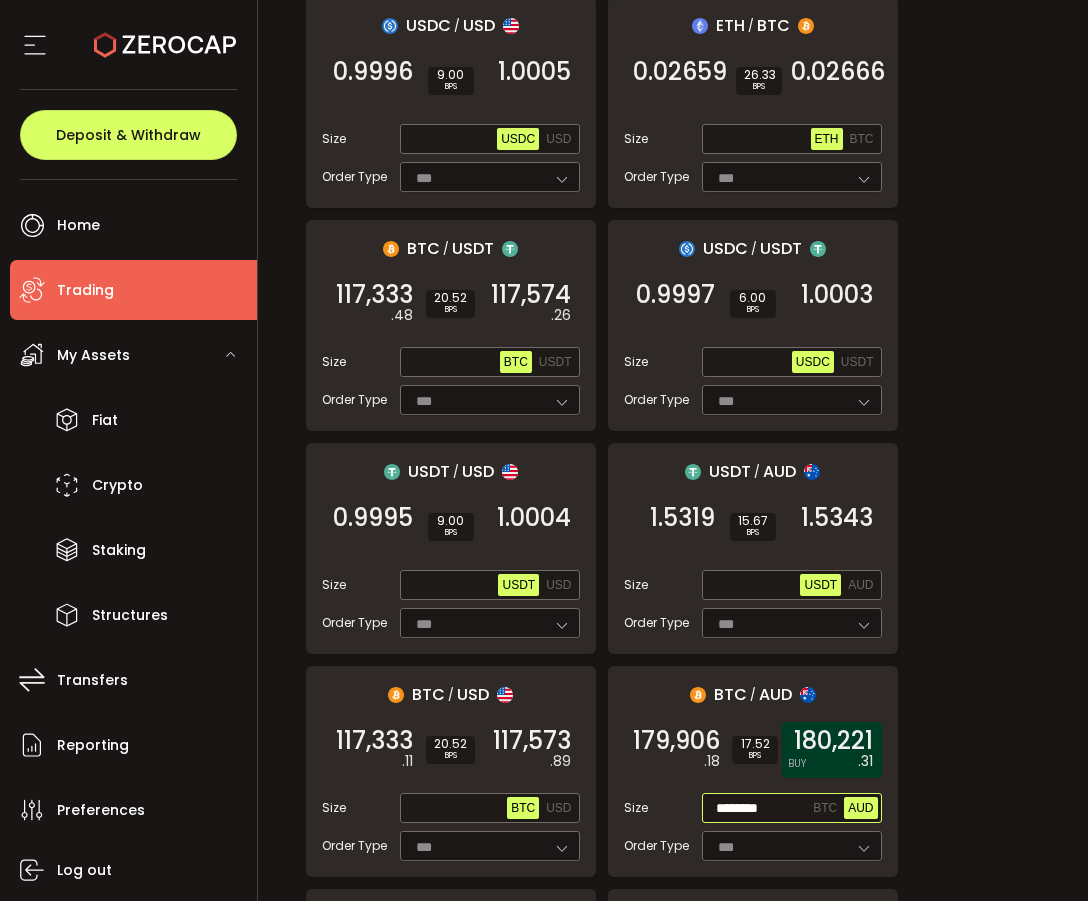 type on "********" 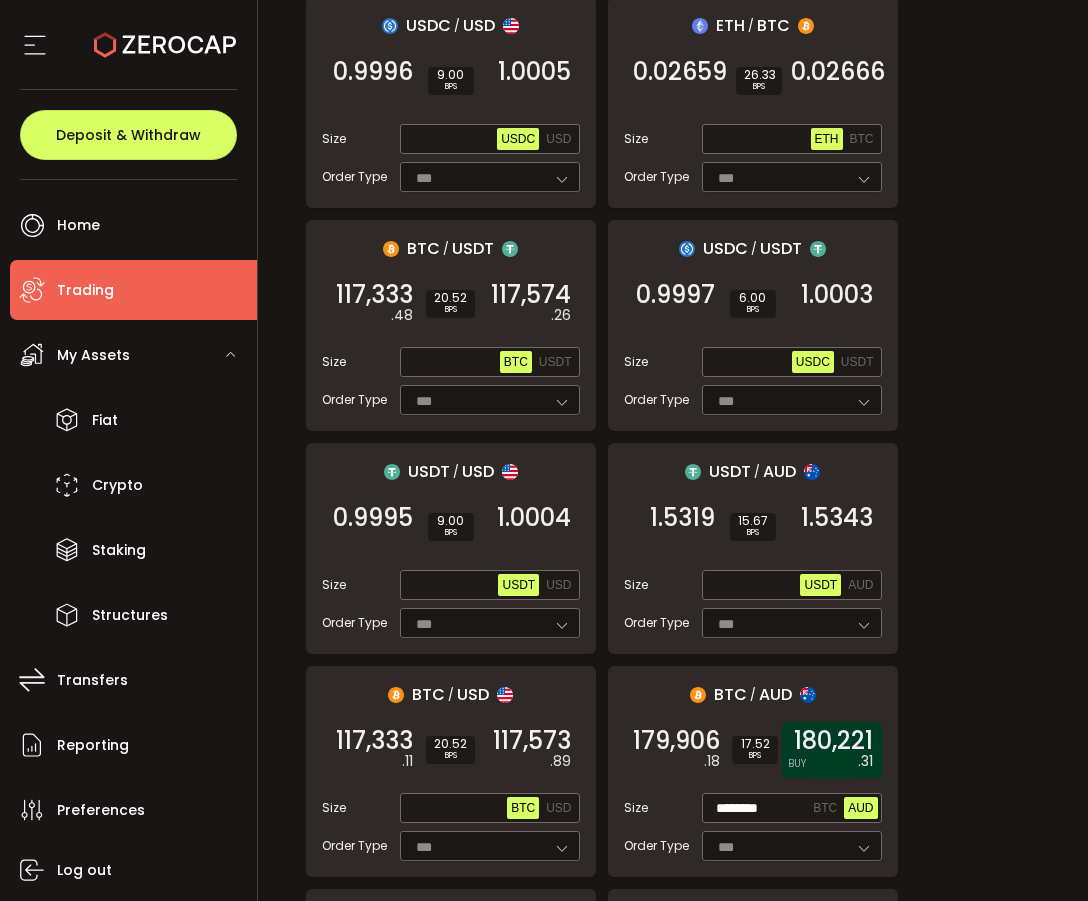click on "[NUMBER] BUY" at bounding box center (832, 750) 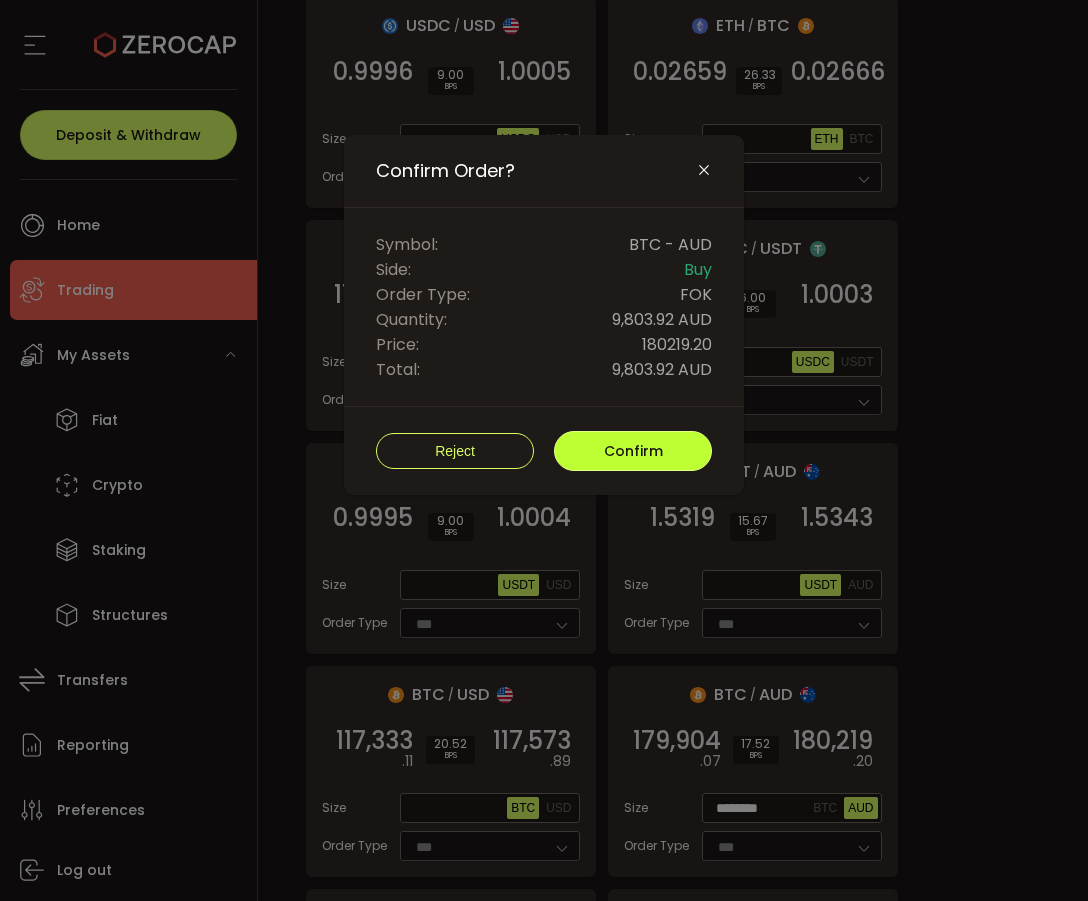 click on "Confirm" at bounding box center [633, 451] 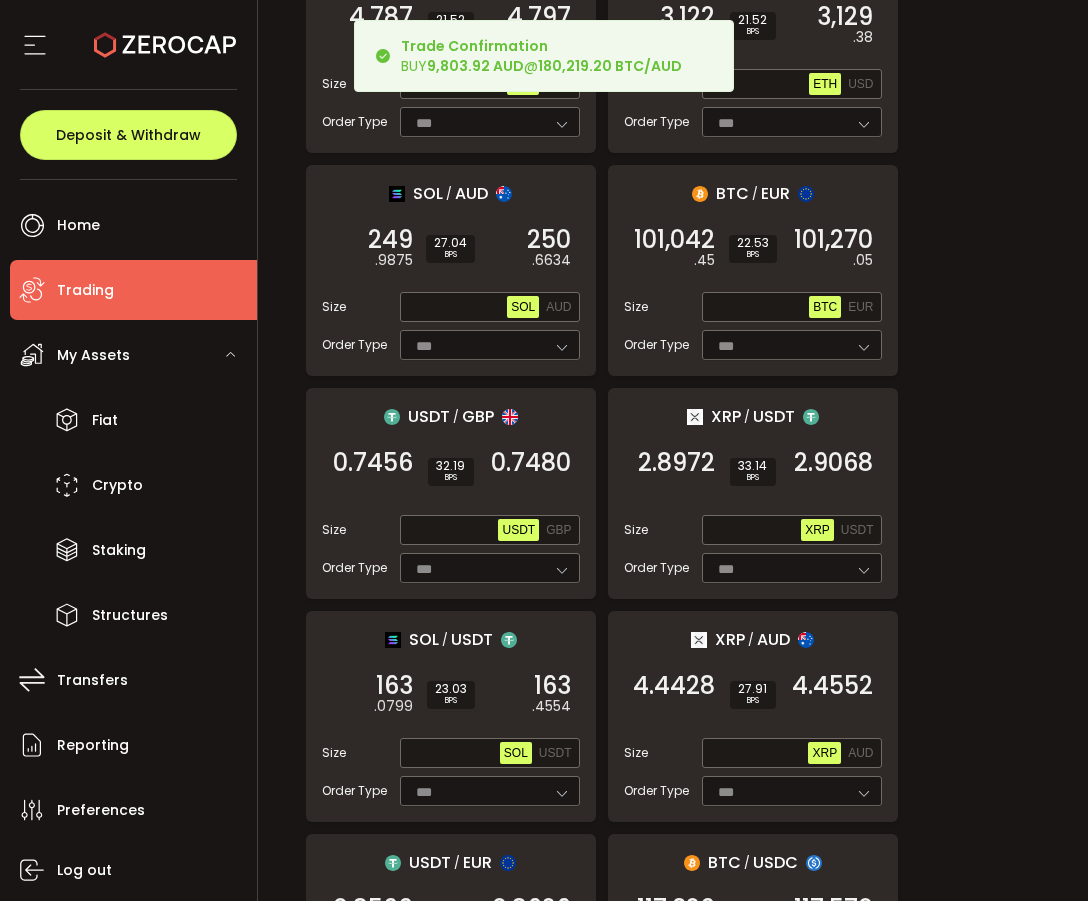 scroll, scrollTop: 2289, scrollLeft: 0, axis: vertical 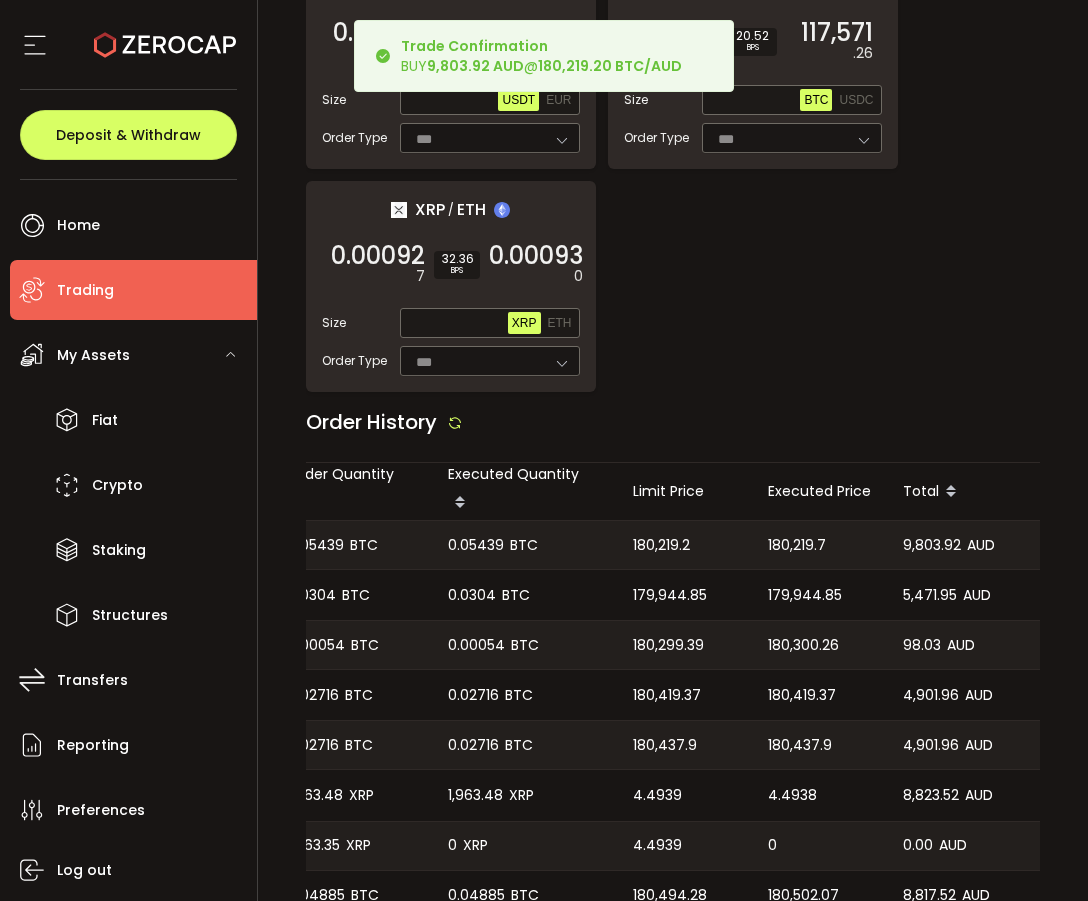 click on "180,219.7" at bounding box center (797, 545) 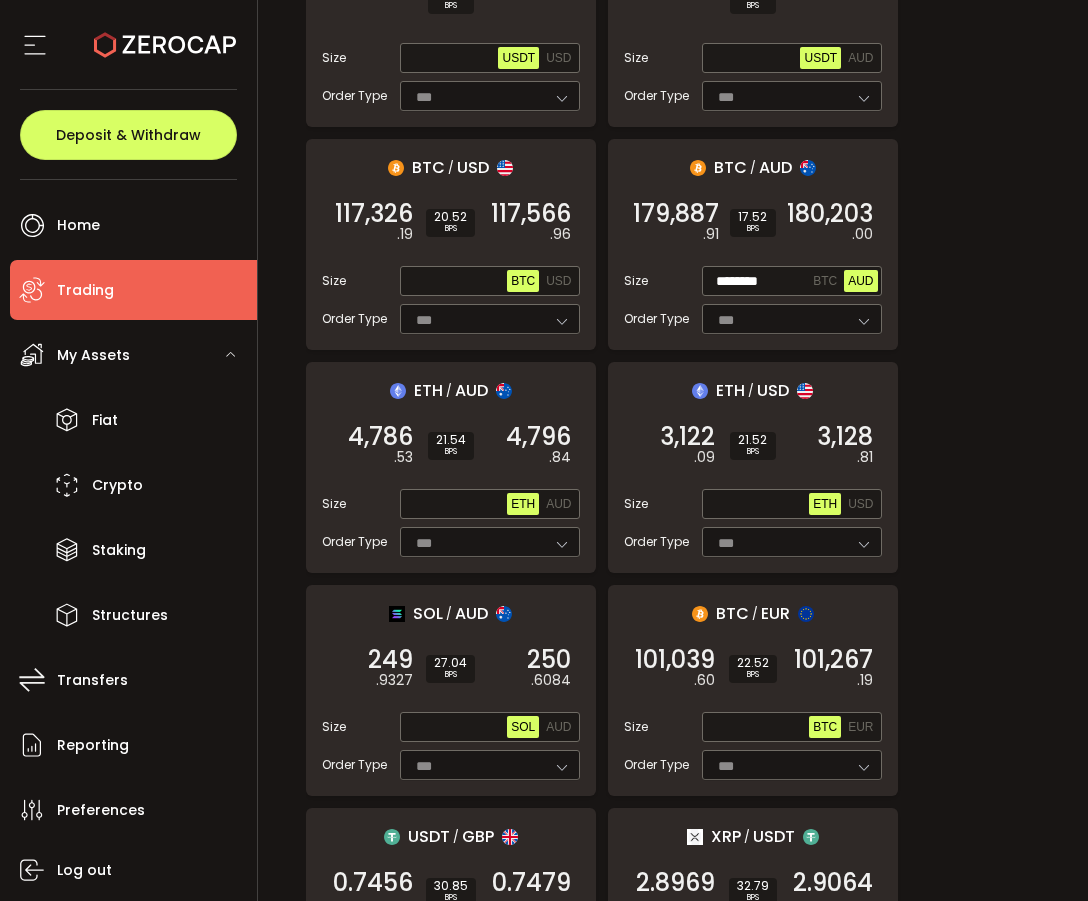 scroll, scrollTop: 962, scrollLeft: 0, axis: vertical 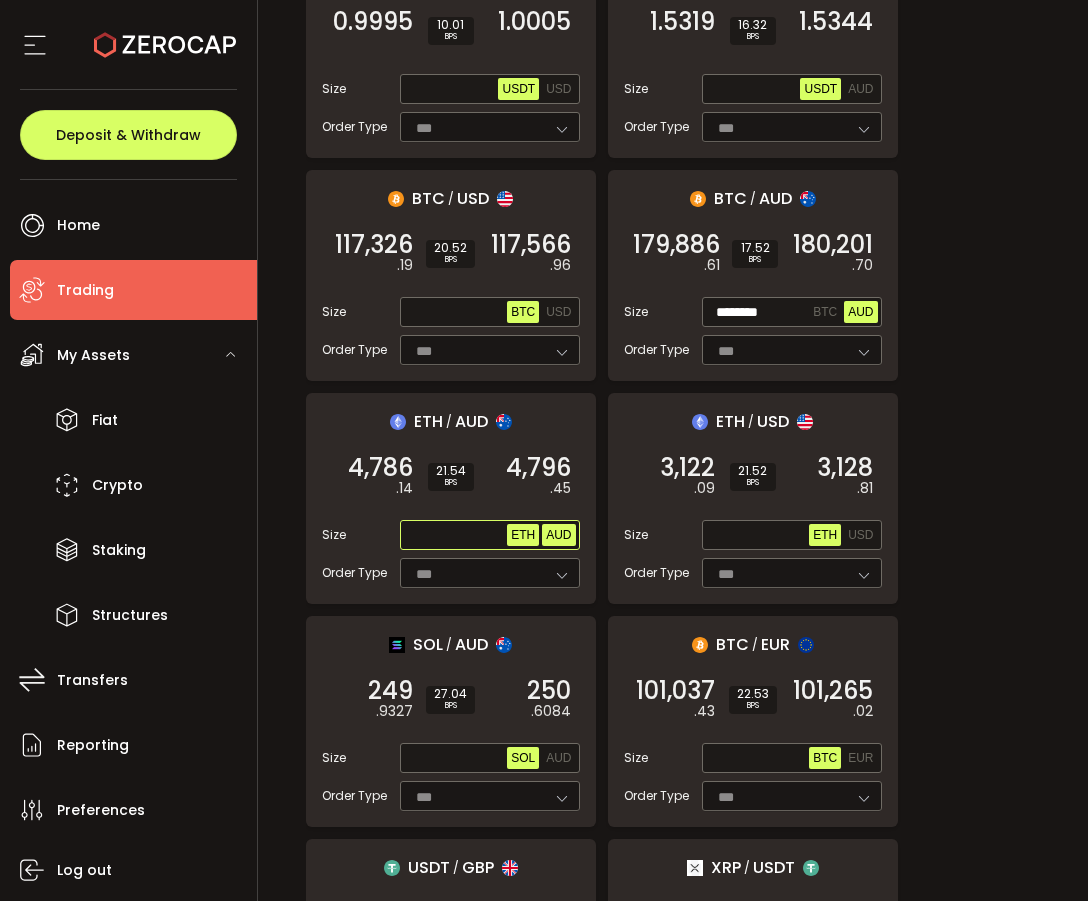 click on "AUD" at bounding box center [558, 535] 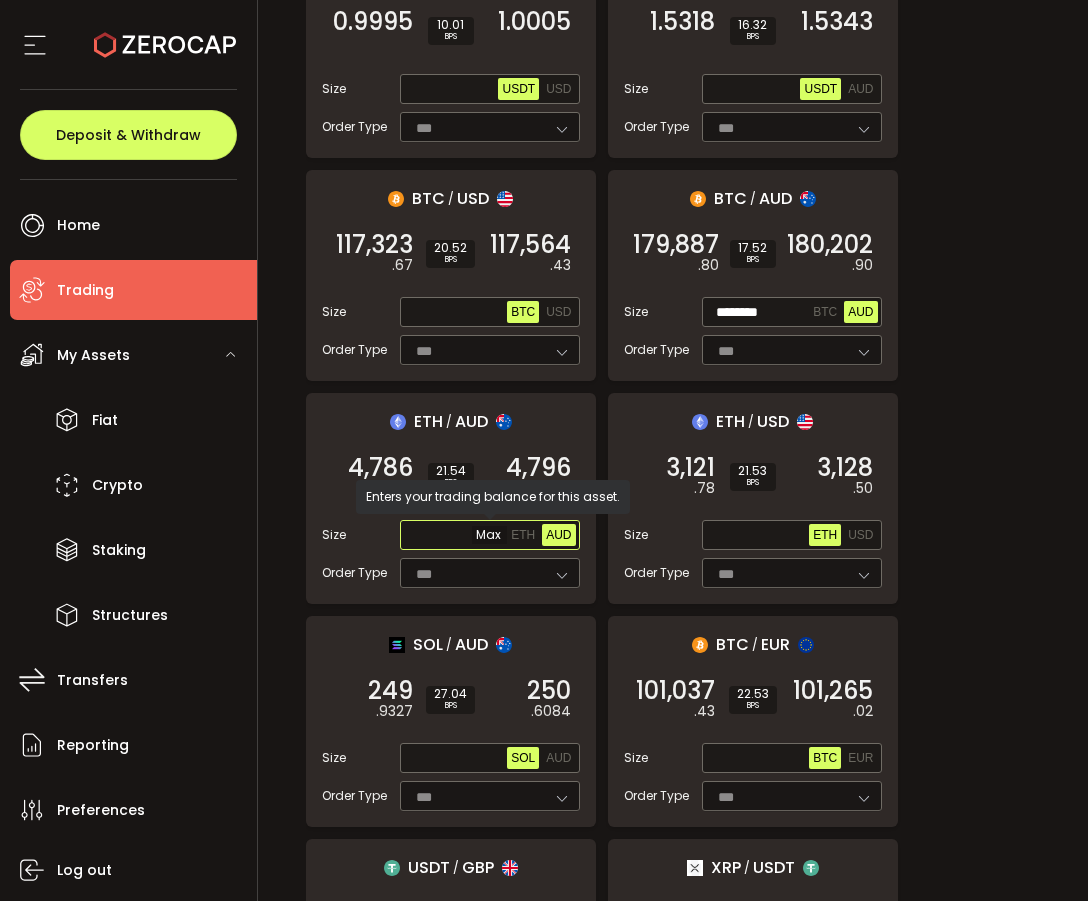 click at bounding box center (456, 536) 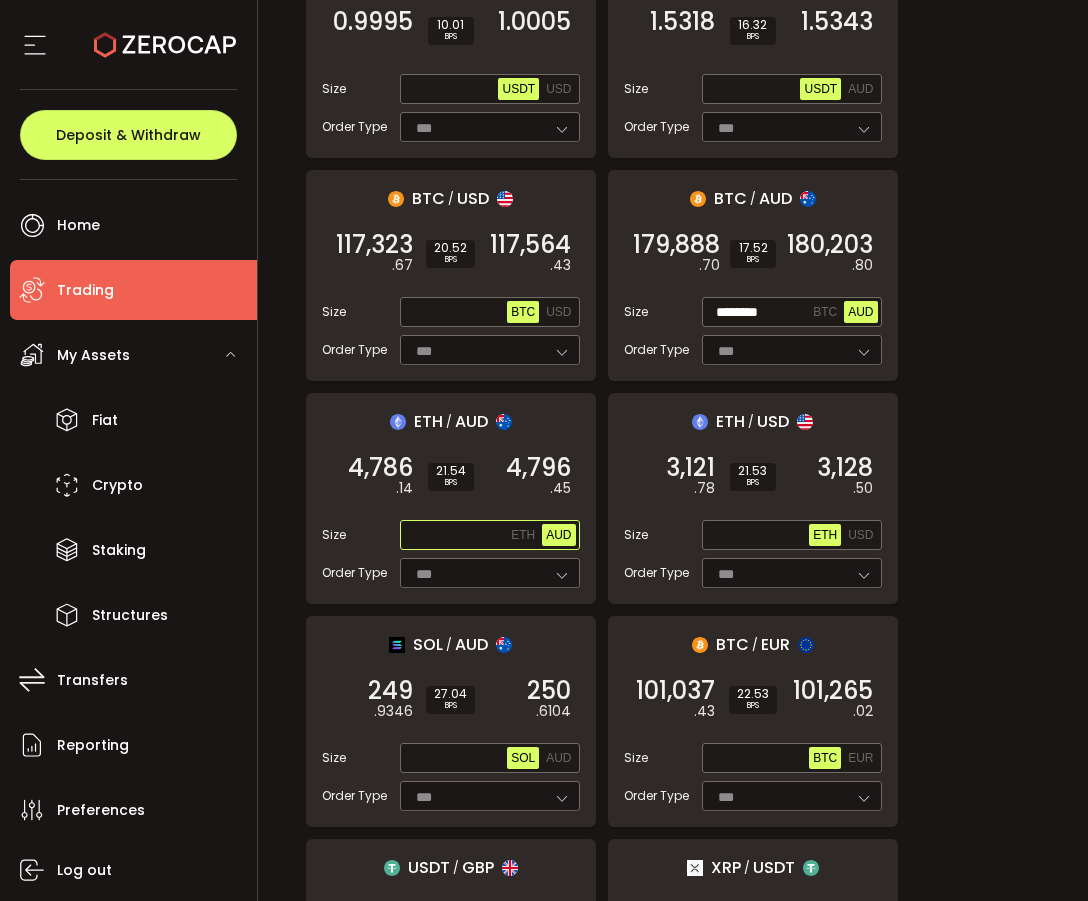 paste on "**********" 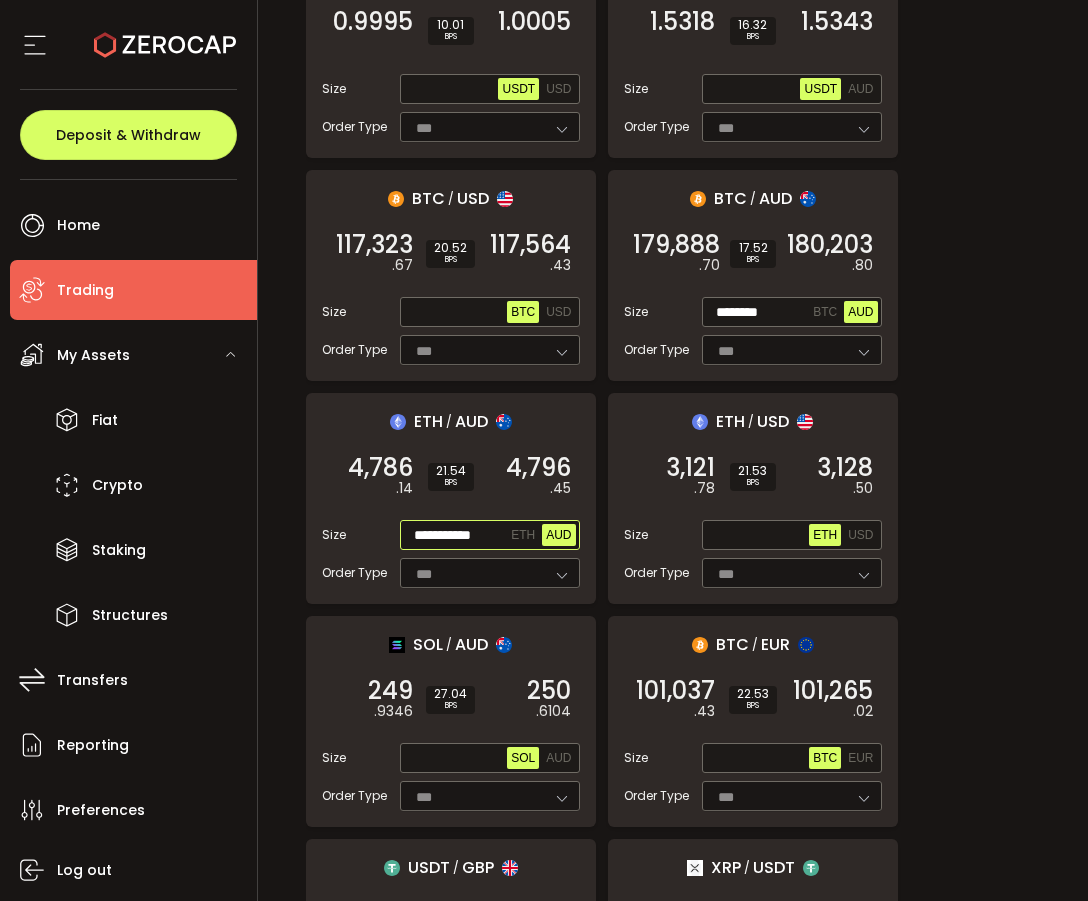 scroll, scrollTop: 0, scrollLeft: 0, axis: both 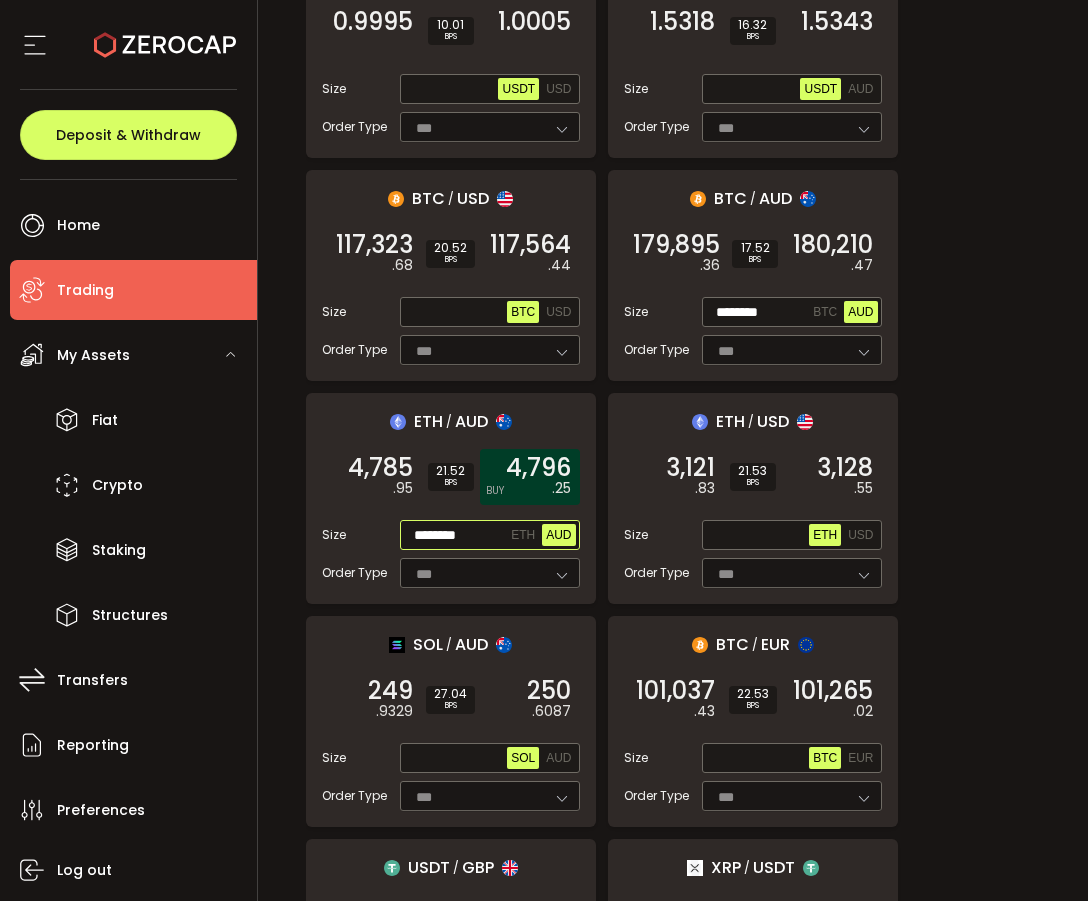 type on "********" 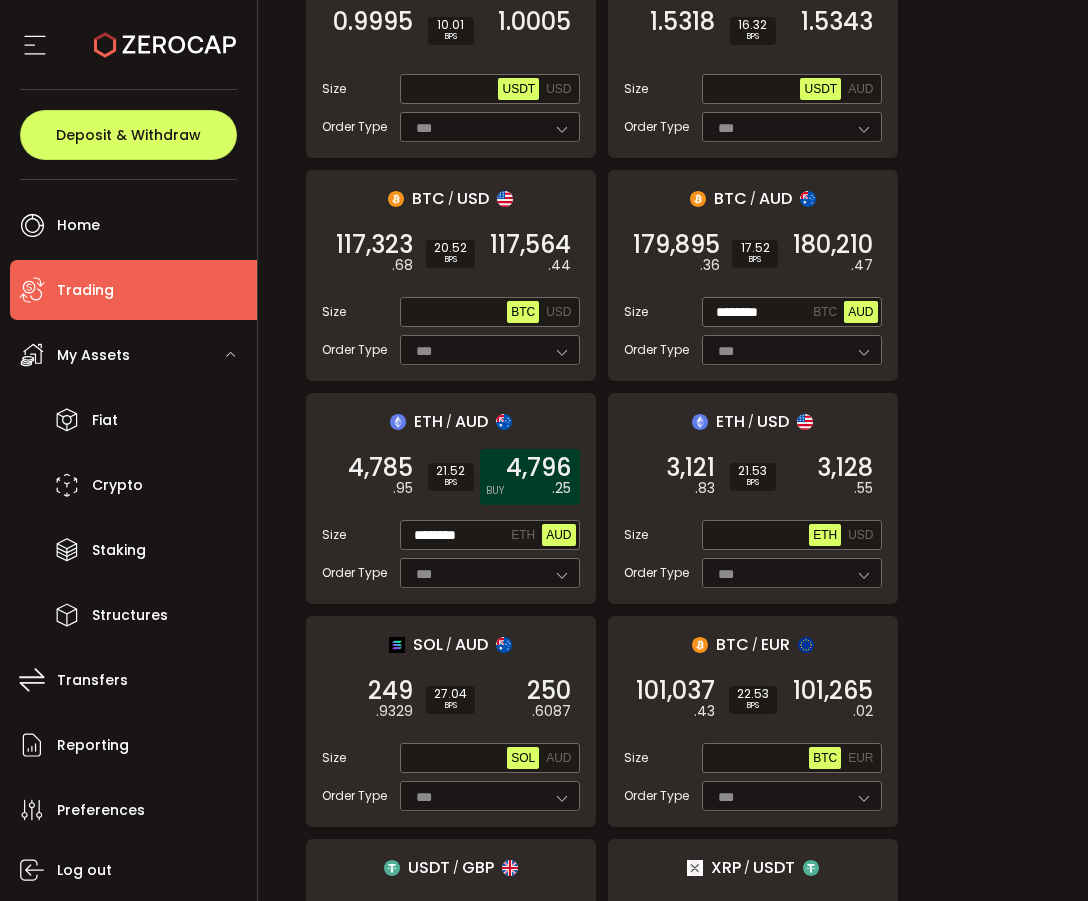 click on "4,796" at bounding box center (538, 468) 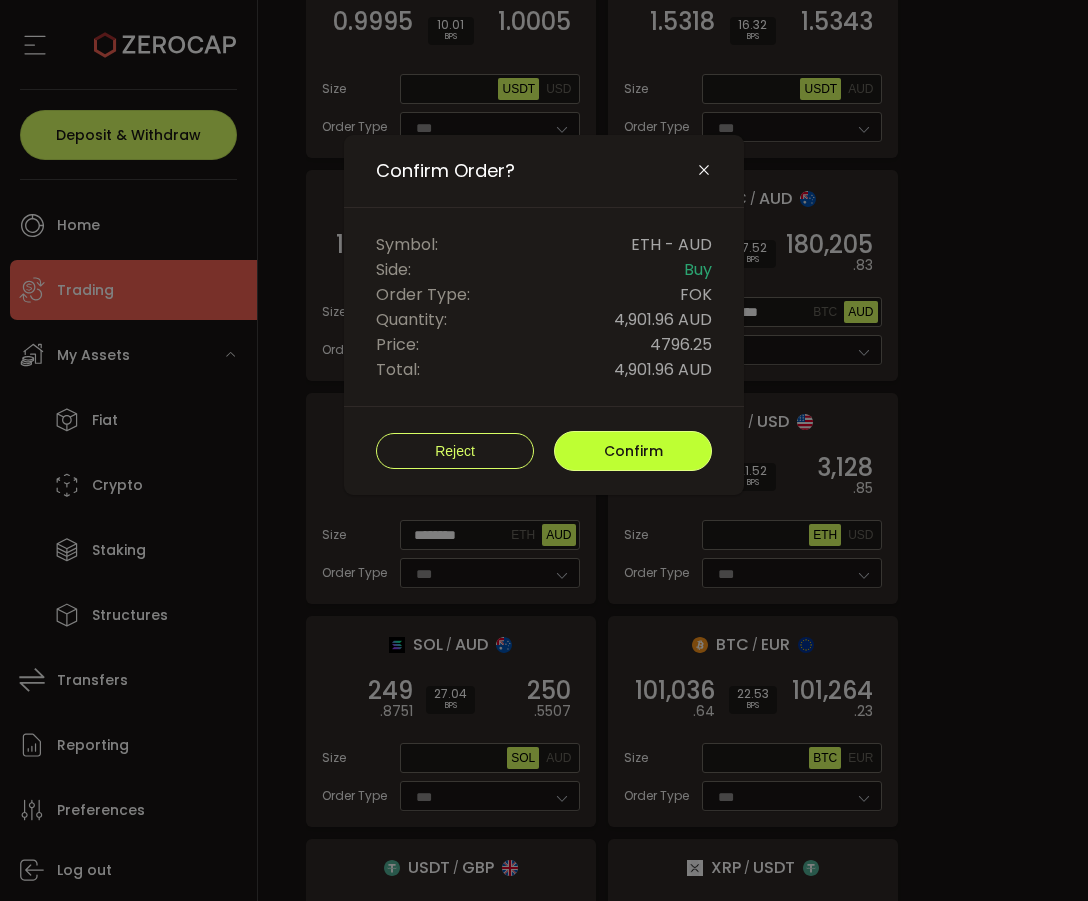 click on "Confirm" at bounding box center (633, 451) 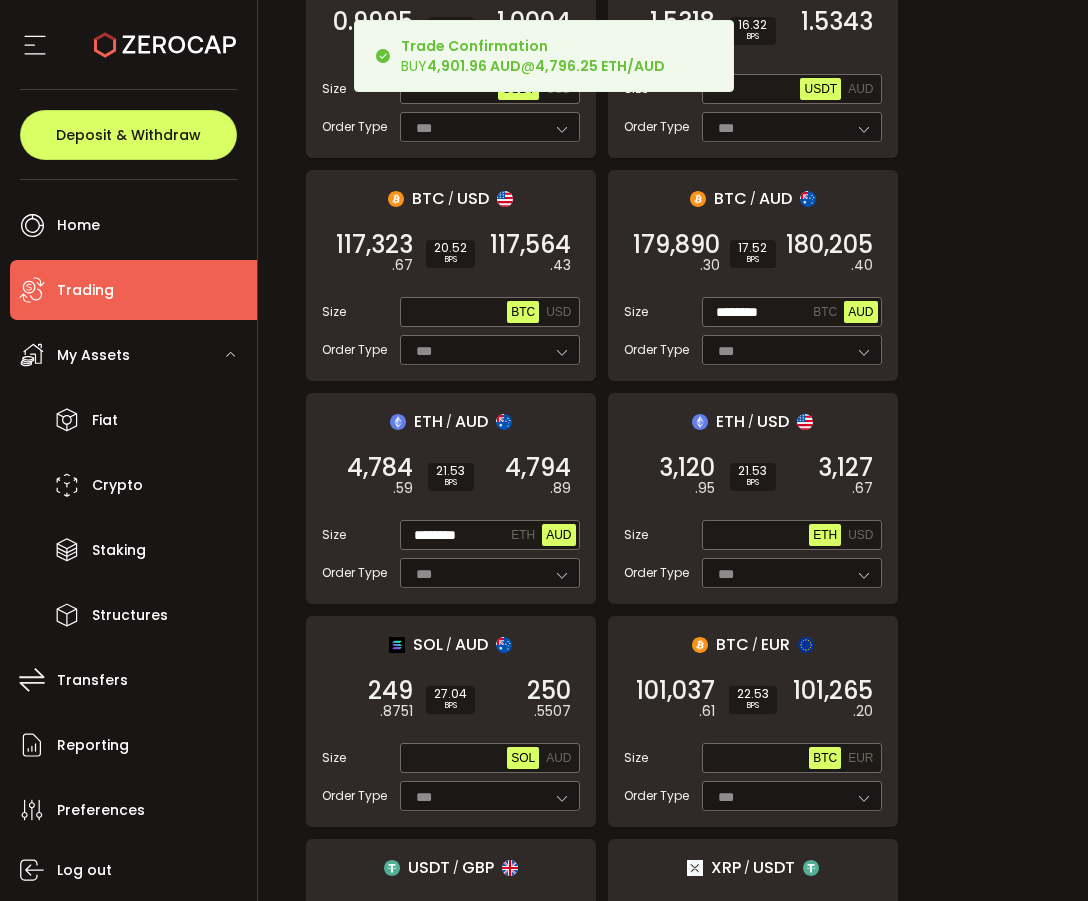 scroll, scrollTop: 2121, scrollLeft: 0, axis: vertical 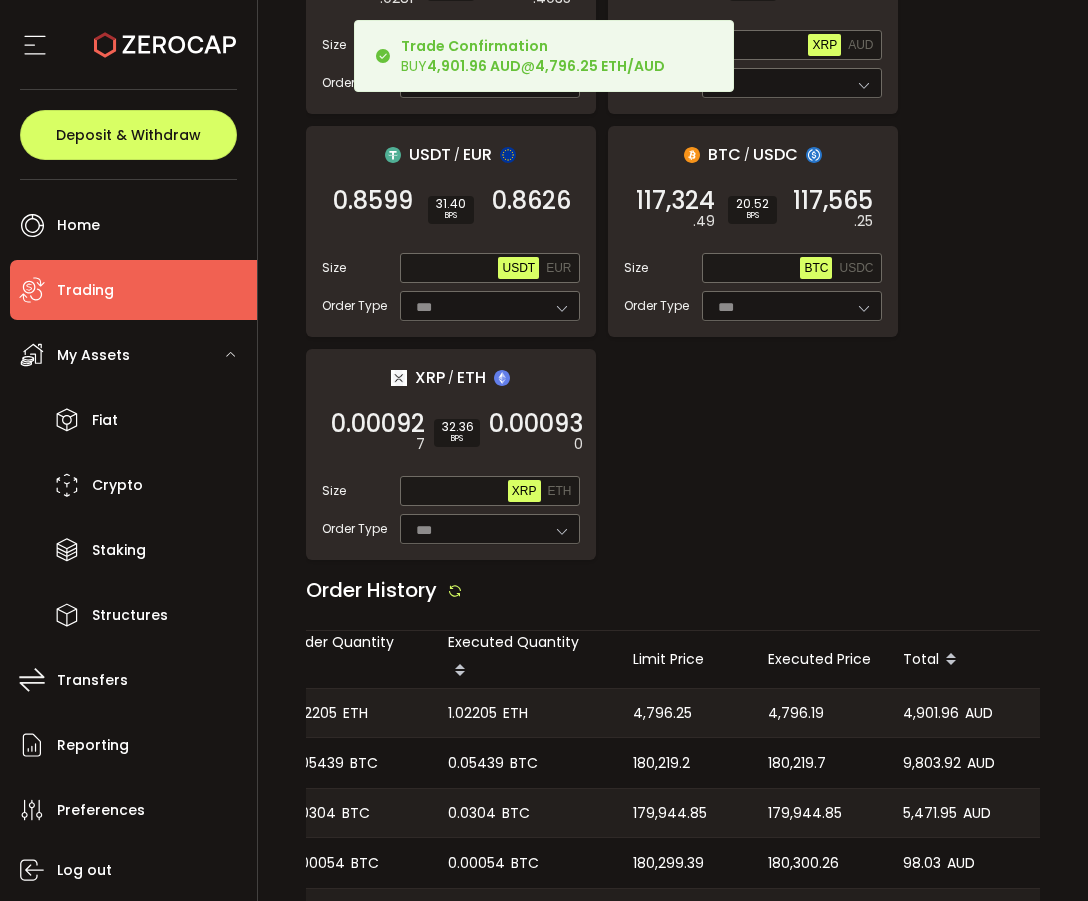click on "4,796.19" at bounding box center (796, 713) 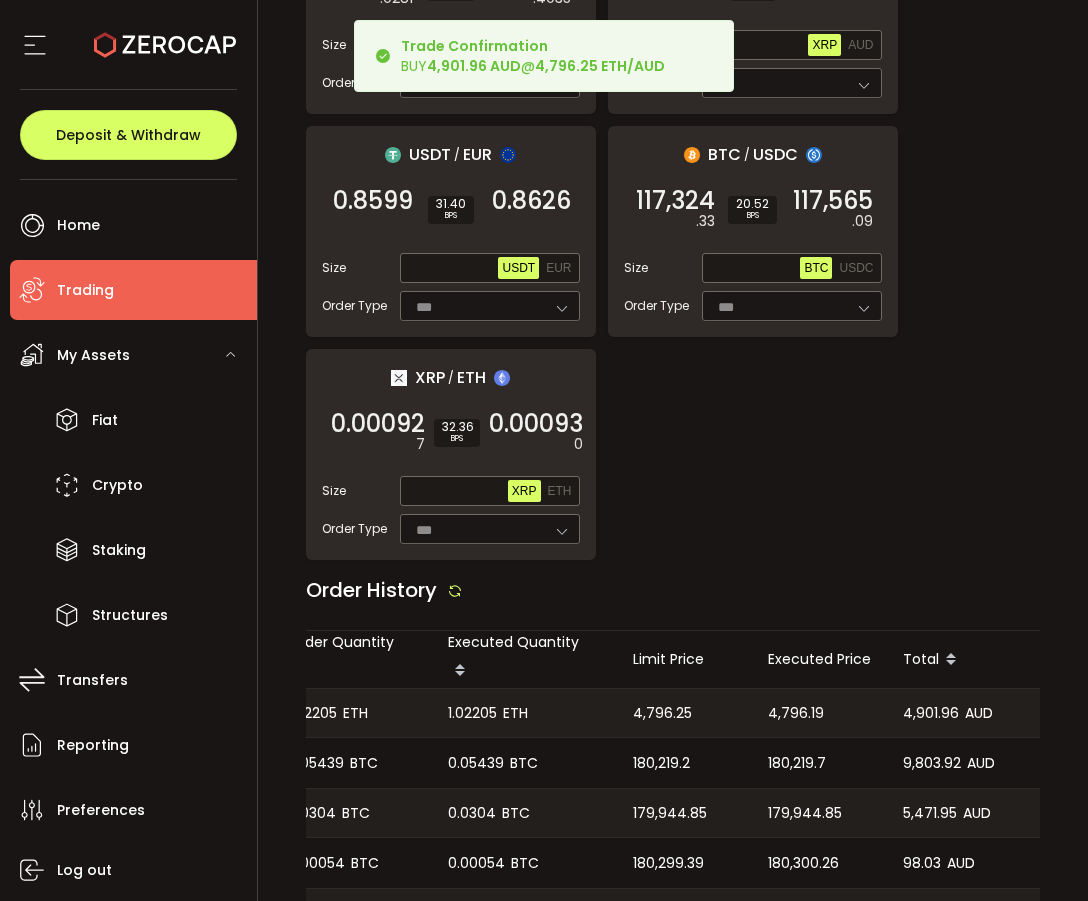 copy on "4,796.19" 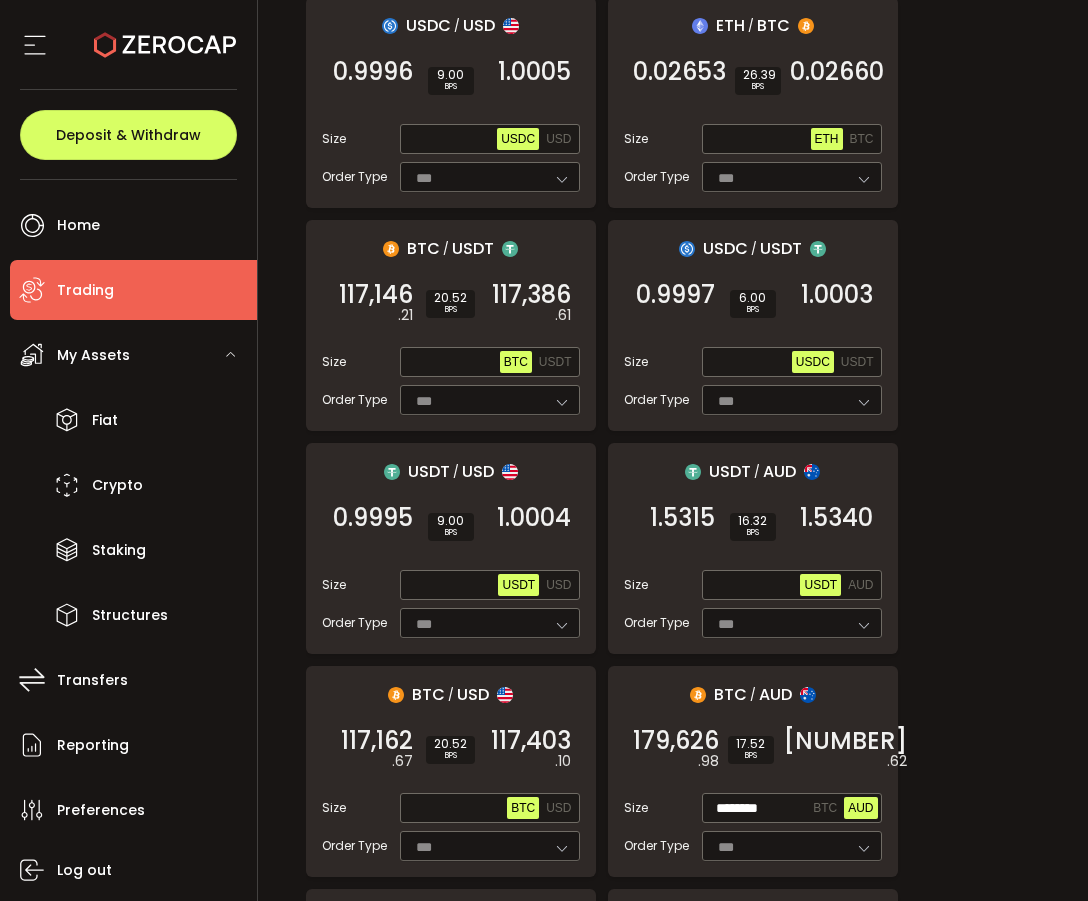 scroll, scrollTop: 0, scrollLeft: 0, axis: both 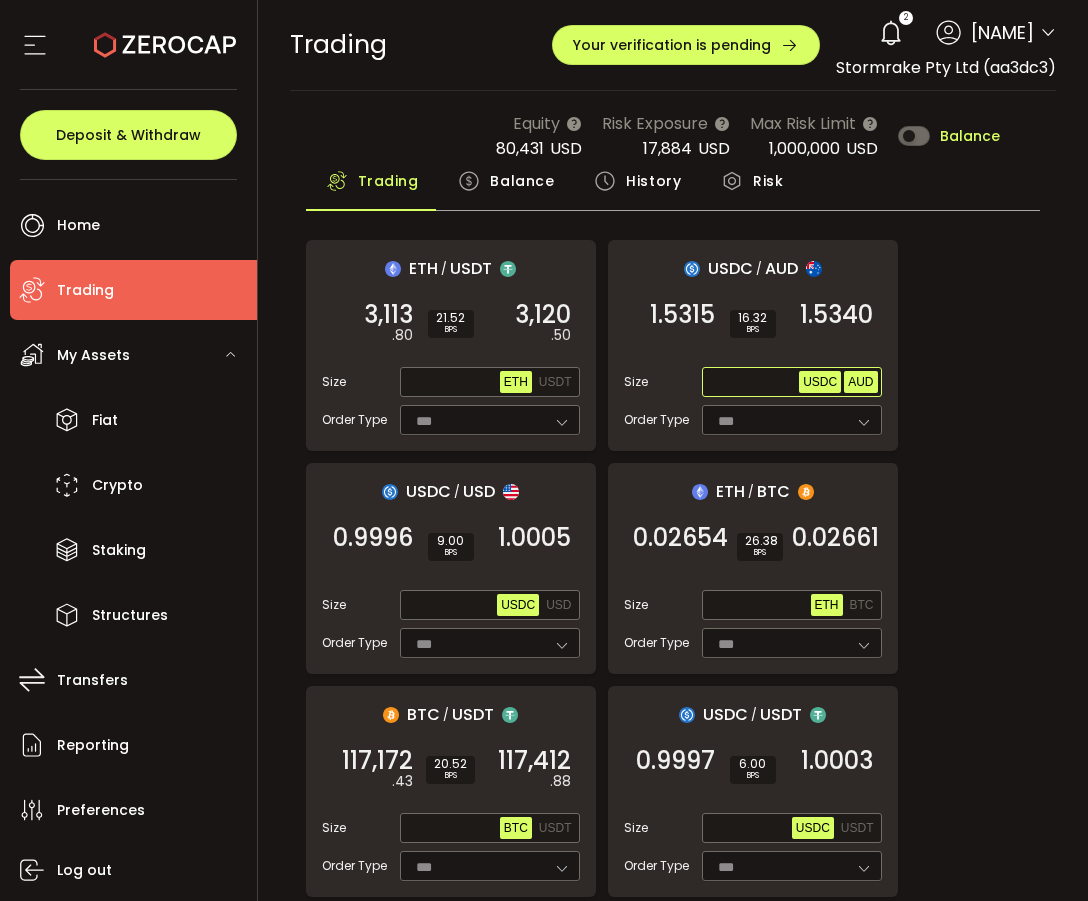 click on "AUD" at bounding box center [860, 382] 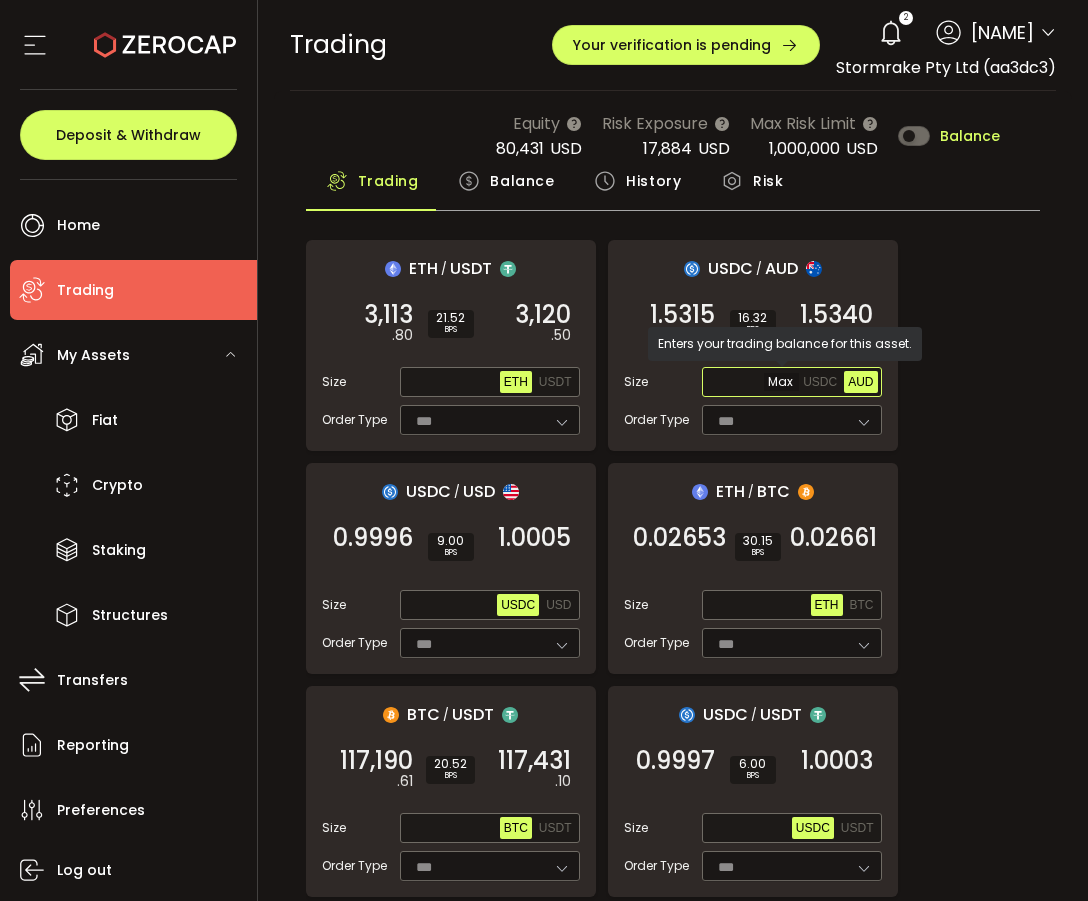click at bounding box center [753, 383] 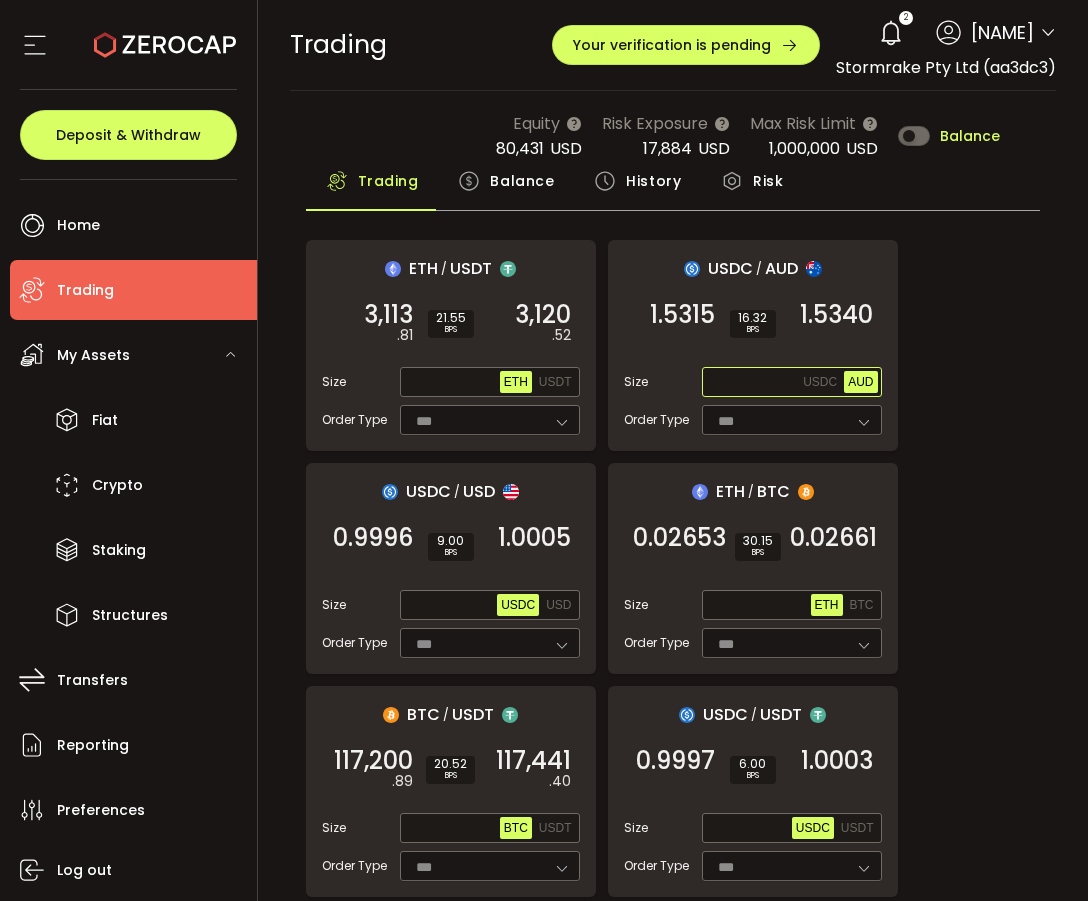 paste on "**********" 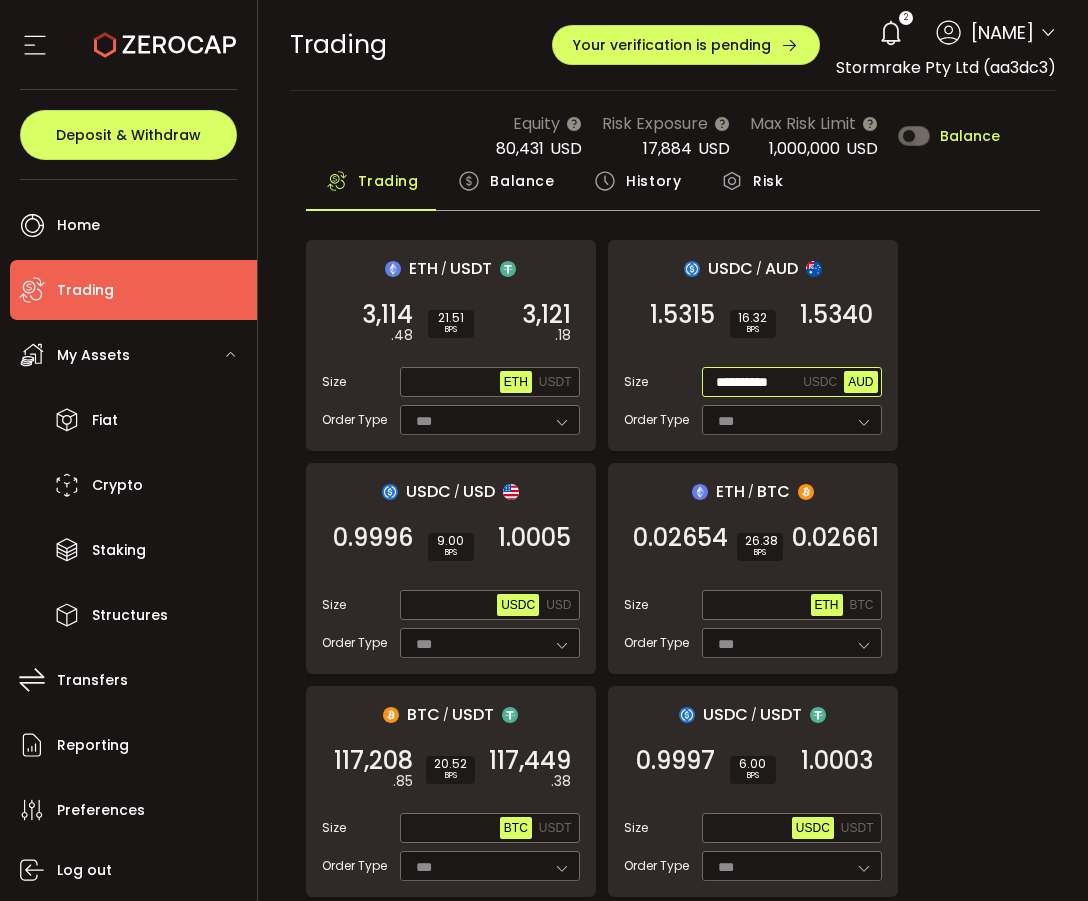 scroll, scrollTop: 0, scrollLeft: 0, axis: both 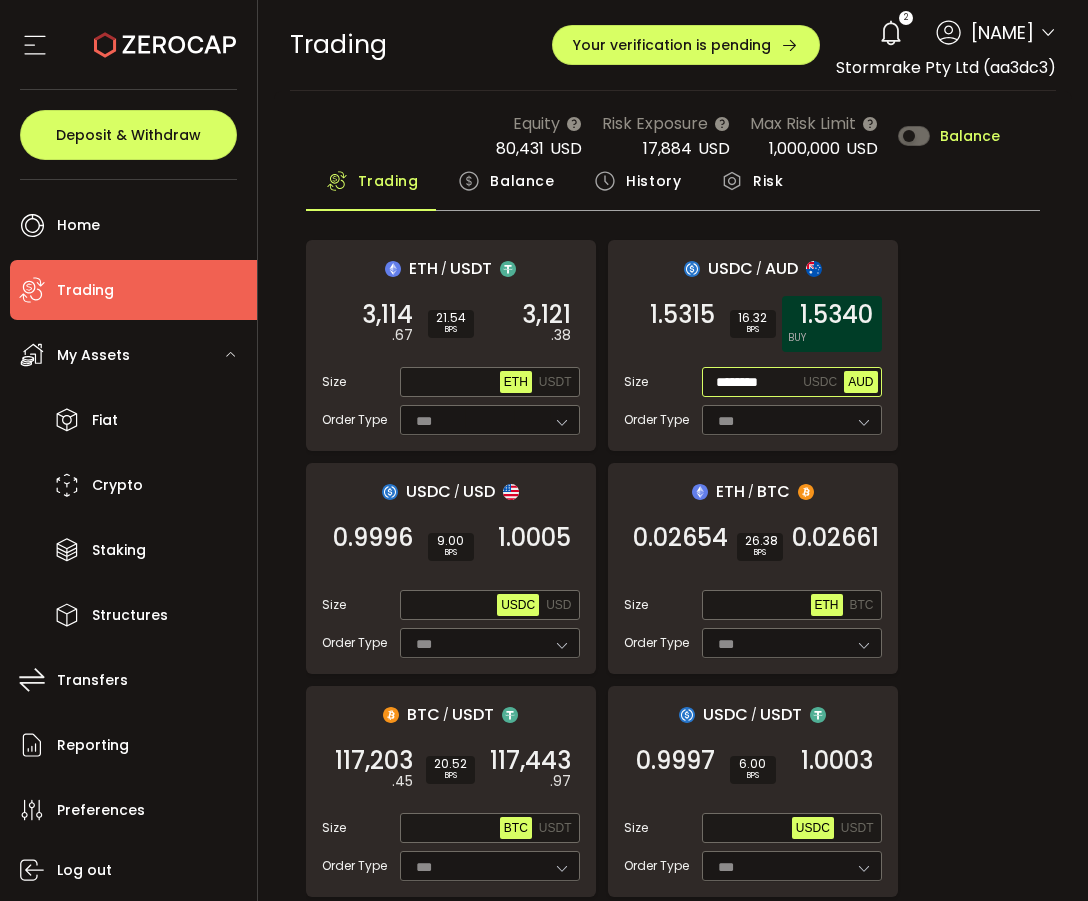type on "********" 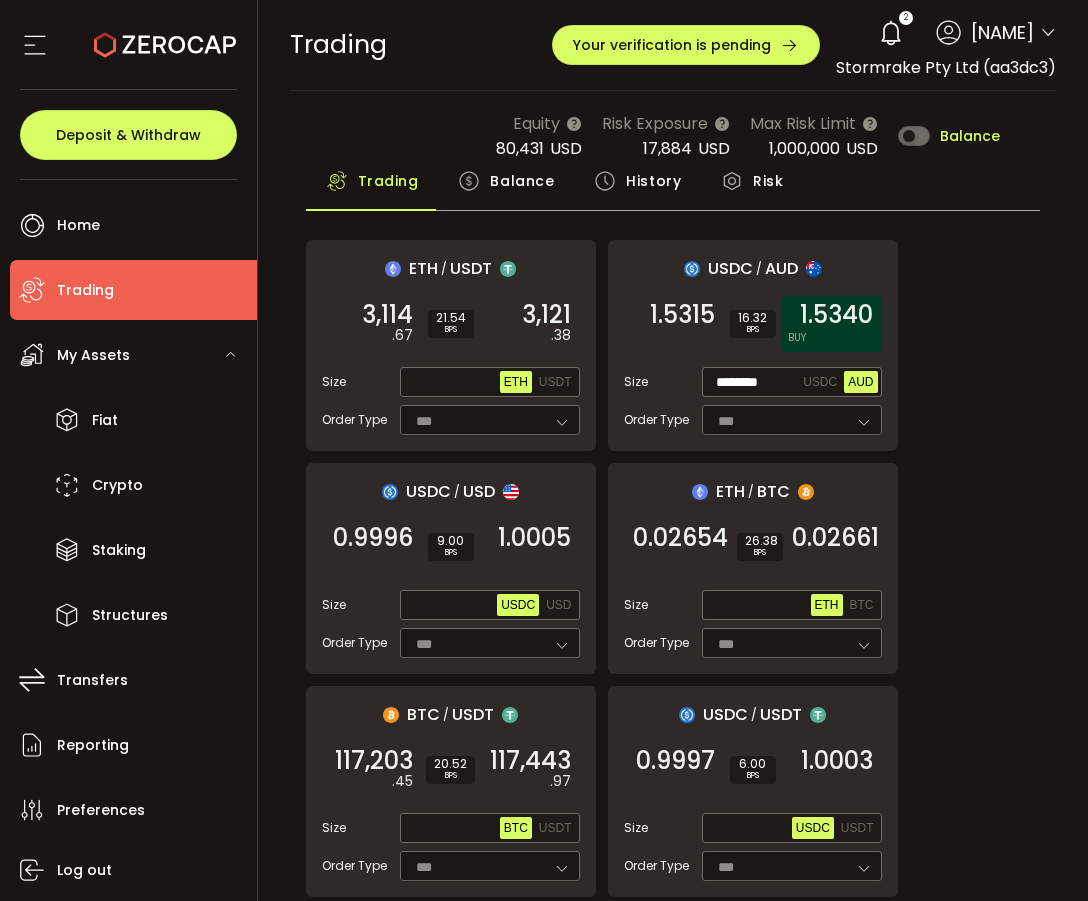 click on "1.5340" at bounding box center [836, 315] 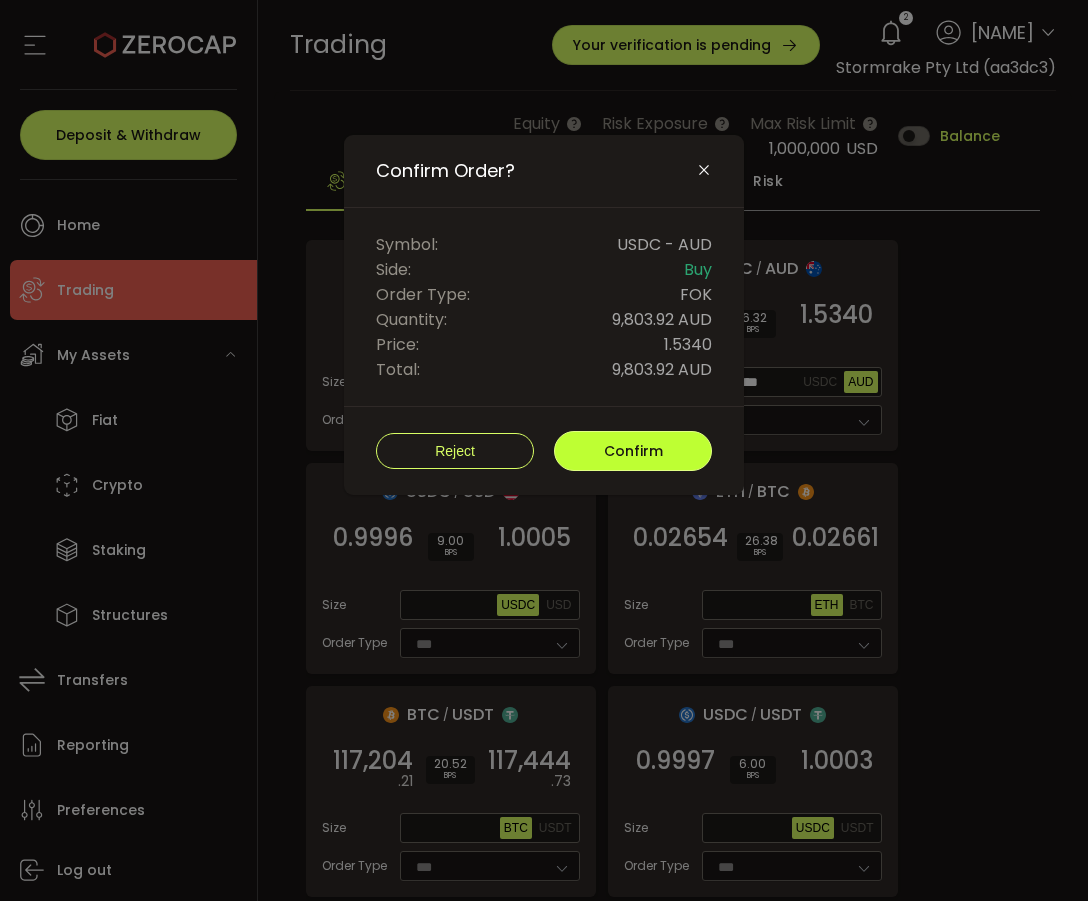 click on "Confirm" at bounding box center [633, 451] 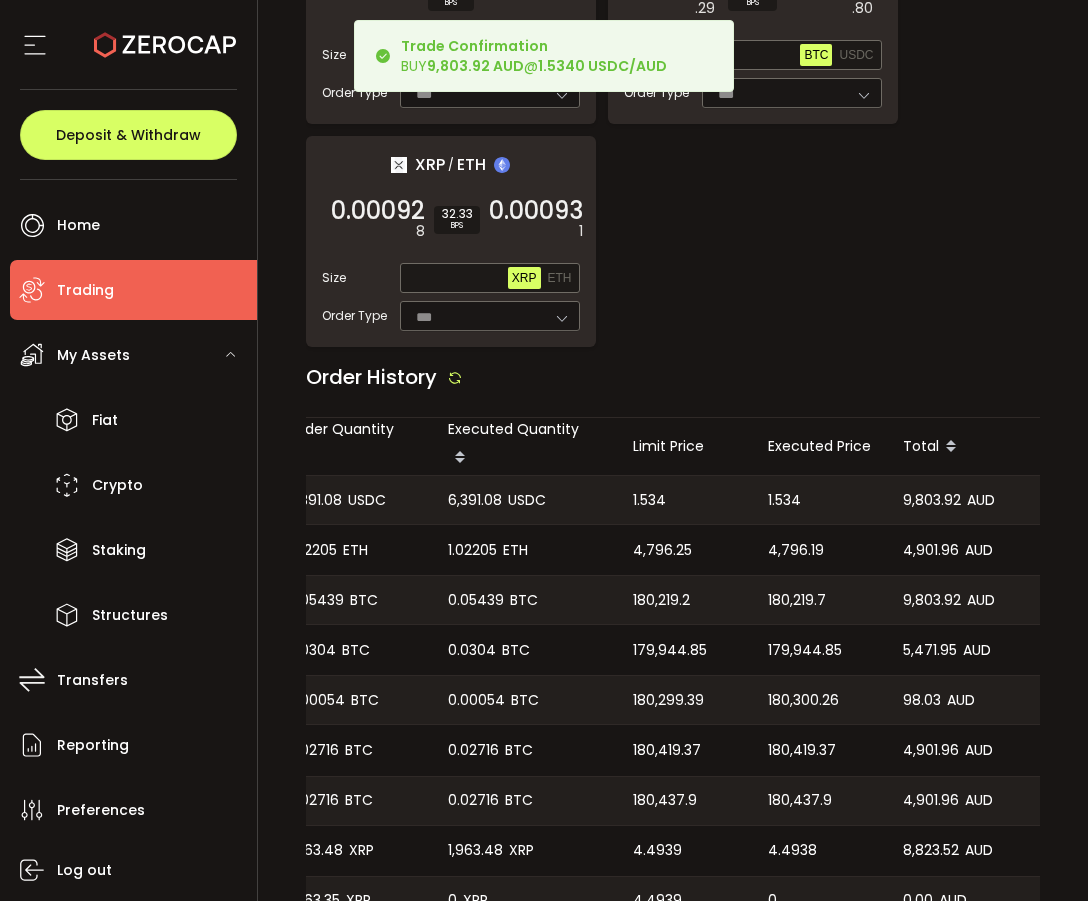scroll, scrollTop: 2475, scrollLeft: 0, axis: vertical 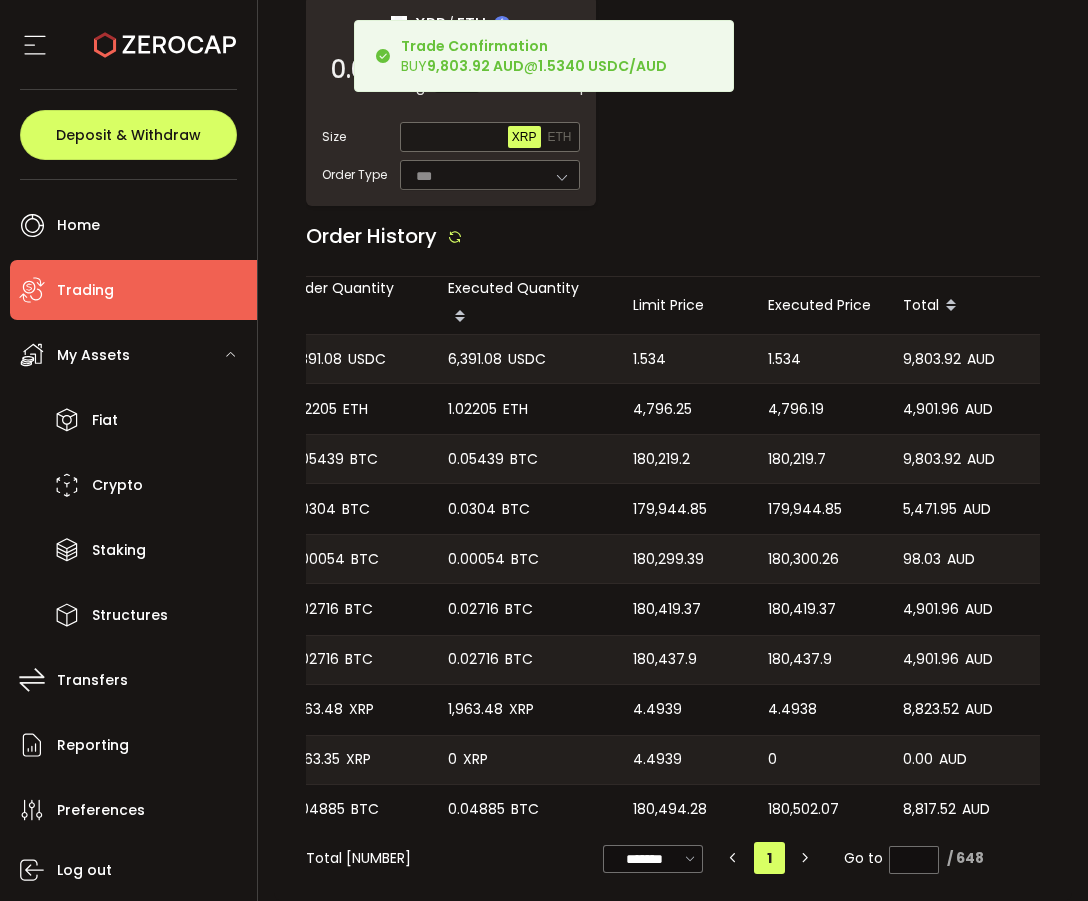 click on "1.534" at bounding box center (819, 359) 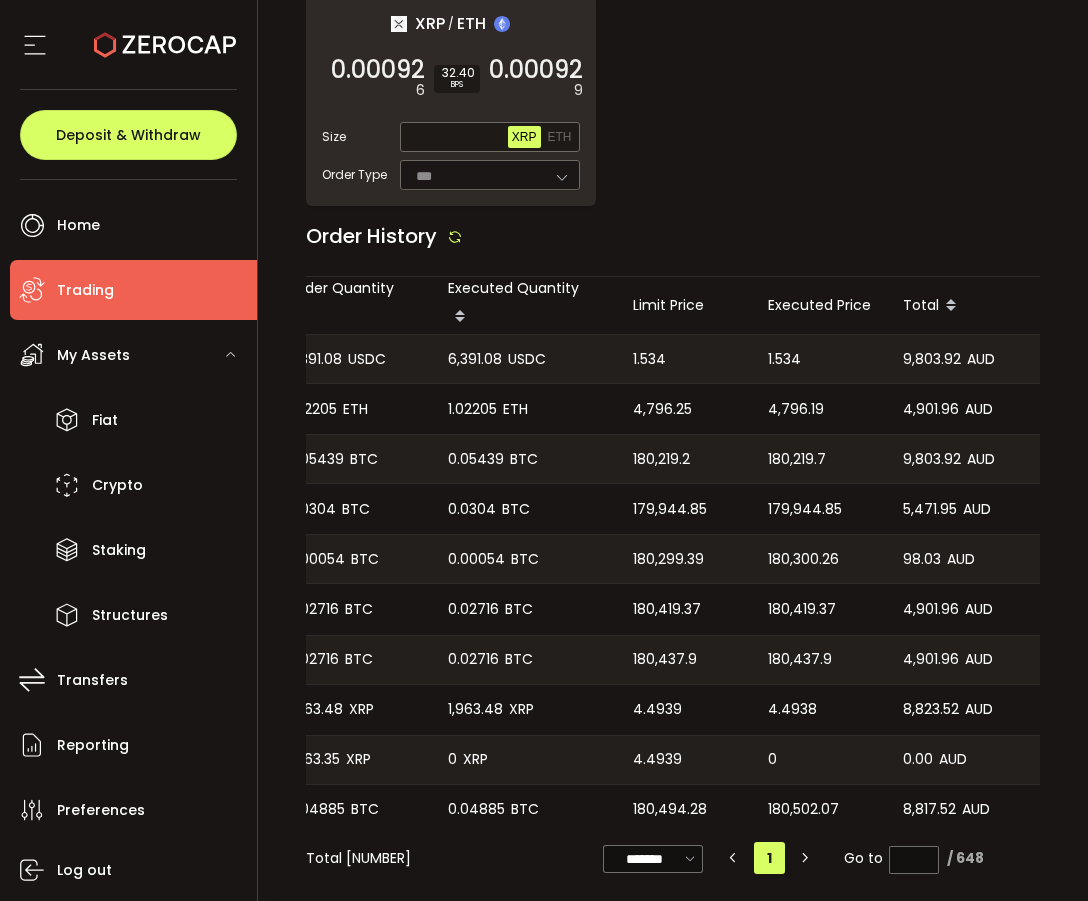 scroll, scrollTop: 0, scrollLeft: 488, axis: horizontal 